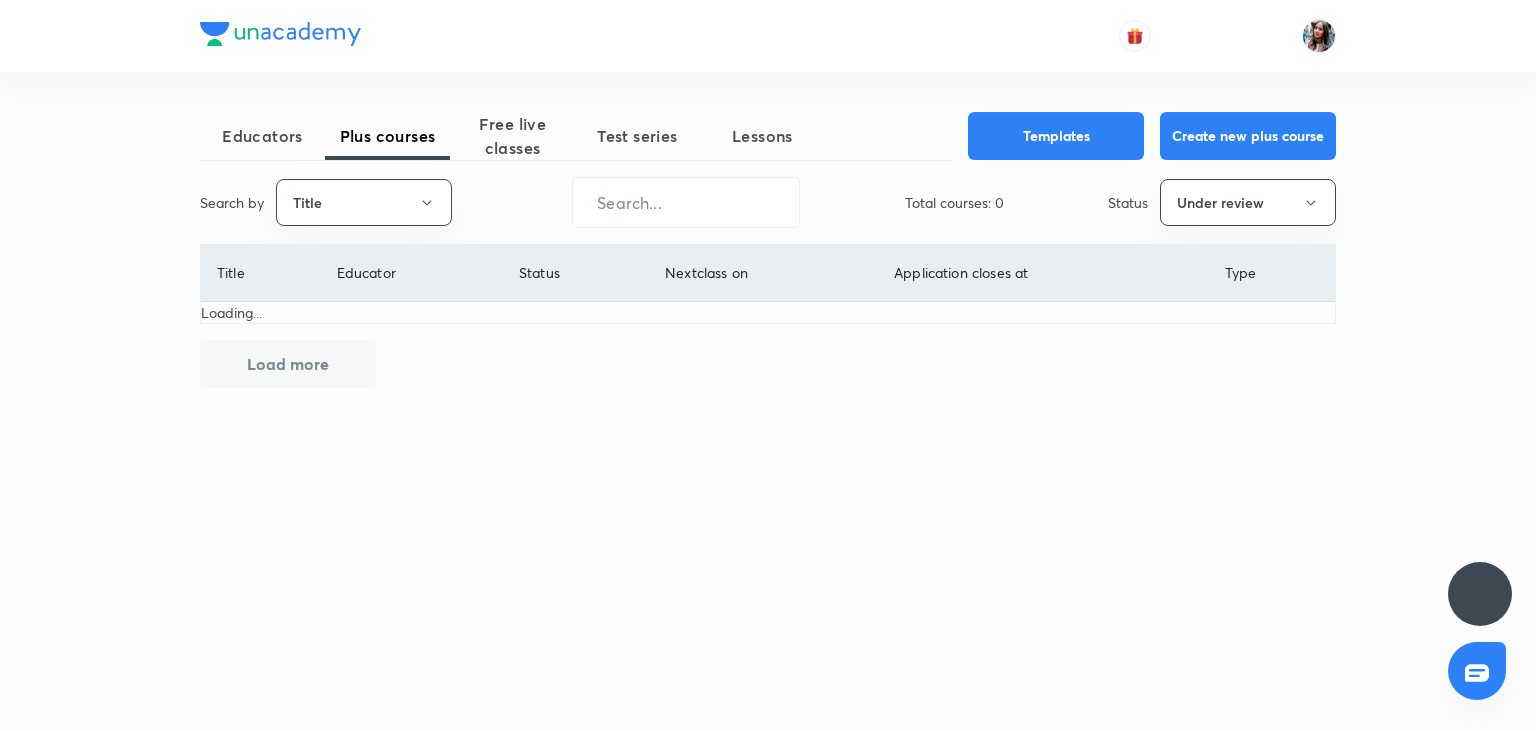 scroll, scrollTop: 0, scrollLeft: 0, axis: both 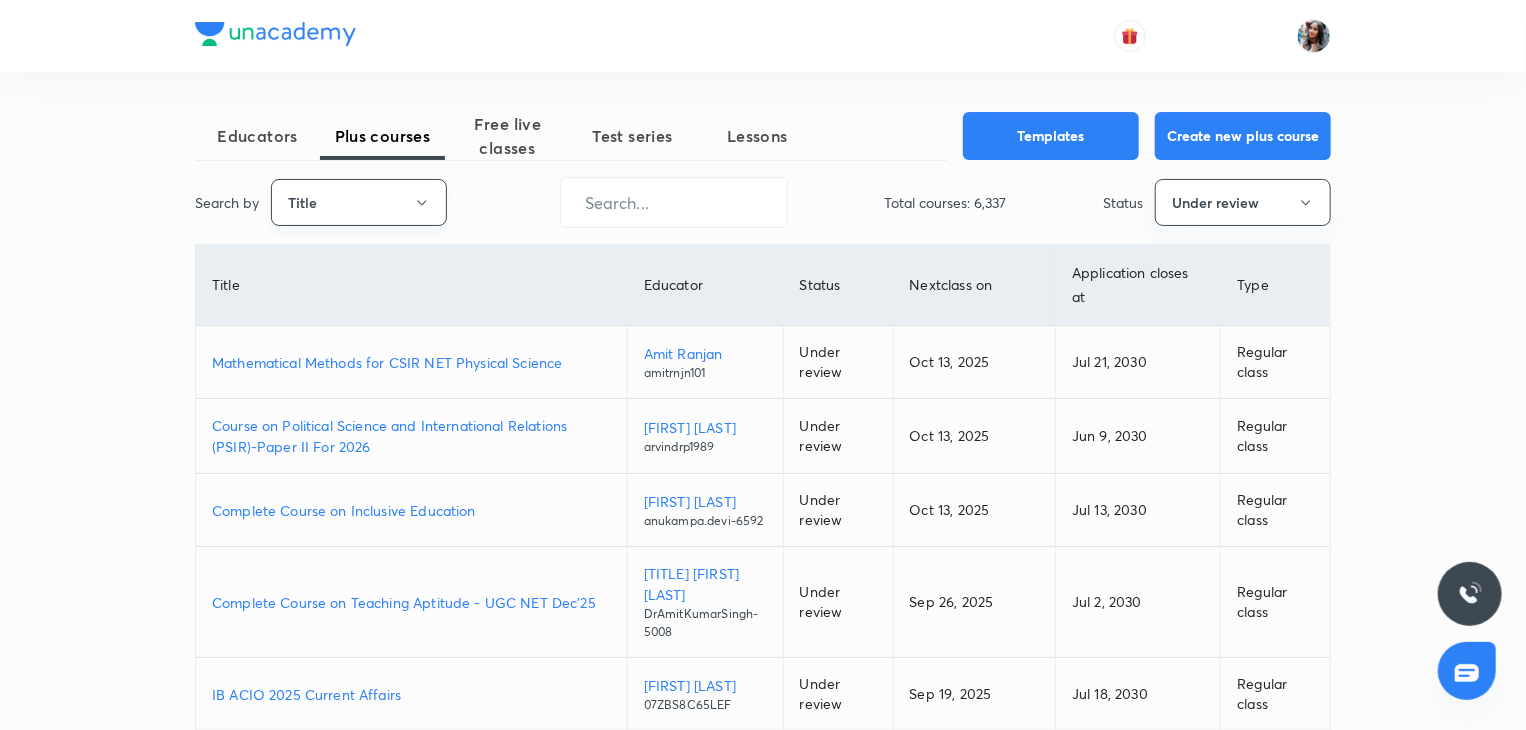 click on "Title" at bounding box center (359, 202) 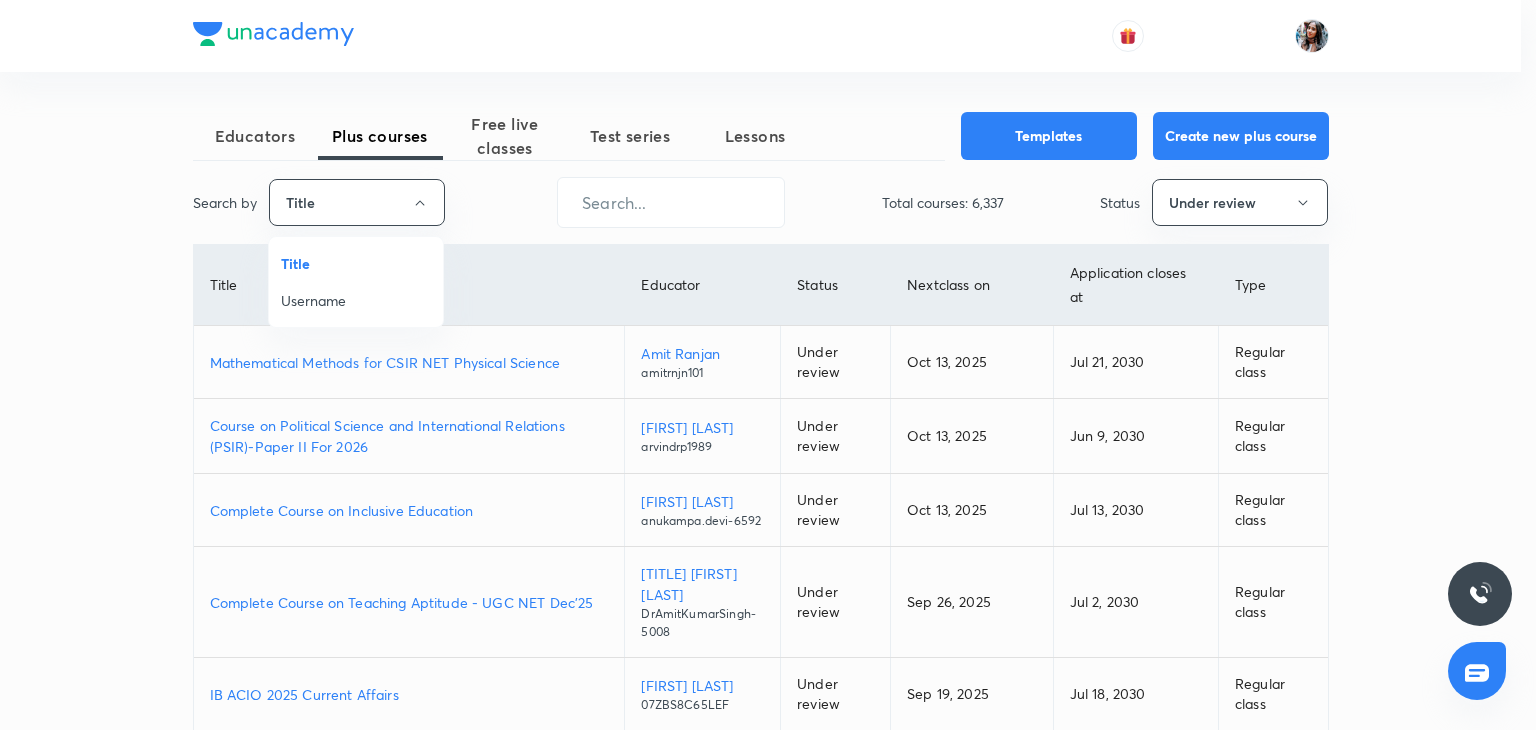 click on "Username" at bounding box center [356, 300] 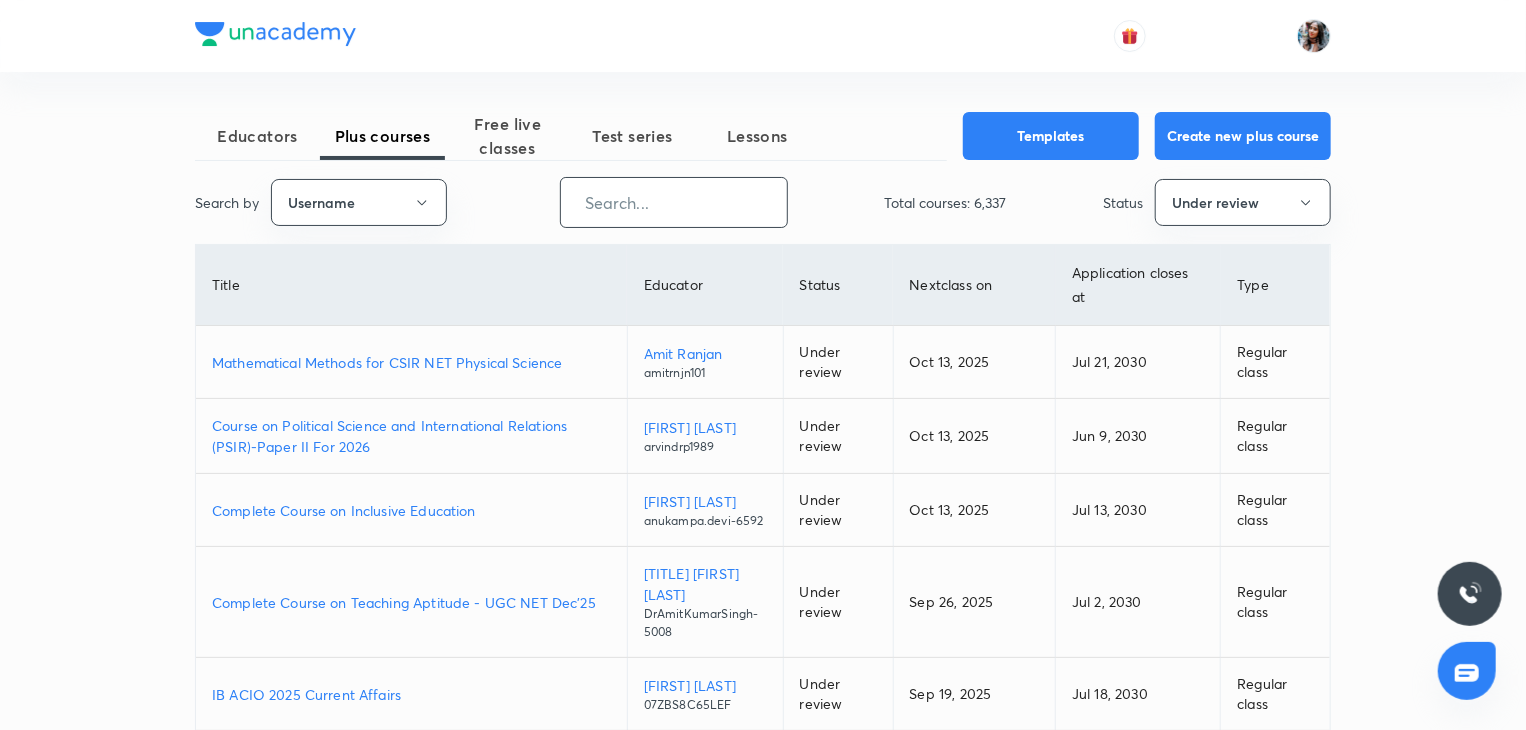 click at bounding box center [674, 202] 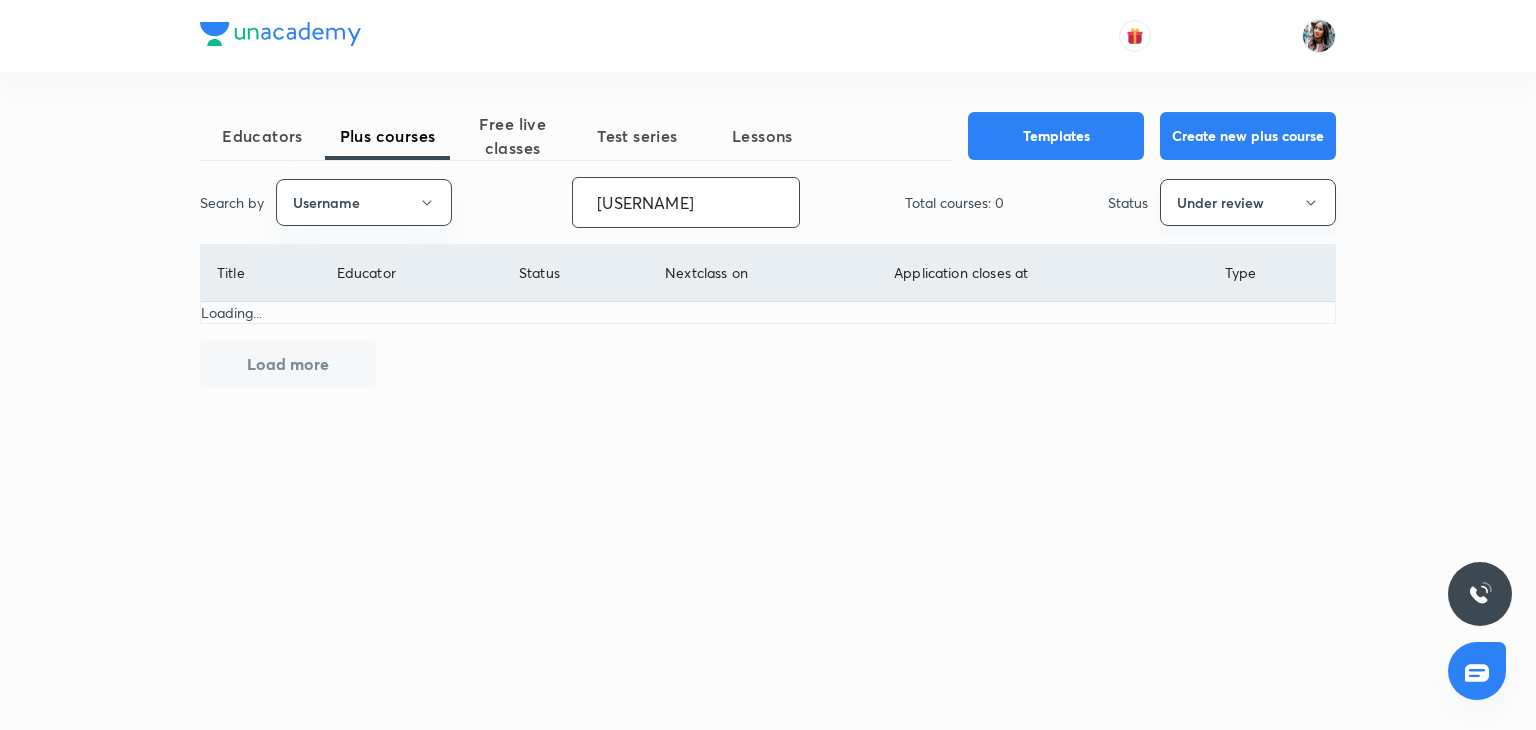 click on "Under review" at bounding box center [1248, 202] 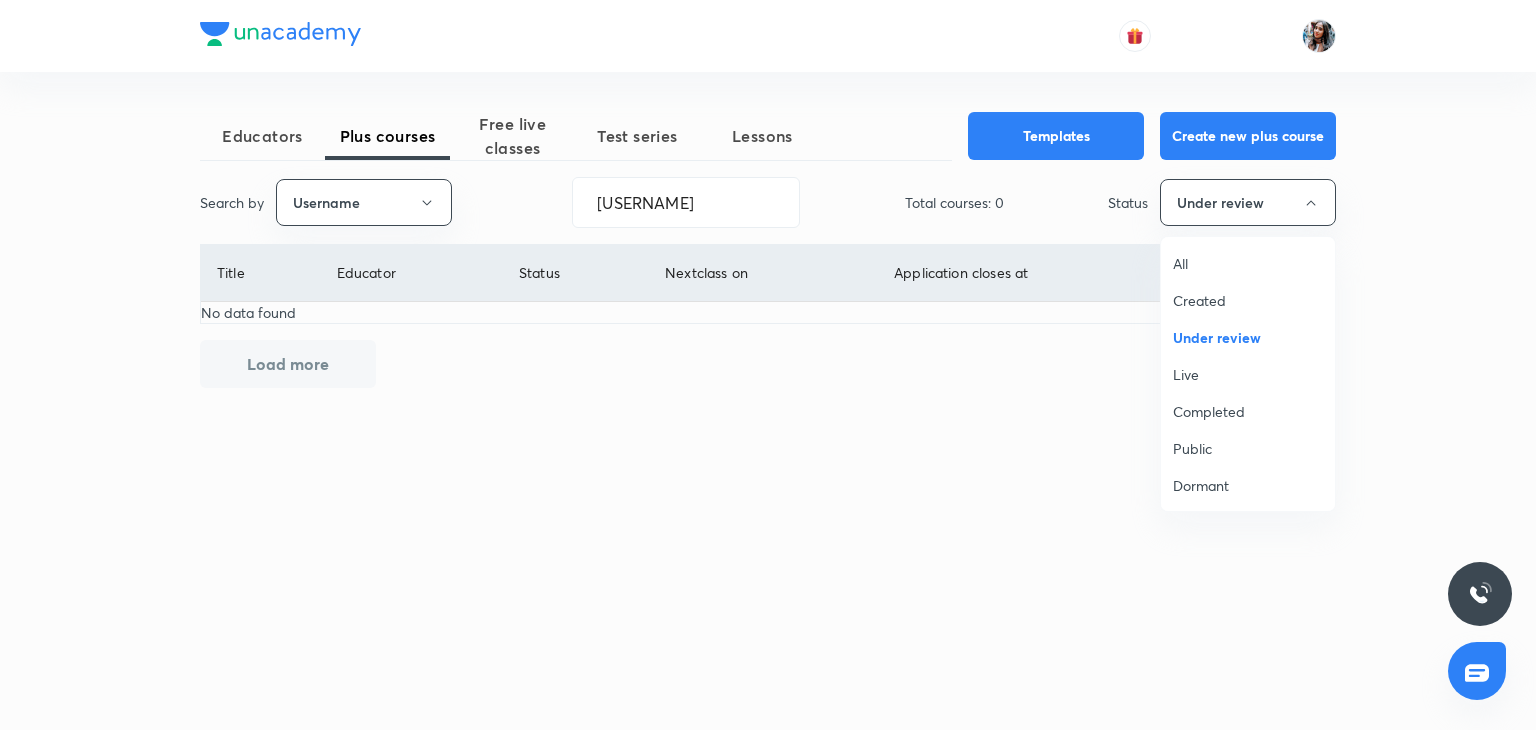 click on "All" at bounding box center (1248, 263) 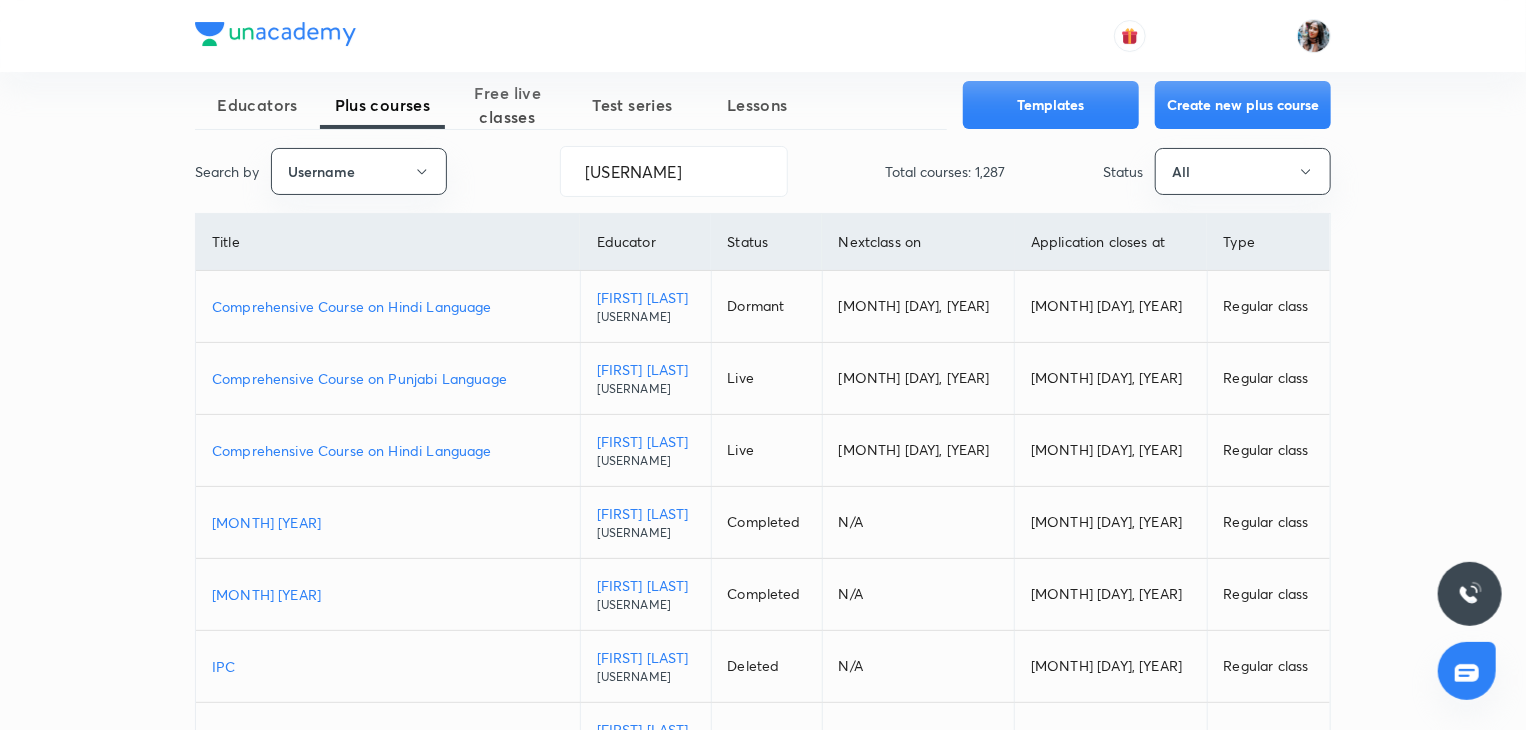 scroll, scrollTop: 32, scrollLeft: 0, axis: vertical 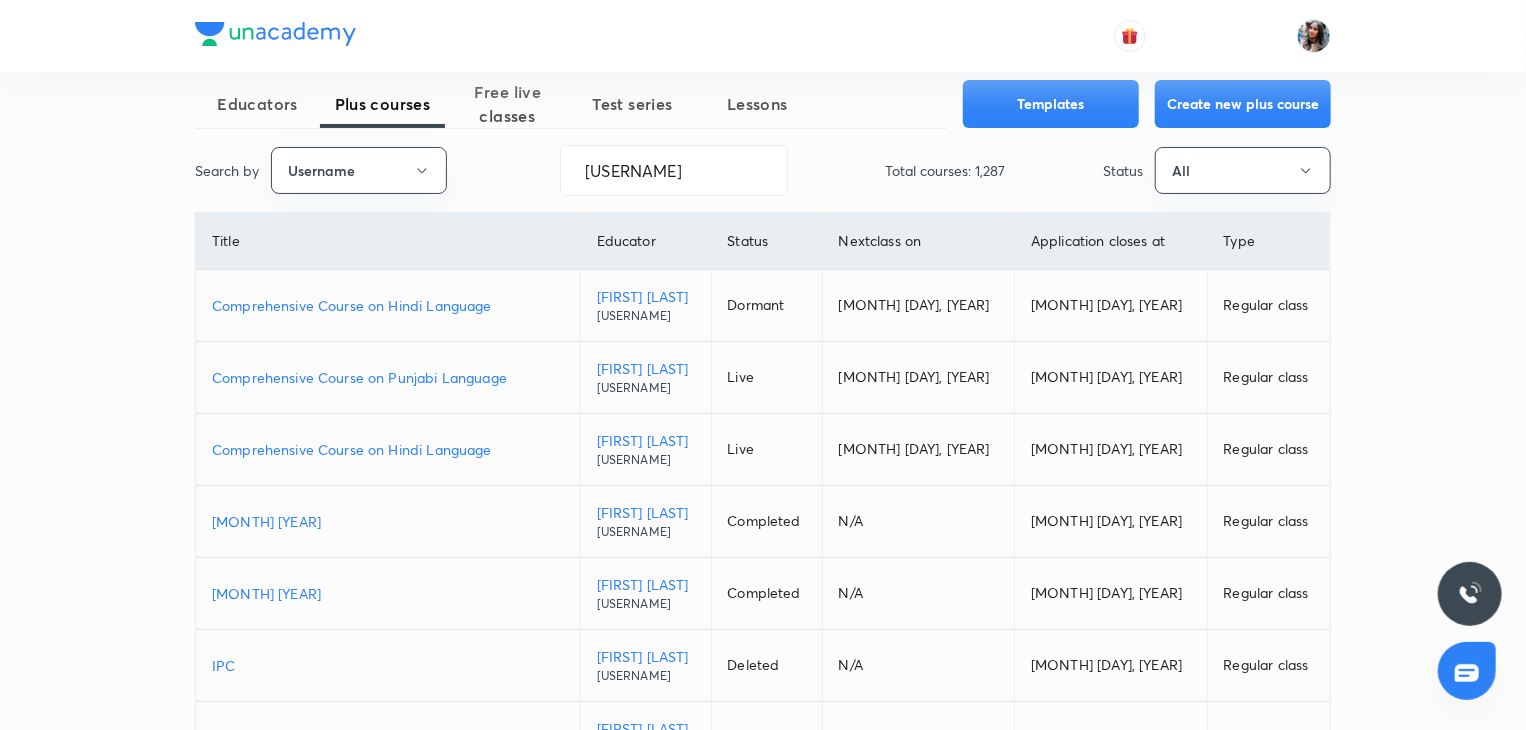 click on "Comprehensive Course on Hindi Language" at bounding box center (388, 449) 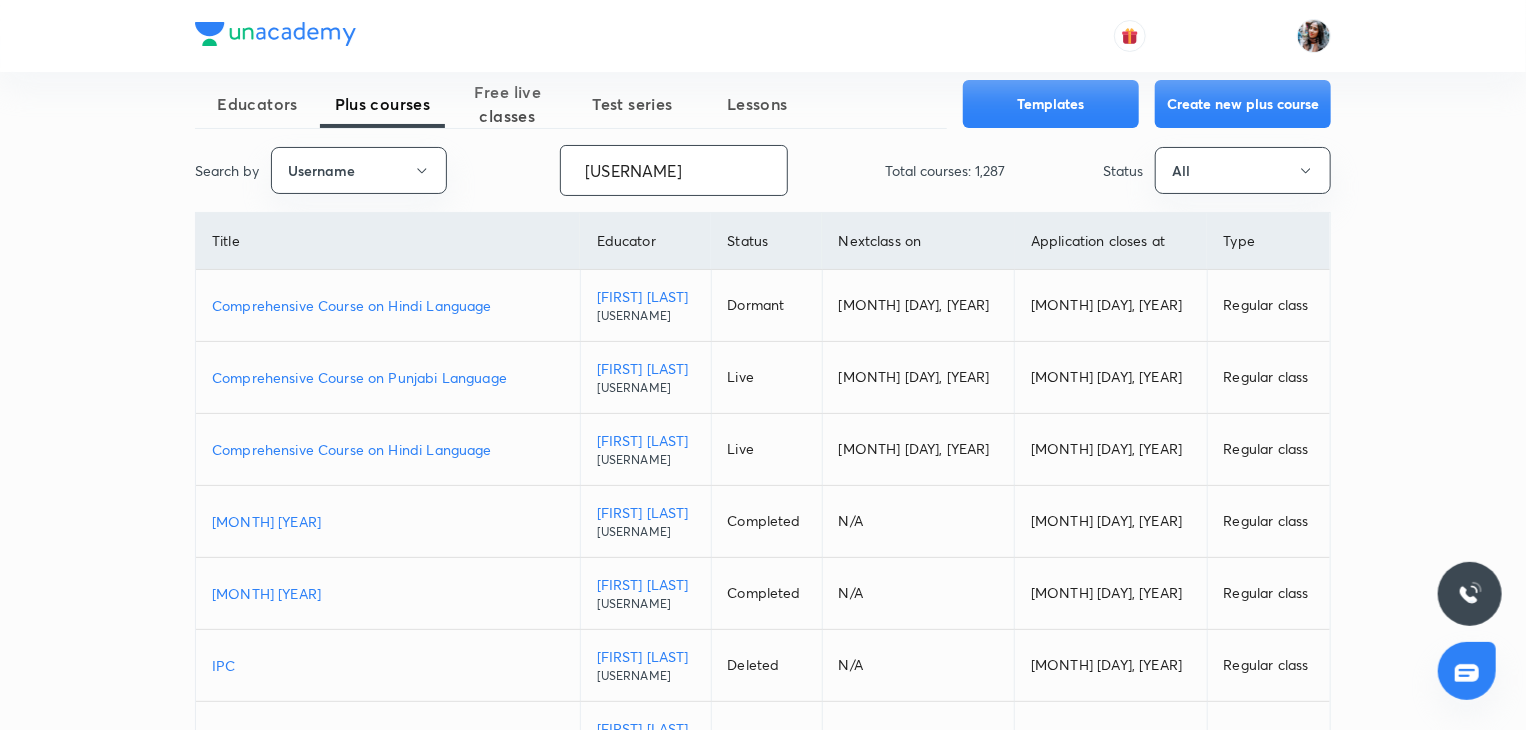 click on "rittu_dhawan" at bounding box center (674, 170) 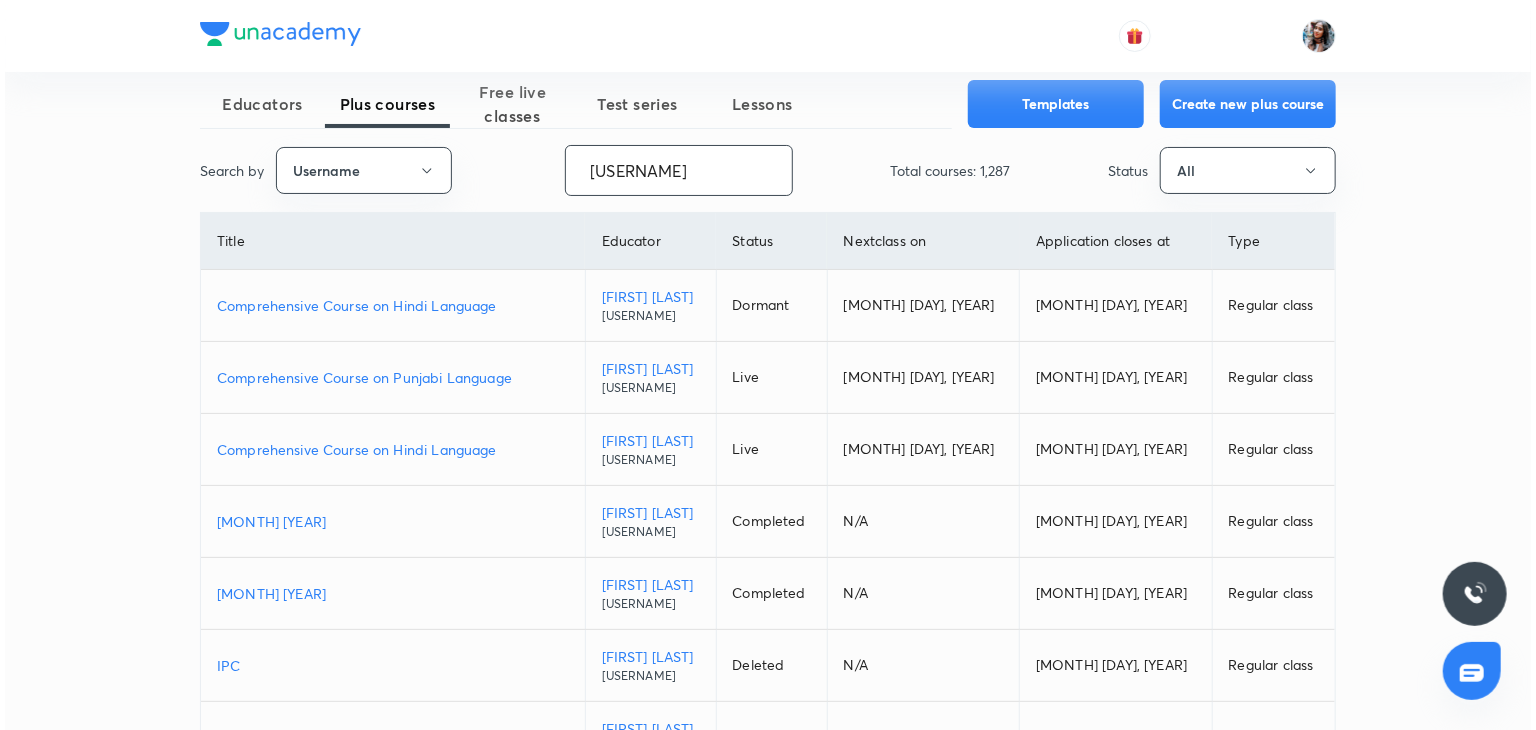 scroll, scrollTop: 0, scrollLeft: 0, axis: both 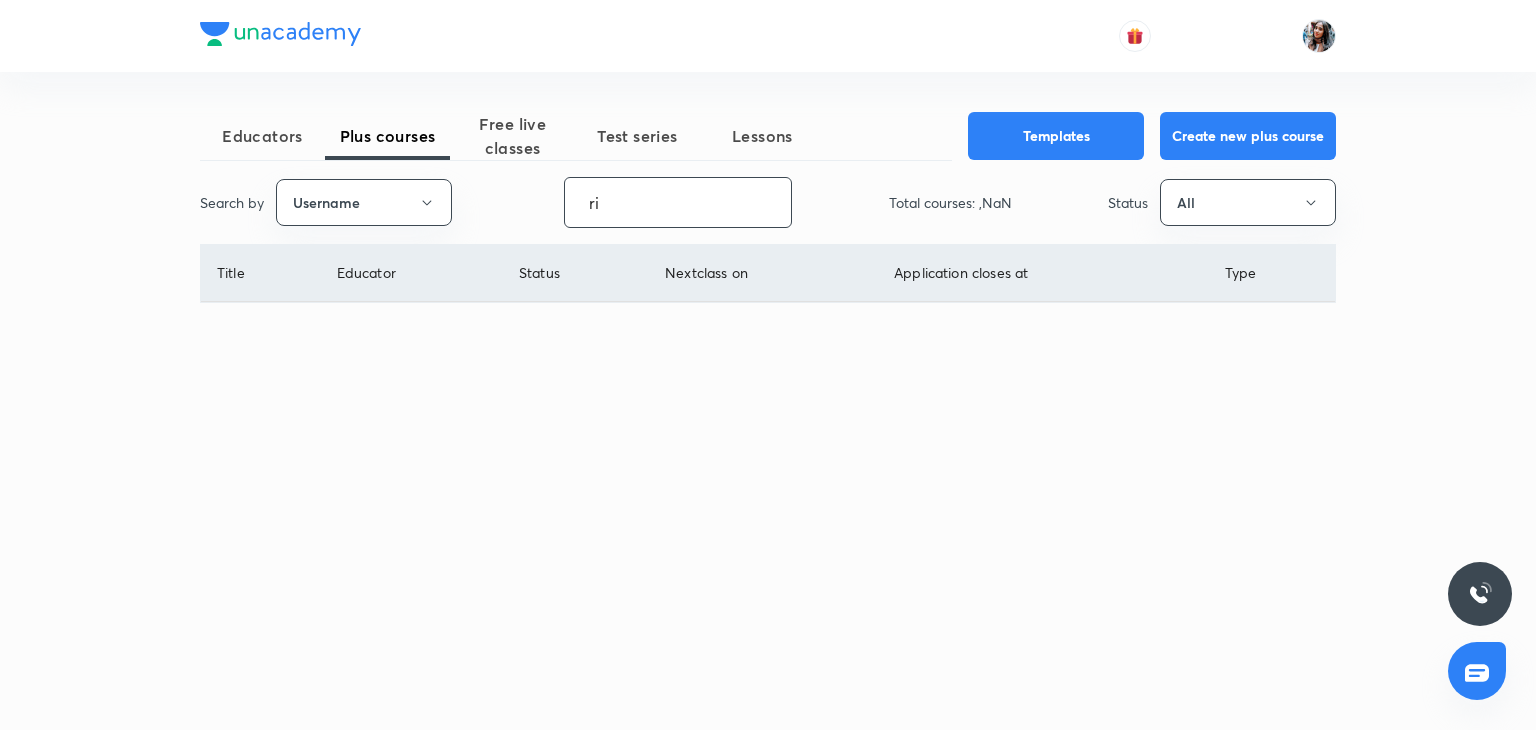 type on "r" 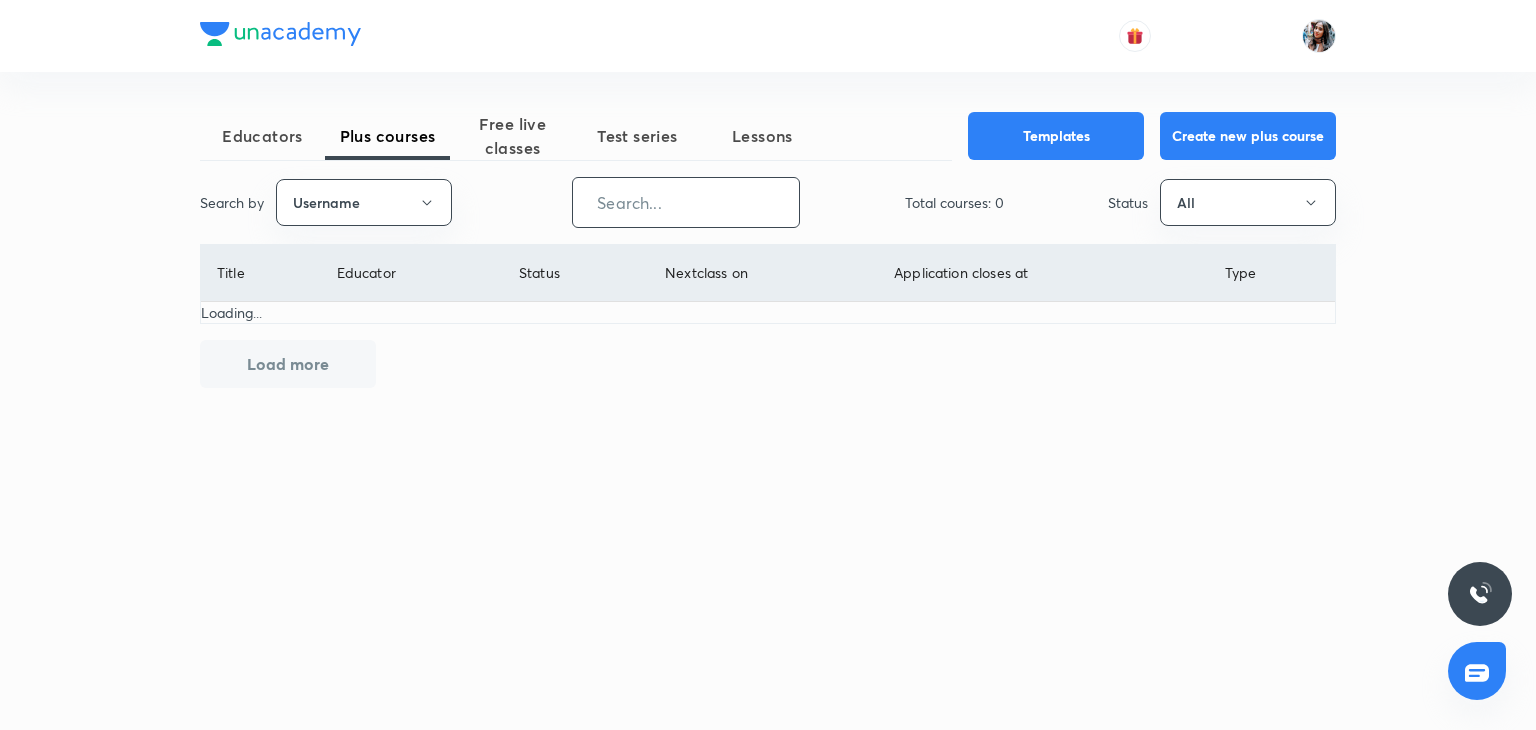 paste on "unacademy-user-v3qnitwcjwyl" 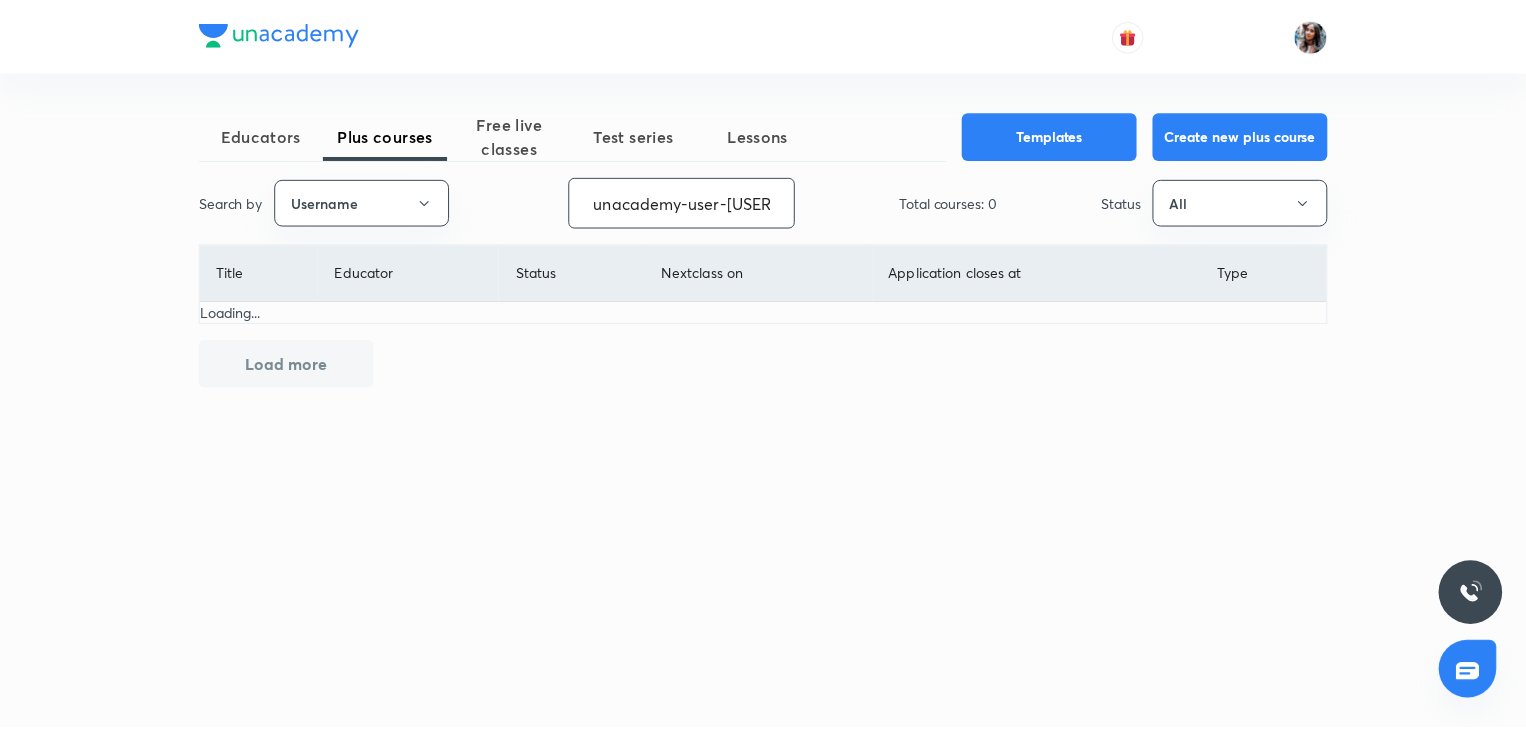 scroll, scrollTop: 0, scrollLeft: 56, axis: horizontal 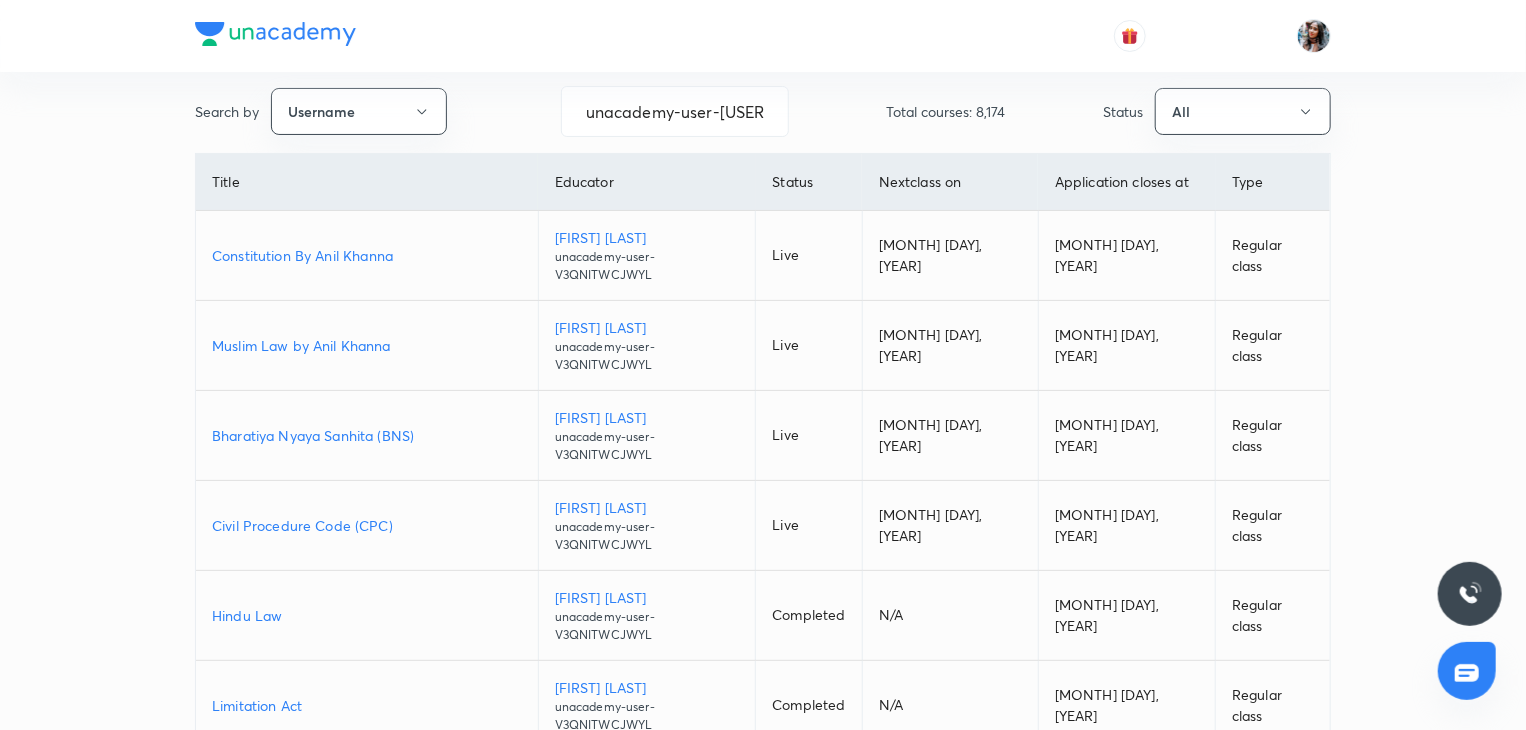 click on "Bharatiya Nyaya Sanhita (BNS)" at bounding box center [367, 435] 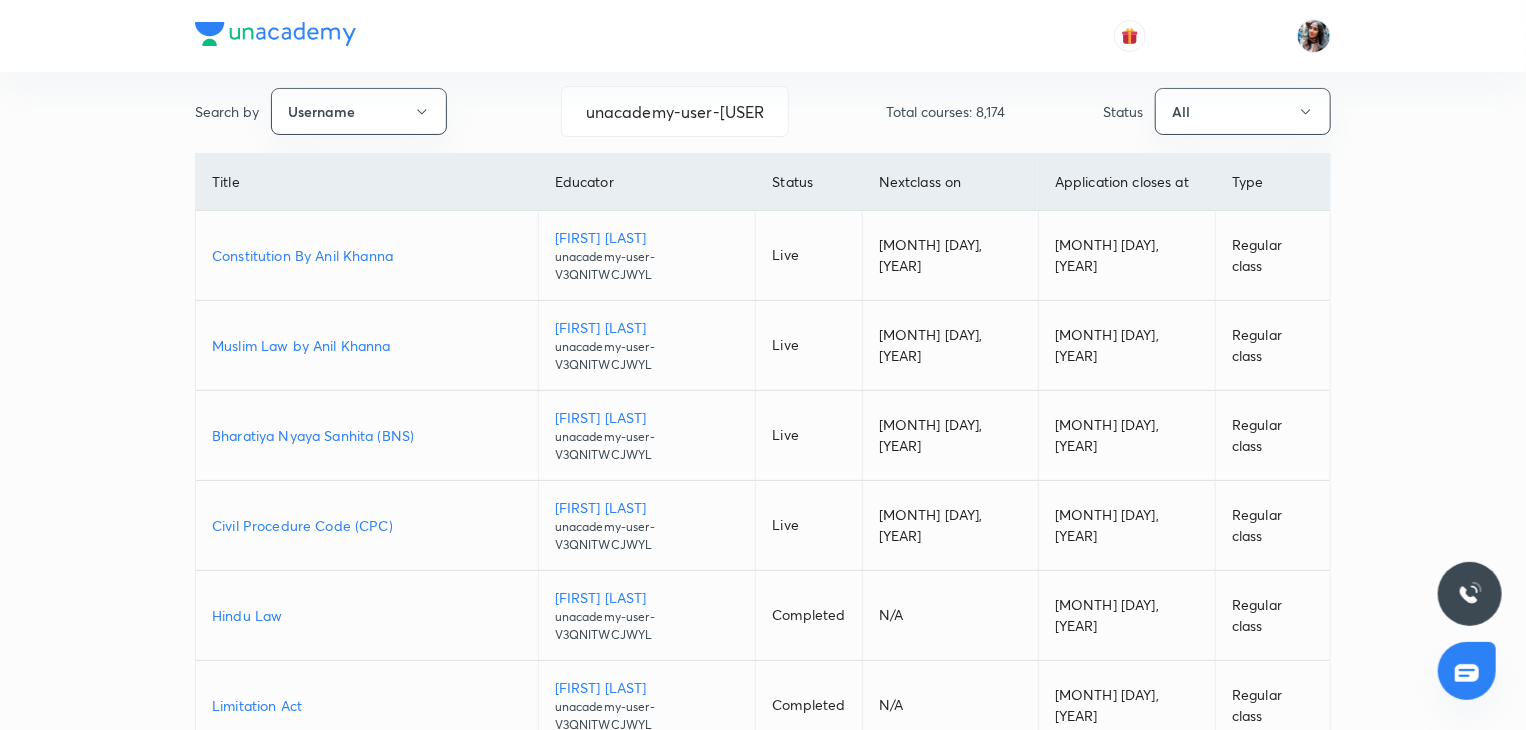 click on "Civil Procedure Code (CPC)" at bounding box center (367, 525) 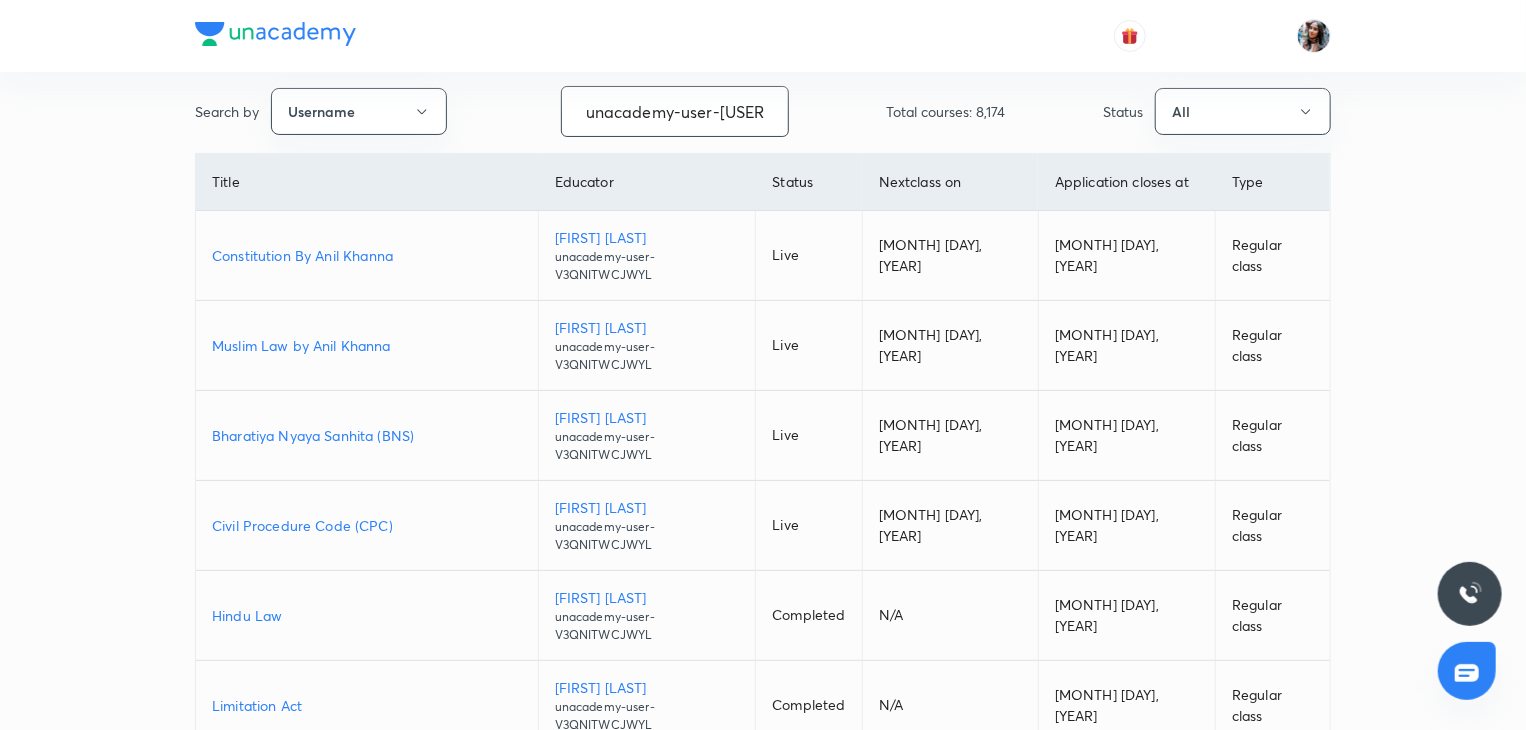 click on "unacademy-user-v3qnitwcjwyl" at bounding box center [675, 111] 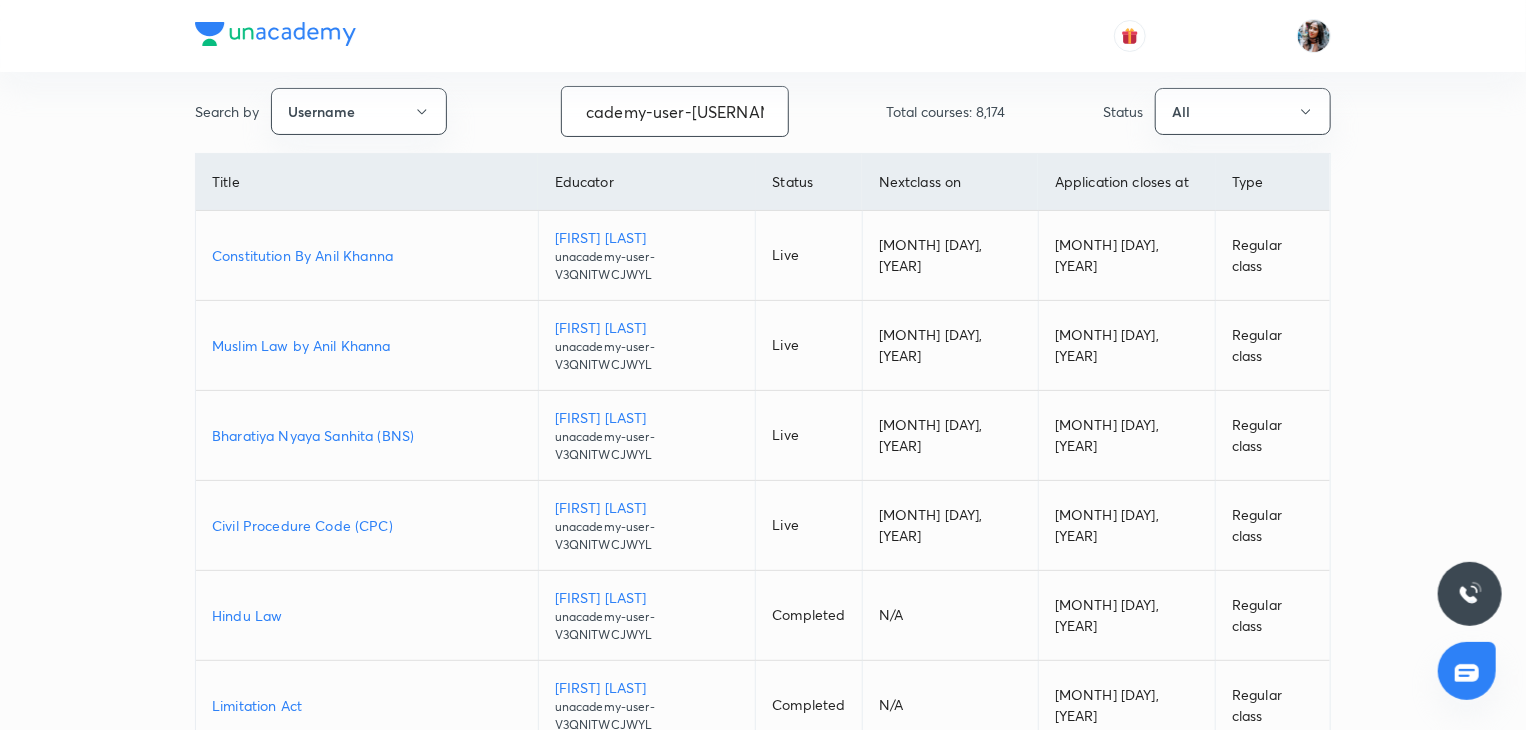 scroll, scrollTop: 0, scrollLeft: 56, axis: horizontal 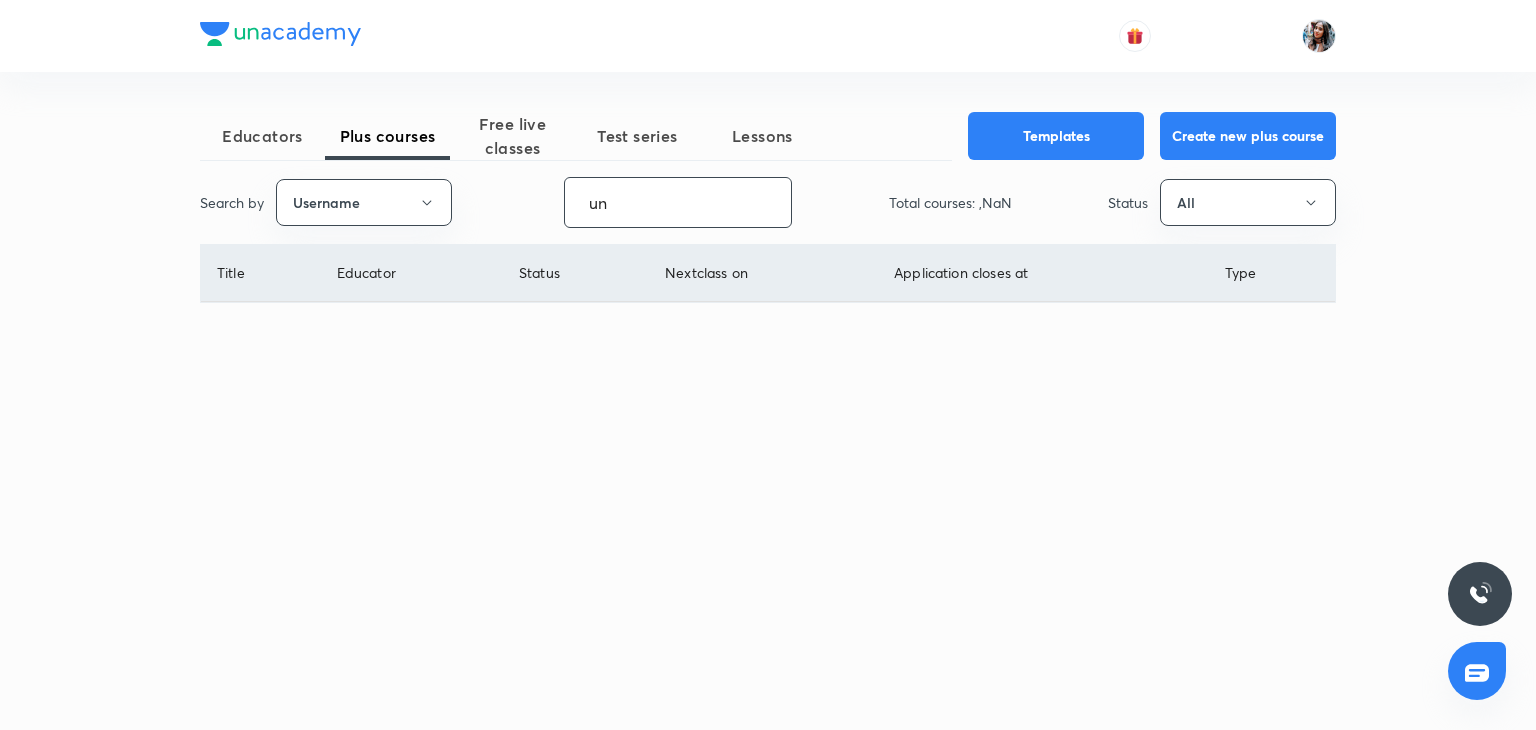 type on "u" 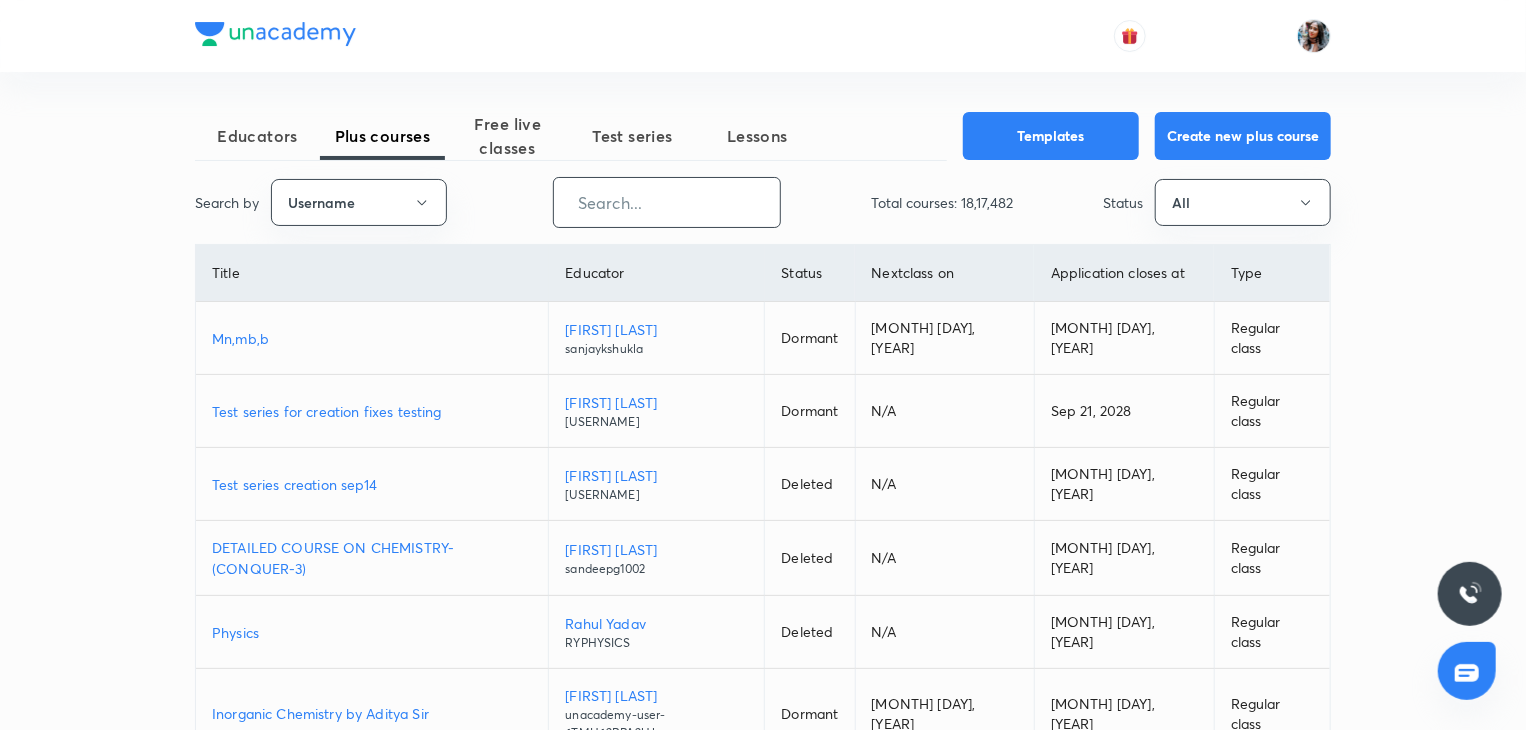 paste on "unacademy-sitalsharma4700" 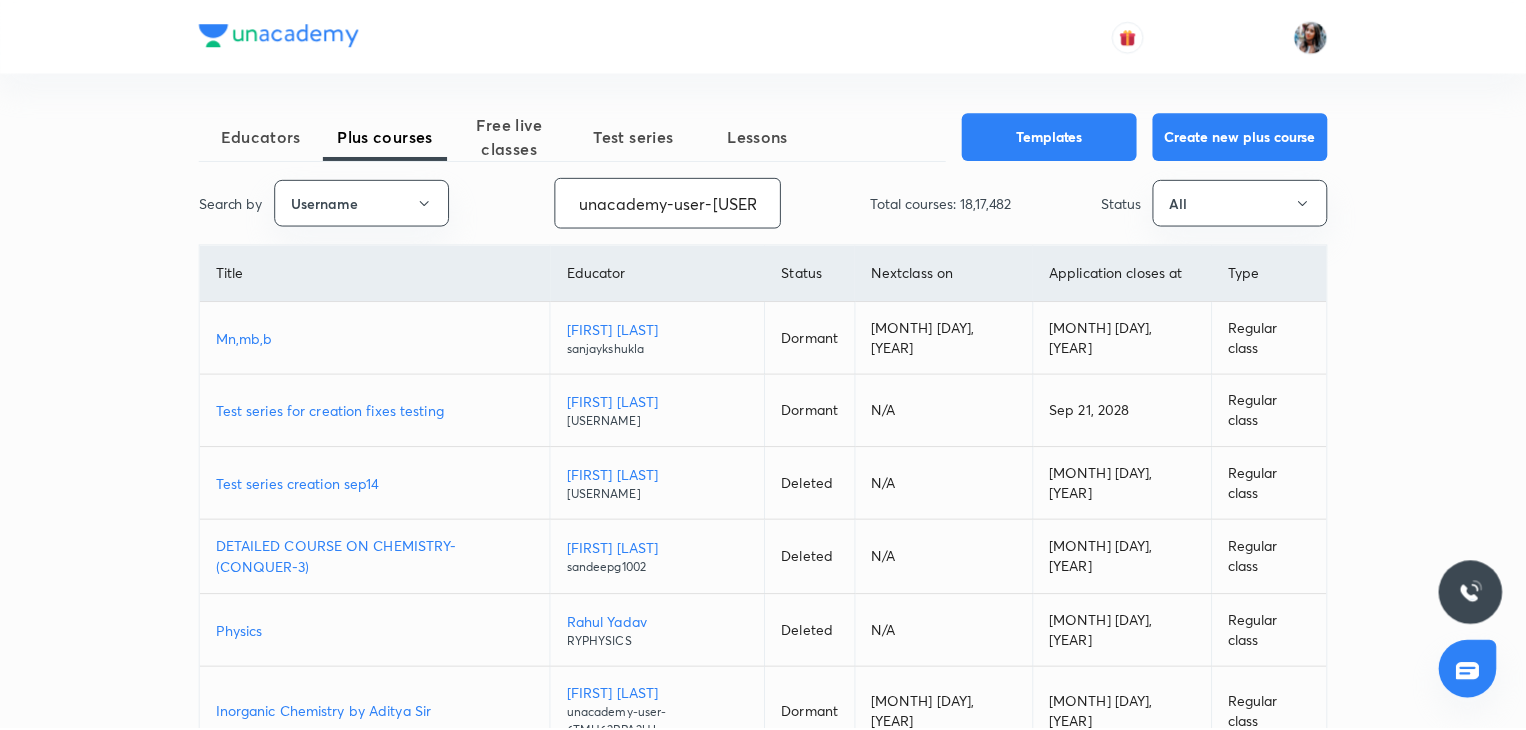 scroll, scrollTop: 0, scrollLeft: 47, axis: horizontal 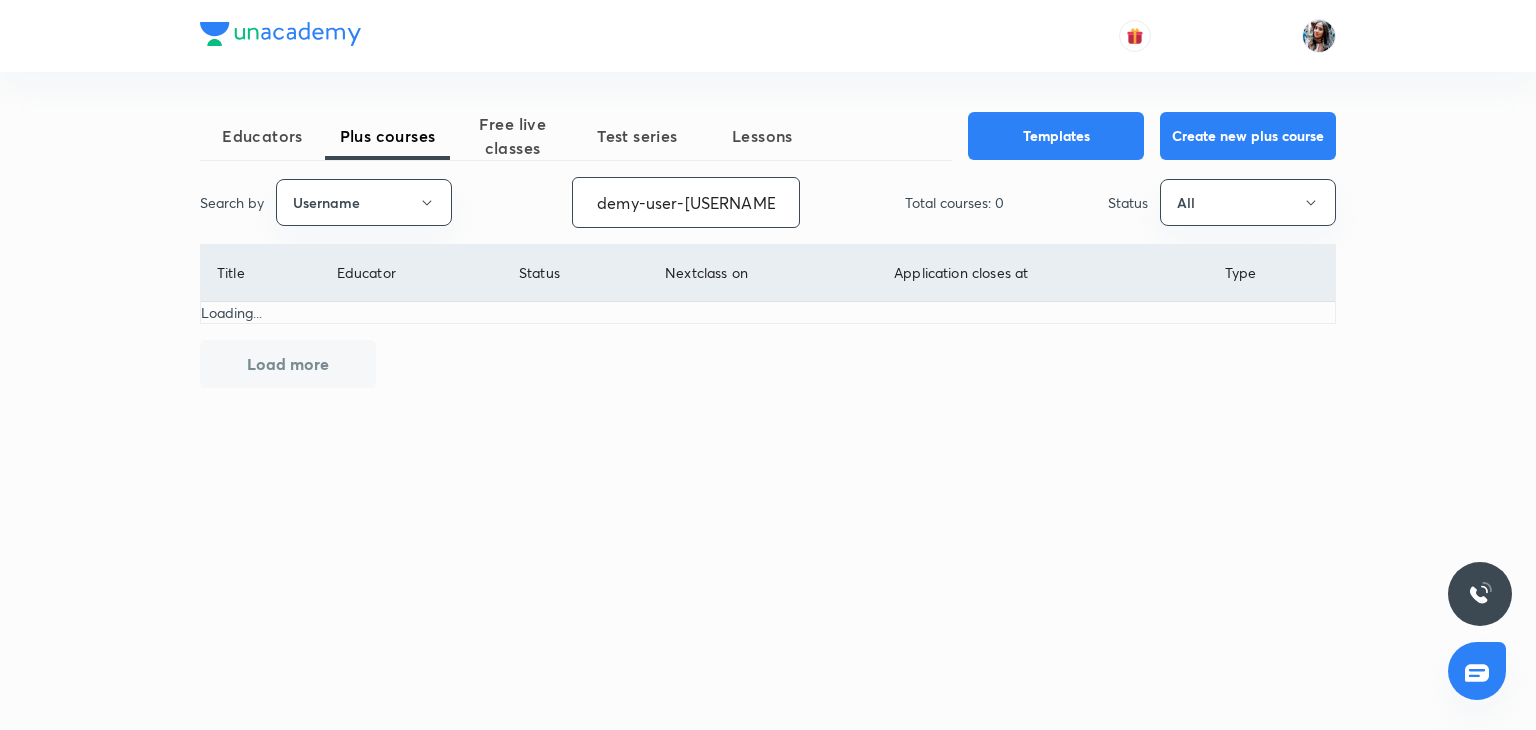 type on "unacademy-sitalsharma4700" 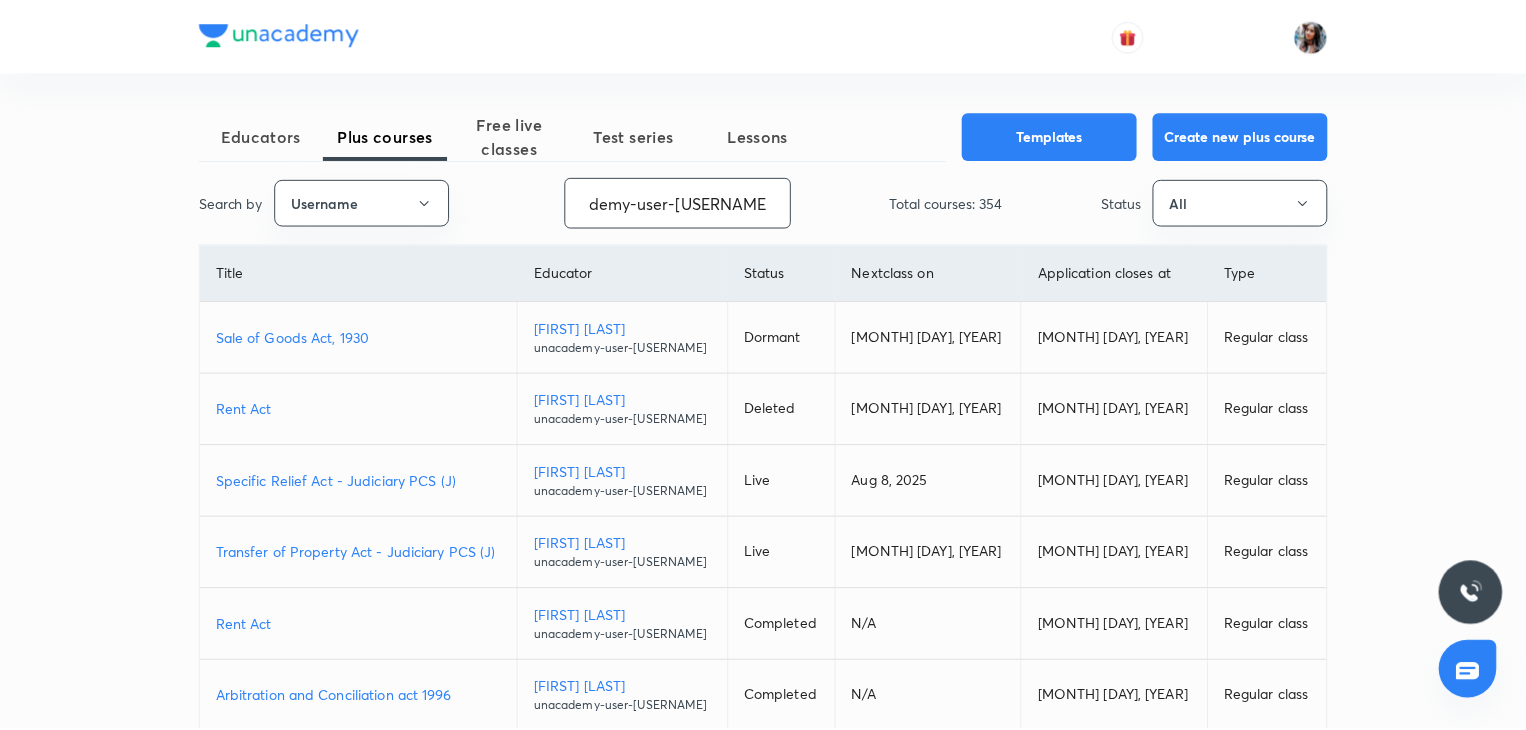 scroll, scrollTop: 0, scrollLeft: 0, axis: both 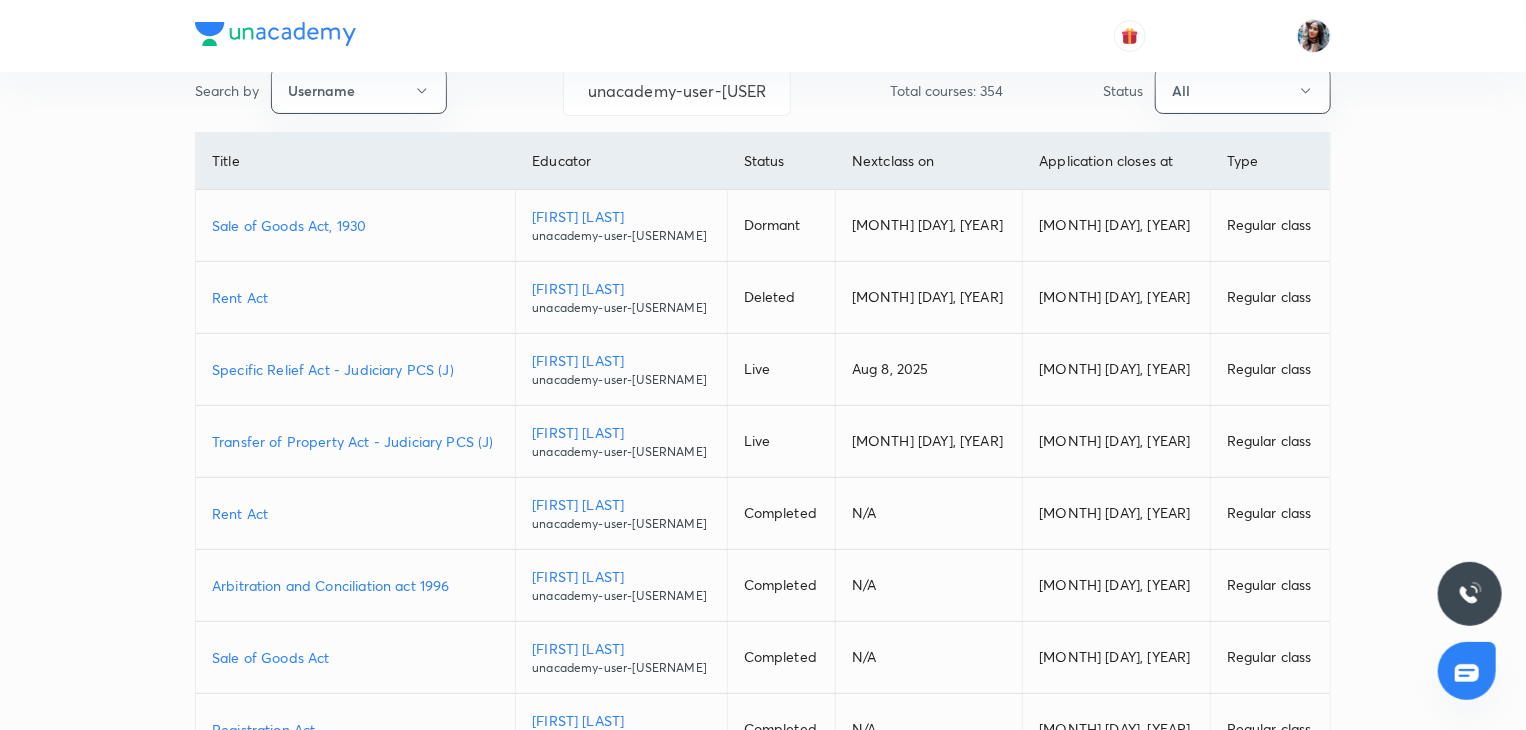 click on "Transfer of Property Act - Judiciary PCS (J)" at bounding box center [355, 441] 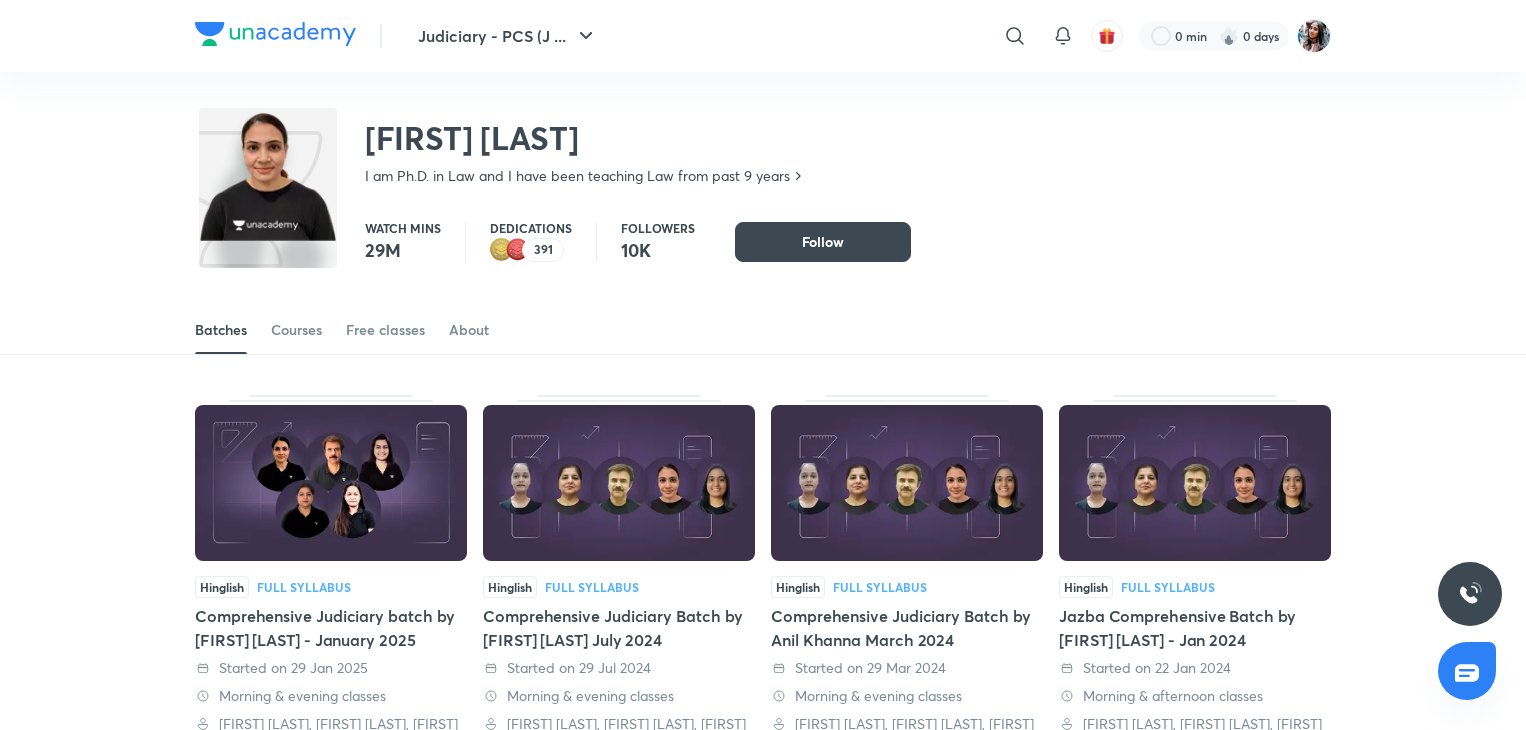 scroll, scrollTop: 0, scrollLeft: 0, axis: both 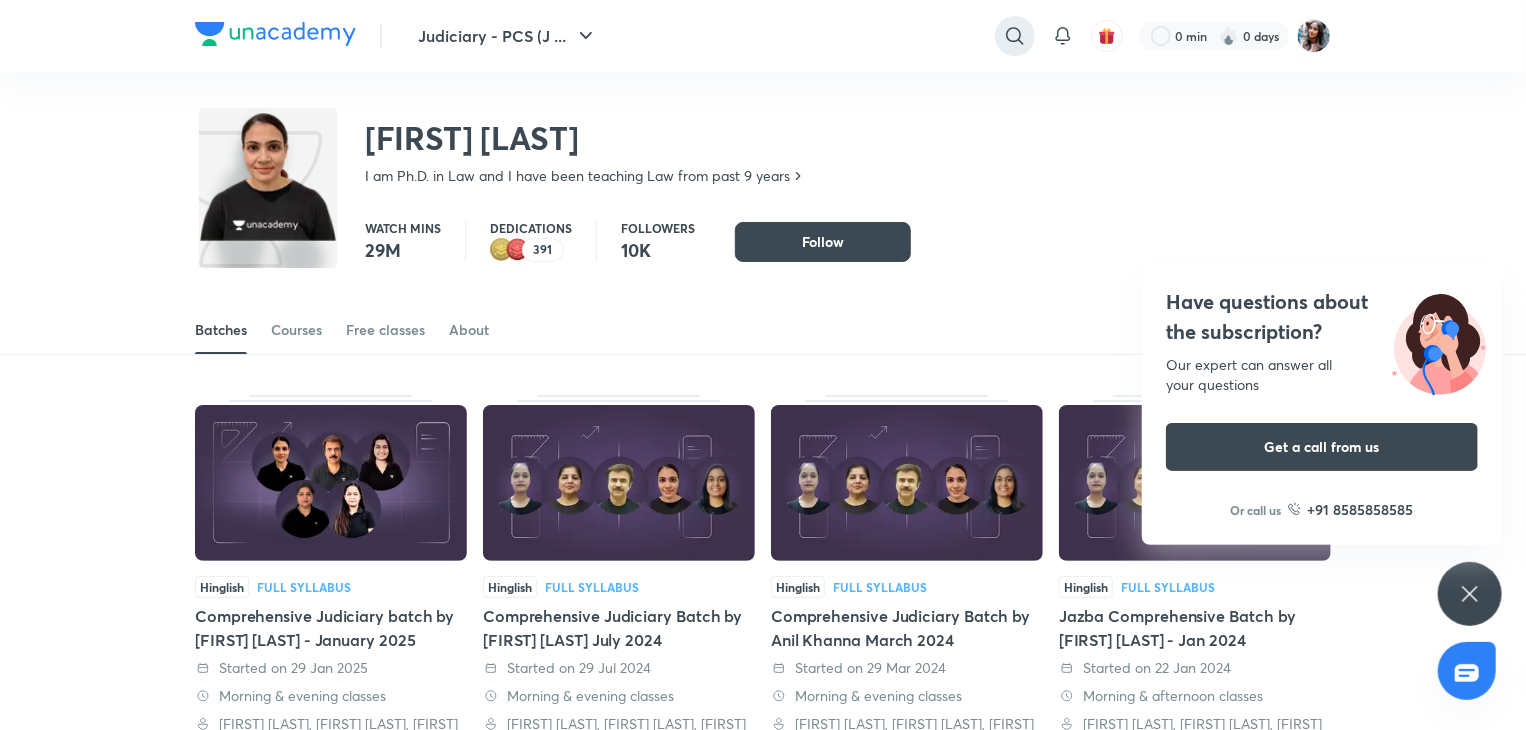 click 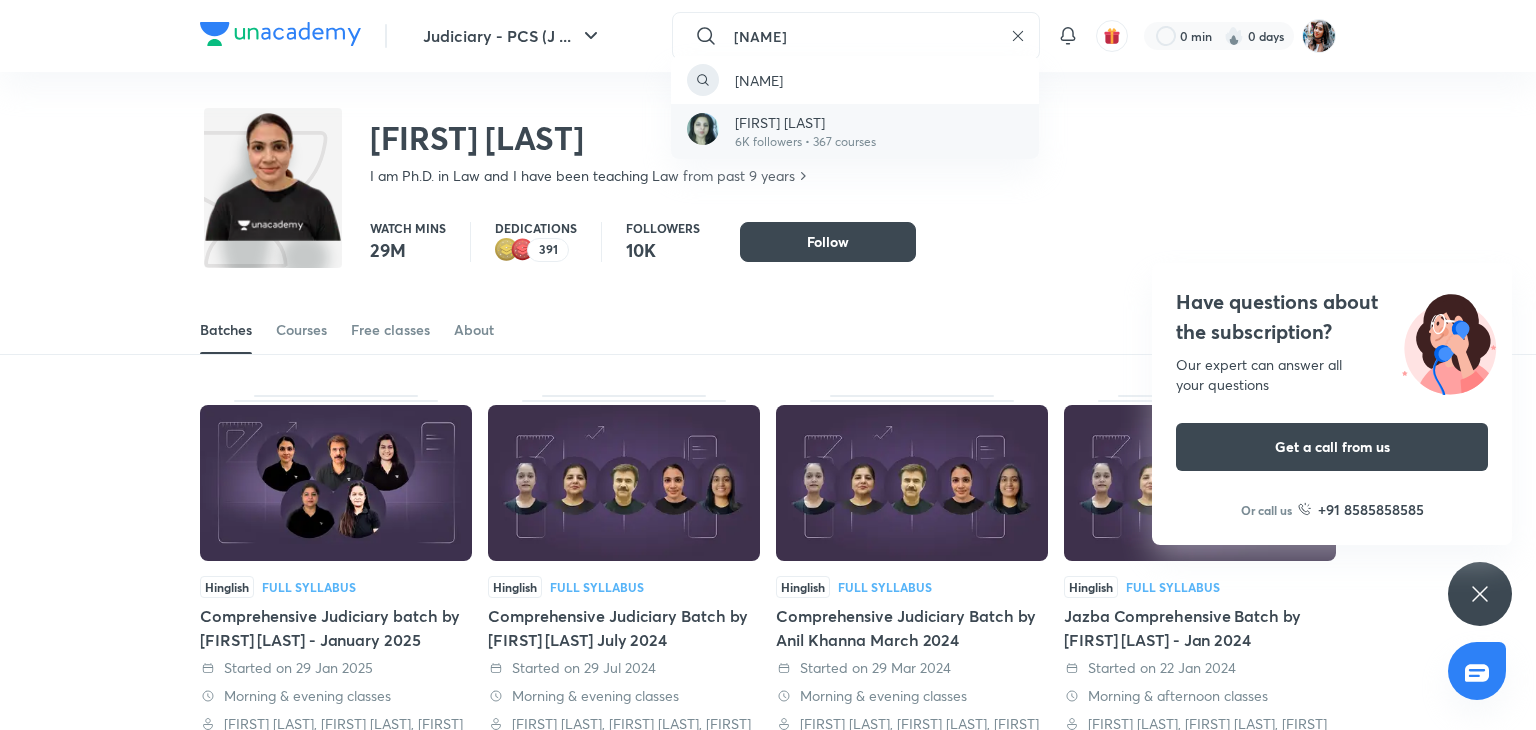 type on "[NAME]" 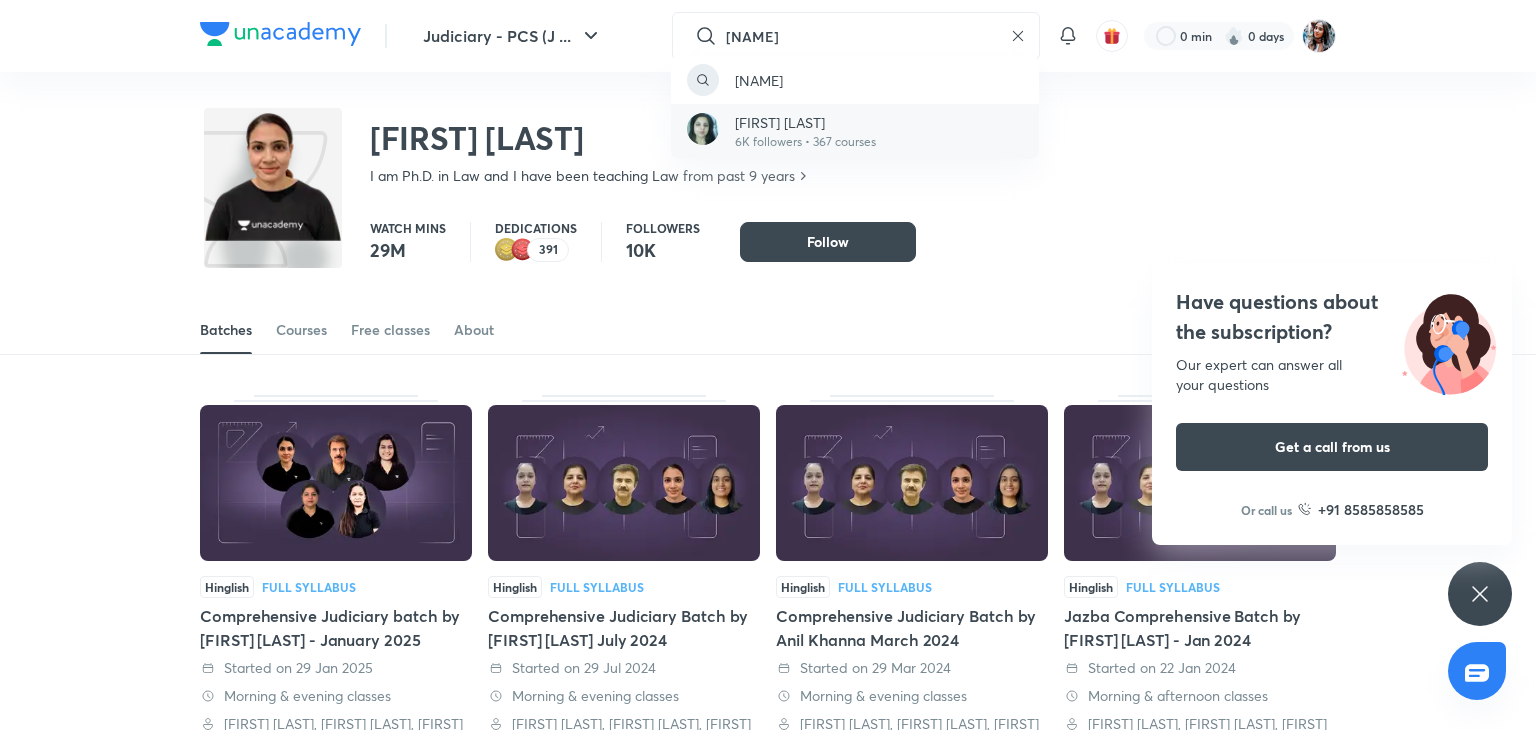 click on "Rittu Dhawan" at bounding box center [805, 122] 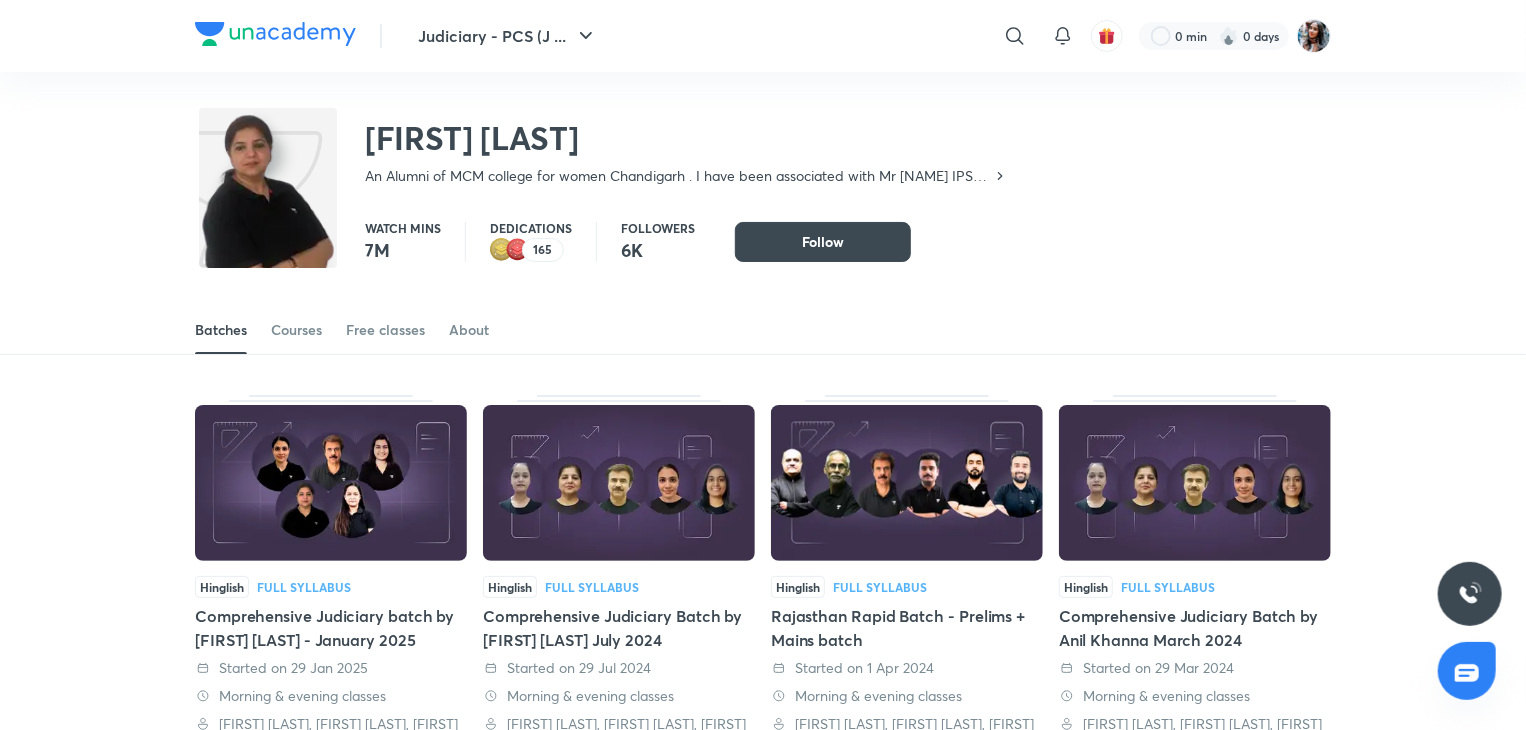 click on "Watch mins 7M Dedications 165 Followers 6K Follow" at bounding box center (848, 242) 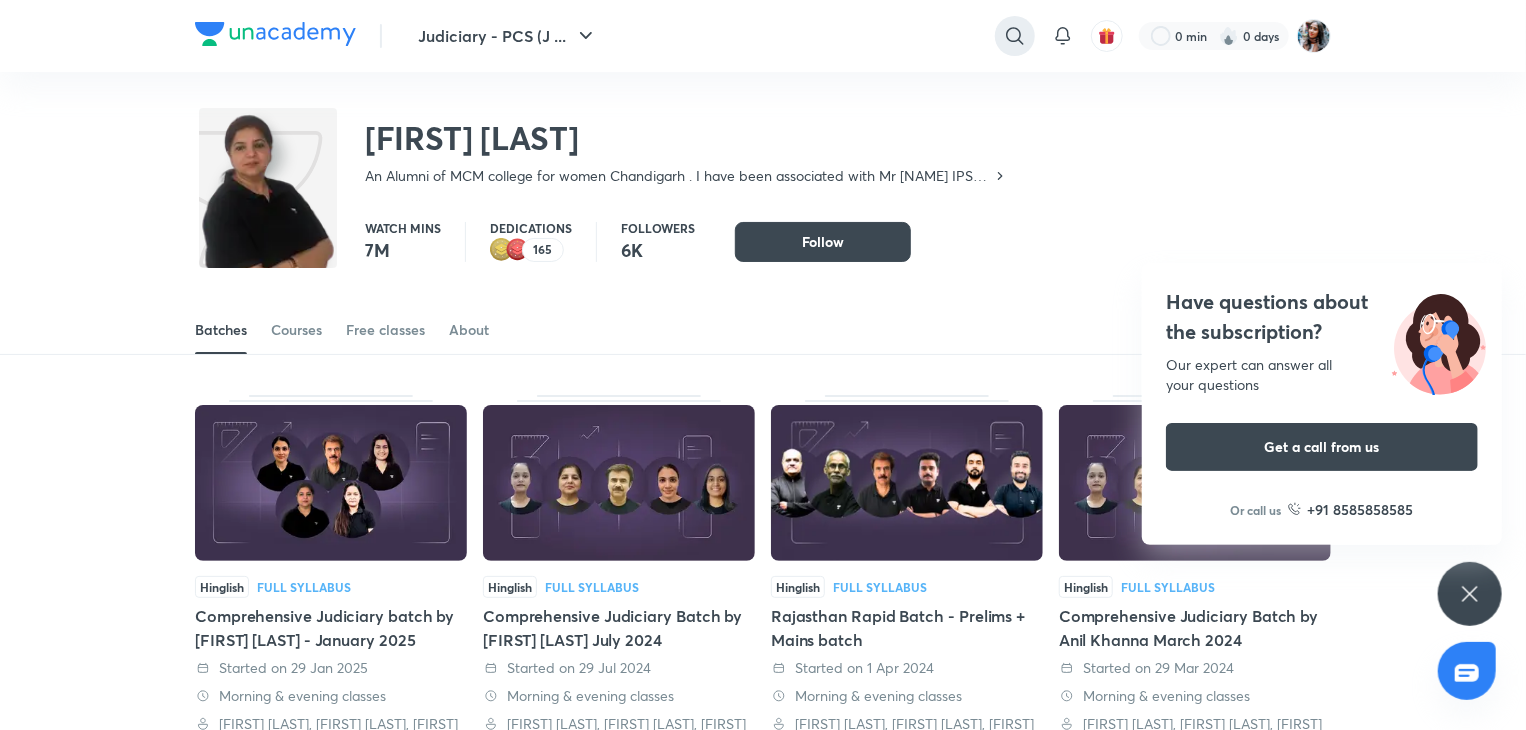 click 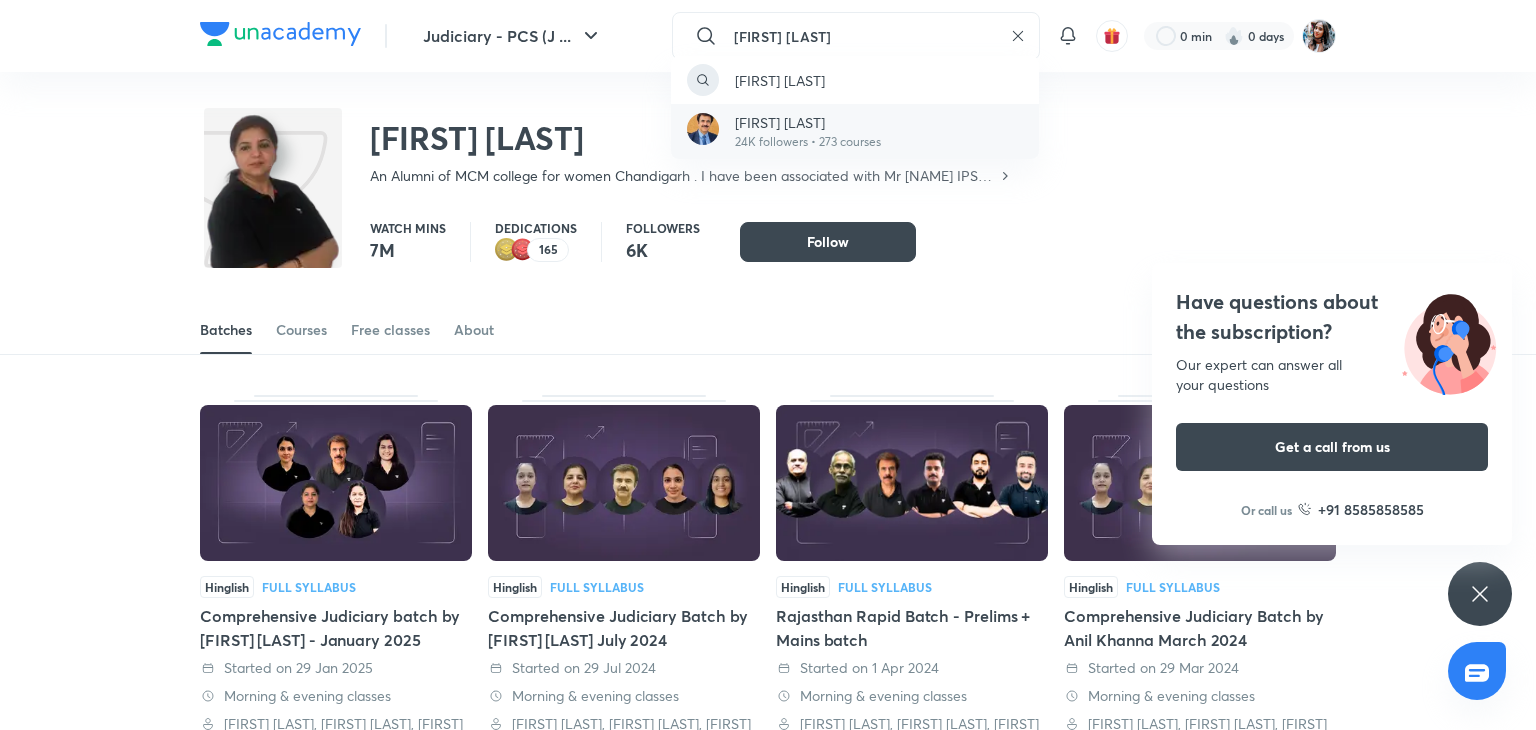 type on "anil khanna" 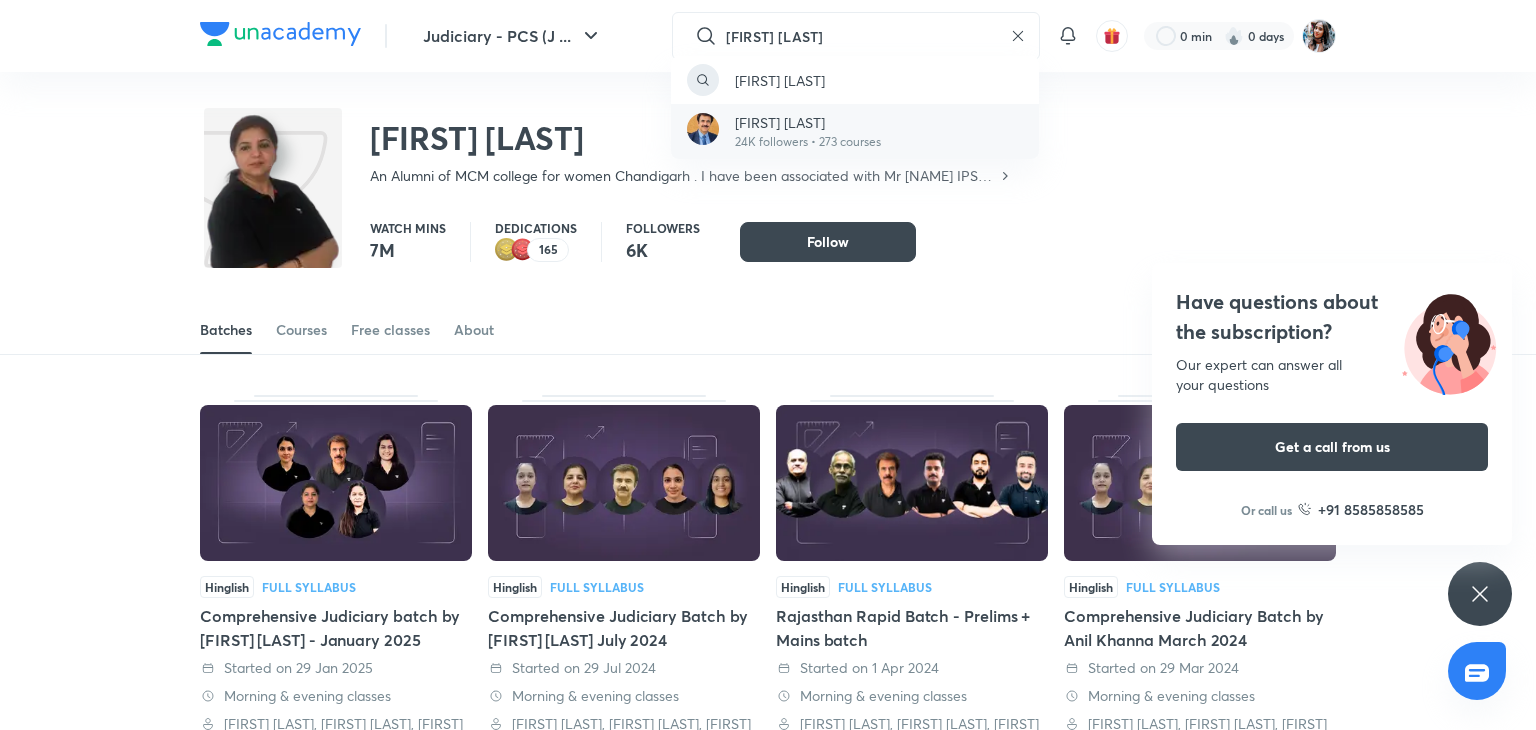 click on "24K followers • 273 courses" at bounding box center (808, 142) 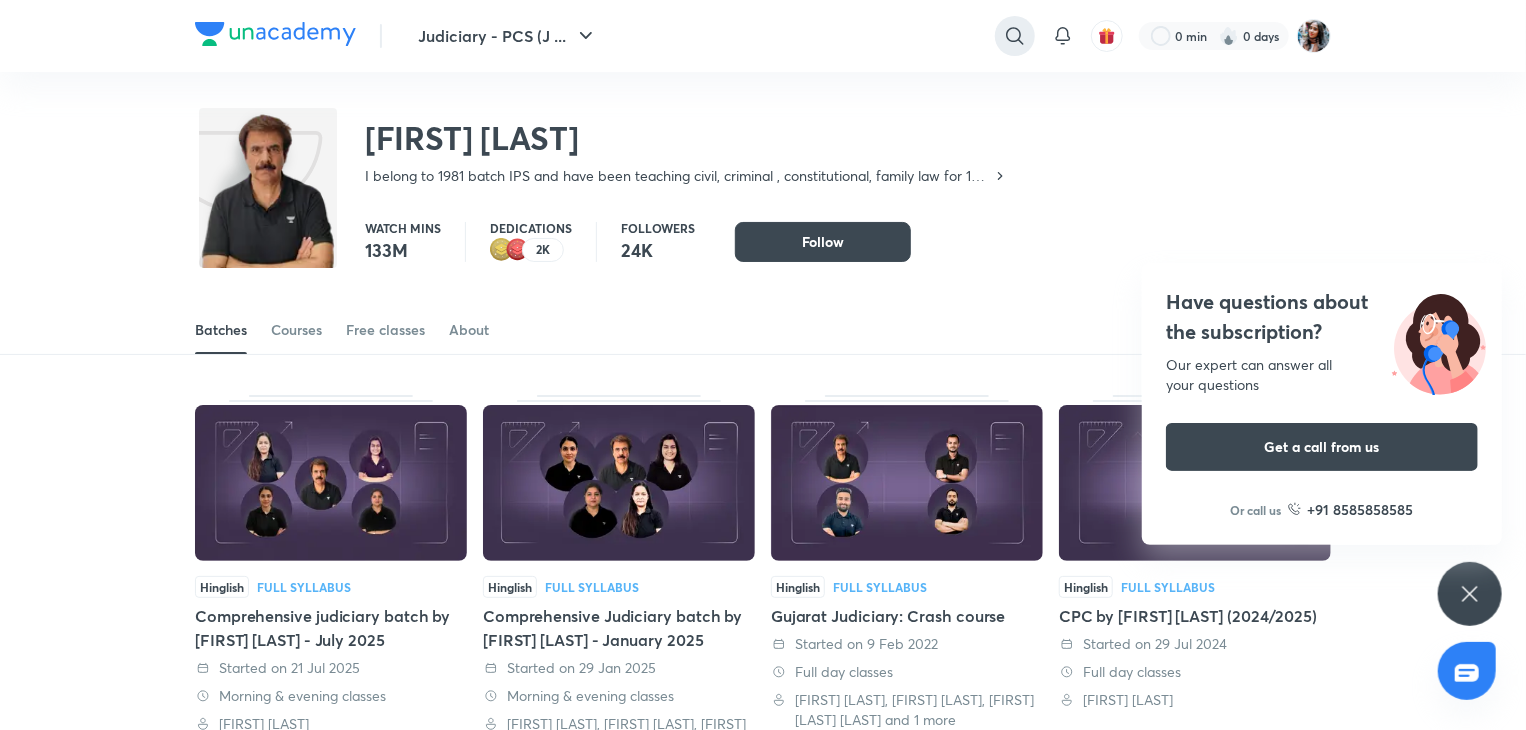 click at bounding box center (1015, 36) 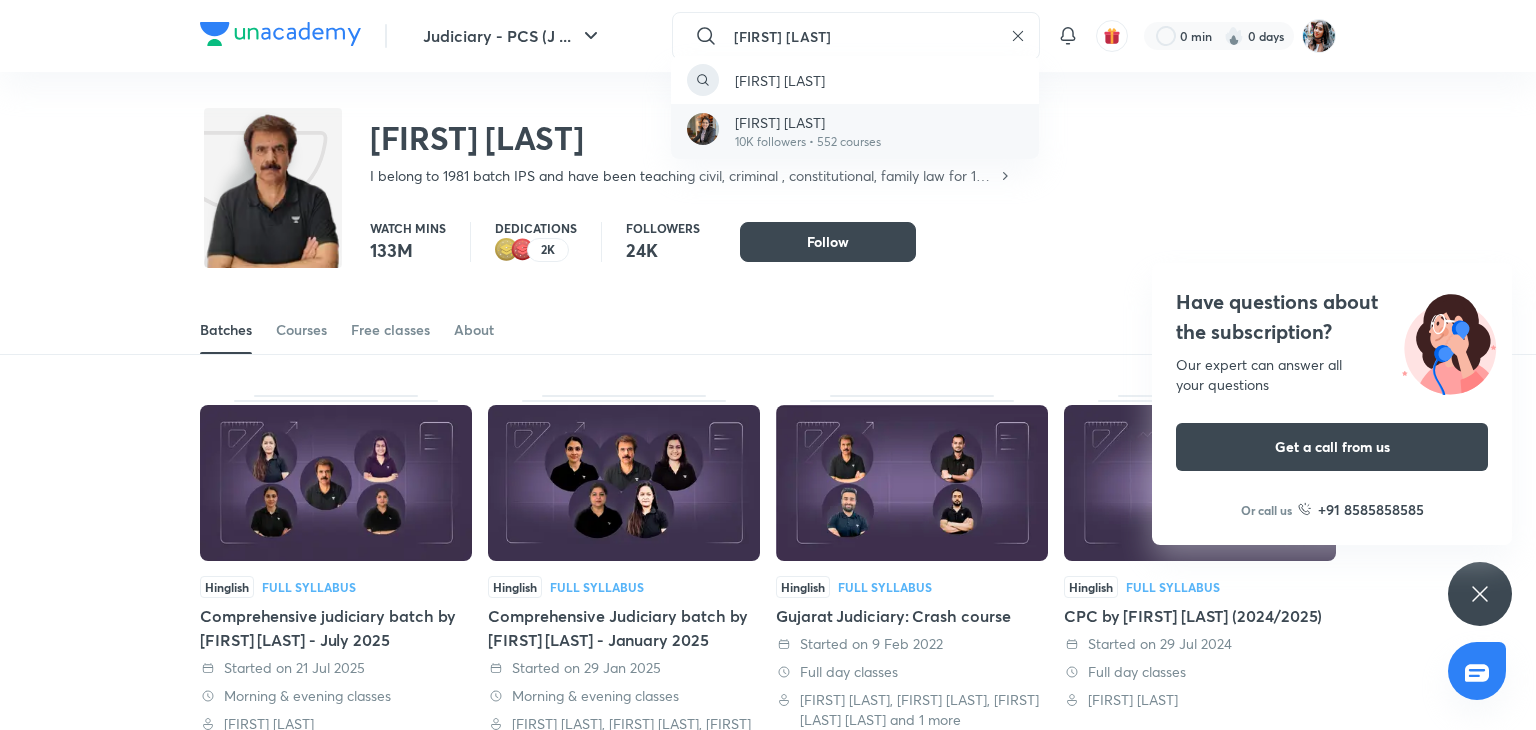 type on "sital sharma" 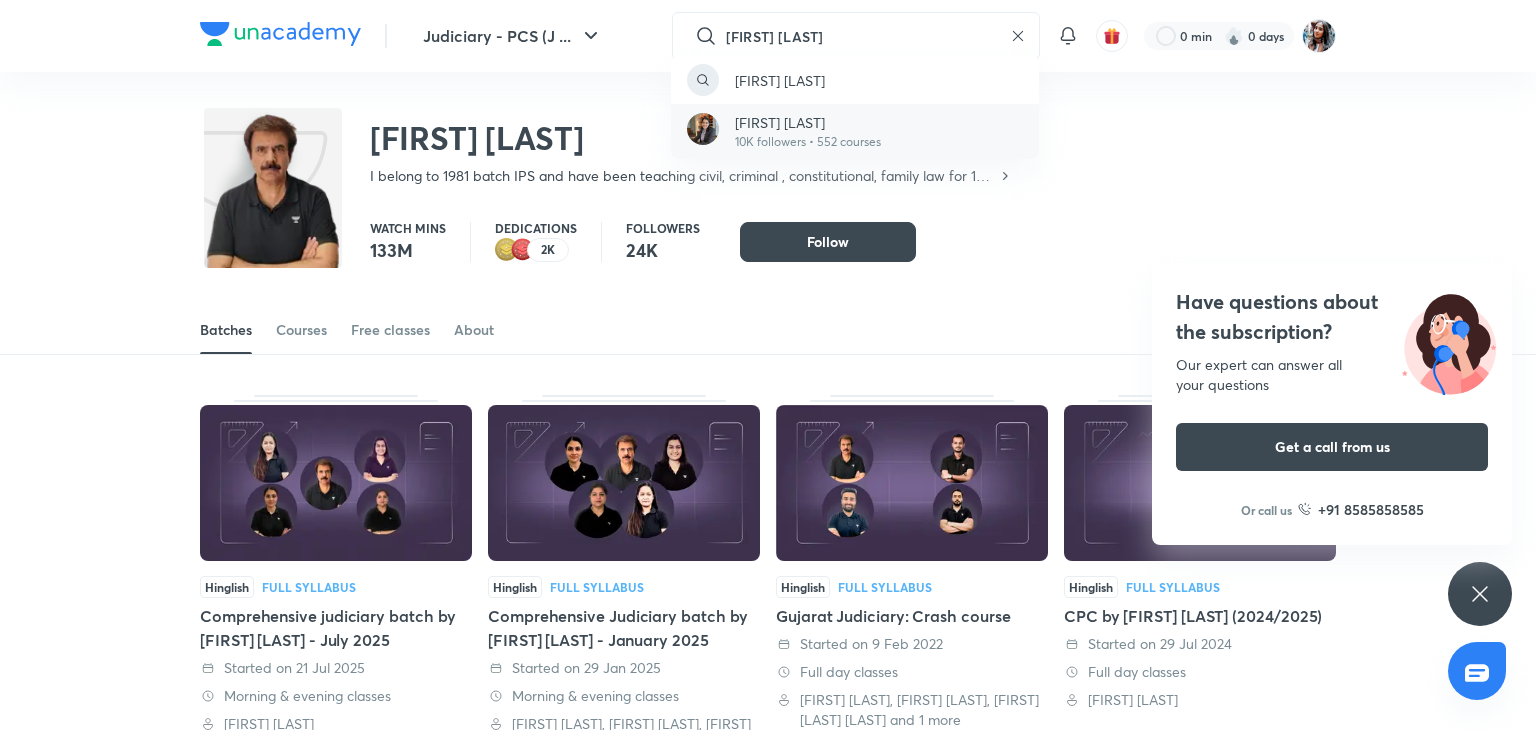 click on "10K followers • 552 courses" at bounding box center [808, 142] 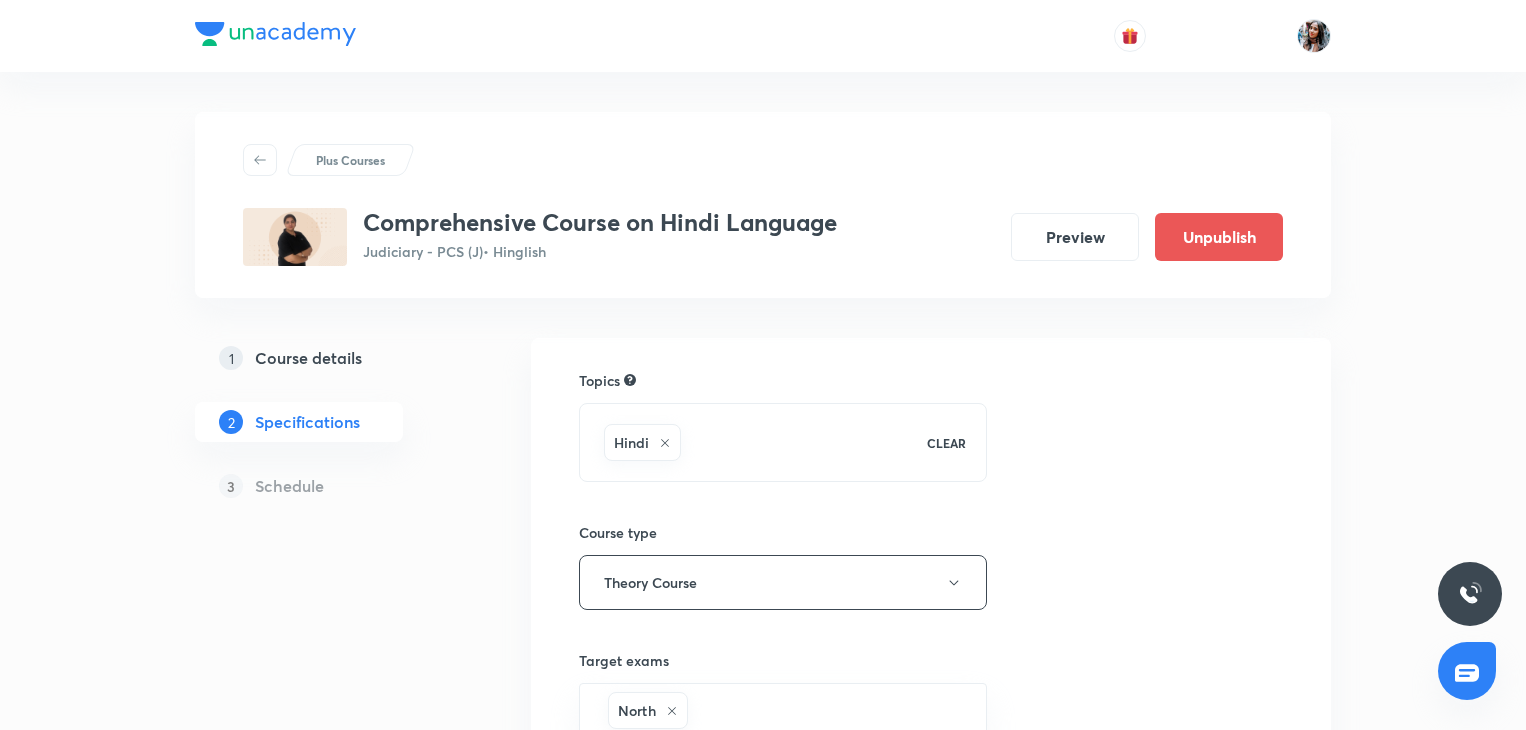 scroll, scrollTop: 0, scrollLeft: 0, axis: both 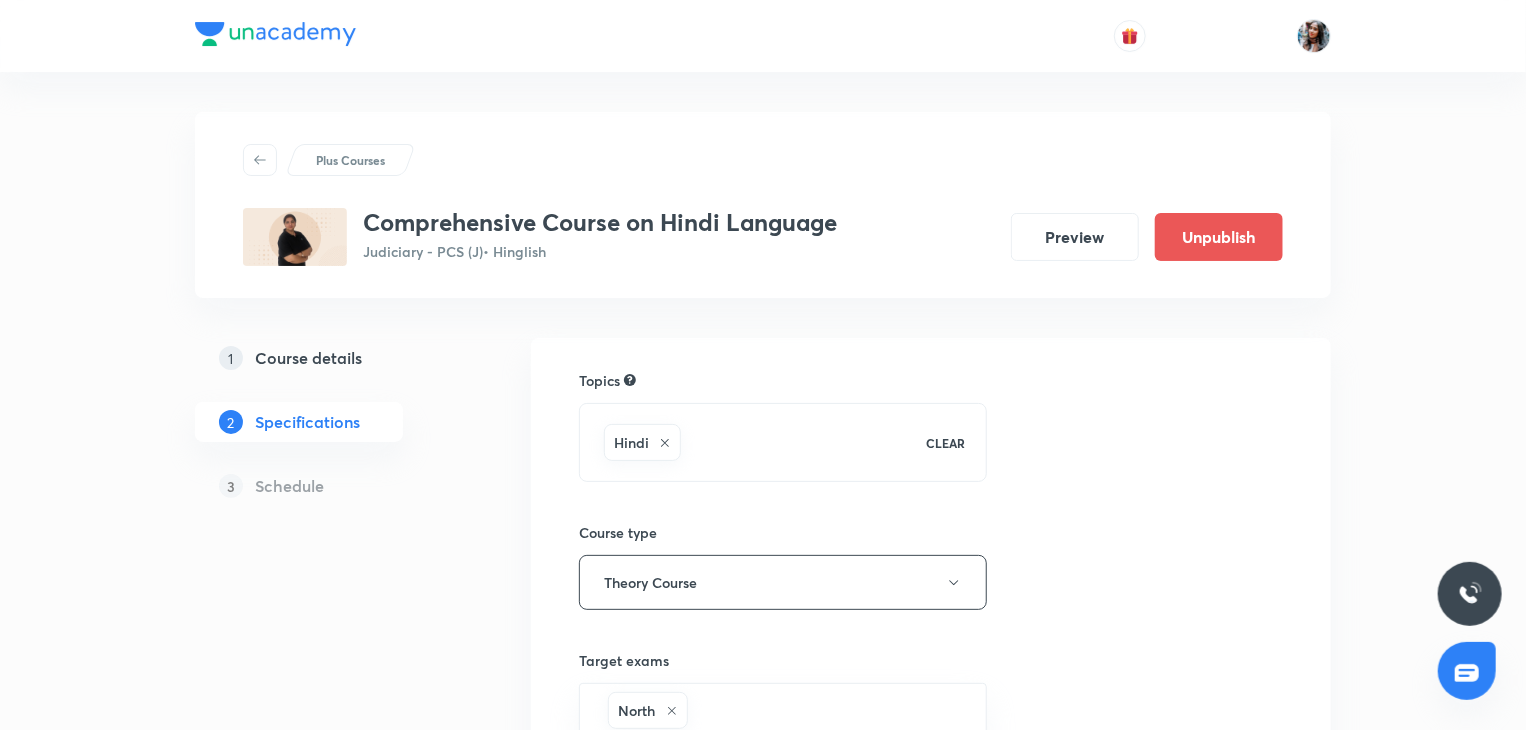 click on "Course details" at bounding box center (308, 358) 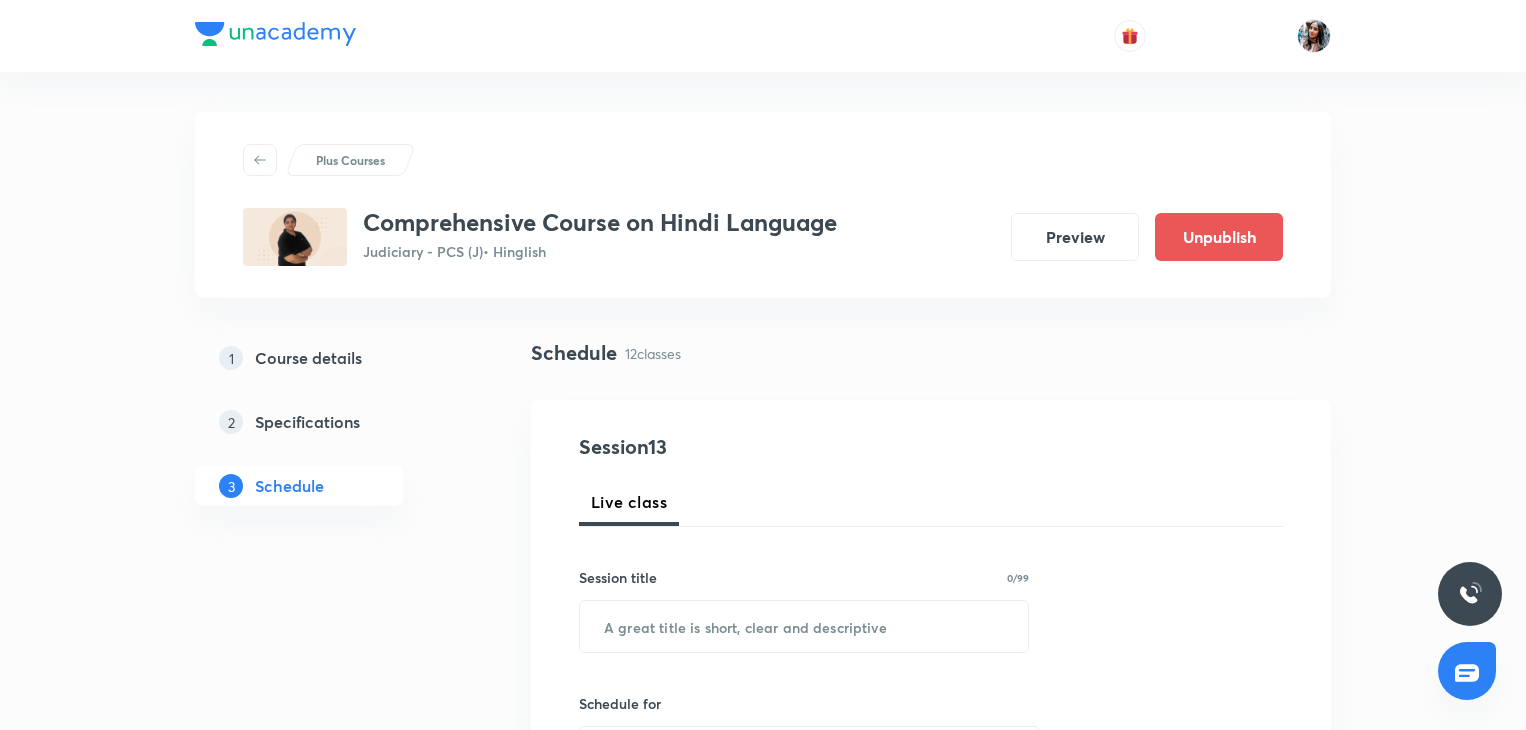 scroll, scrollTop: 0, scrollLeft: 0, axis: both 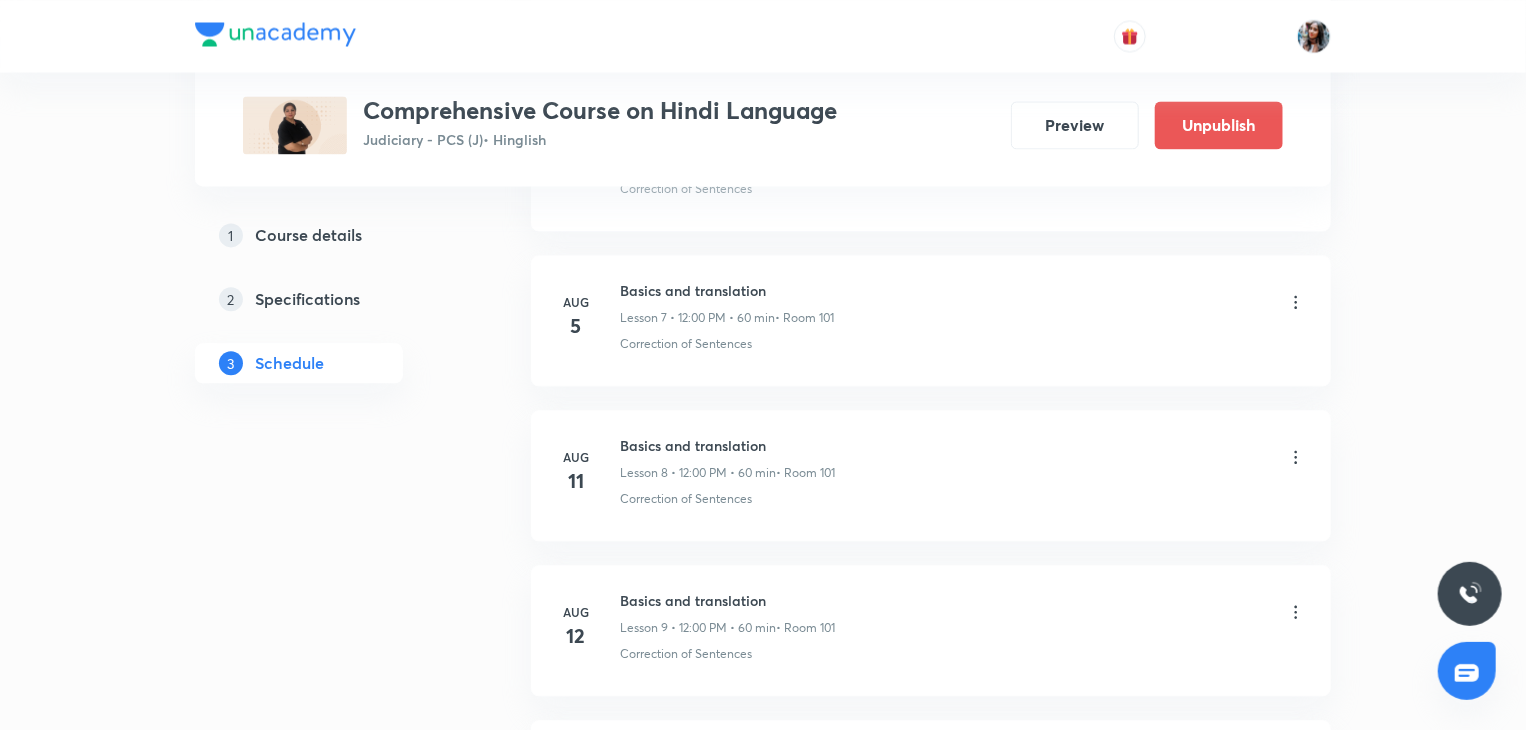 click on "Basics and translation" at bounding box center (727, 290) 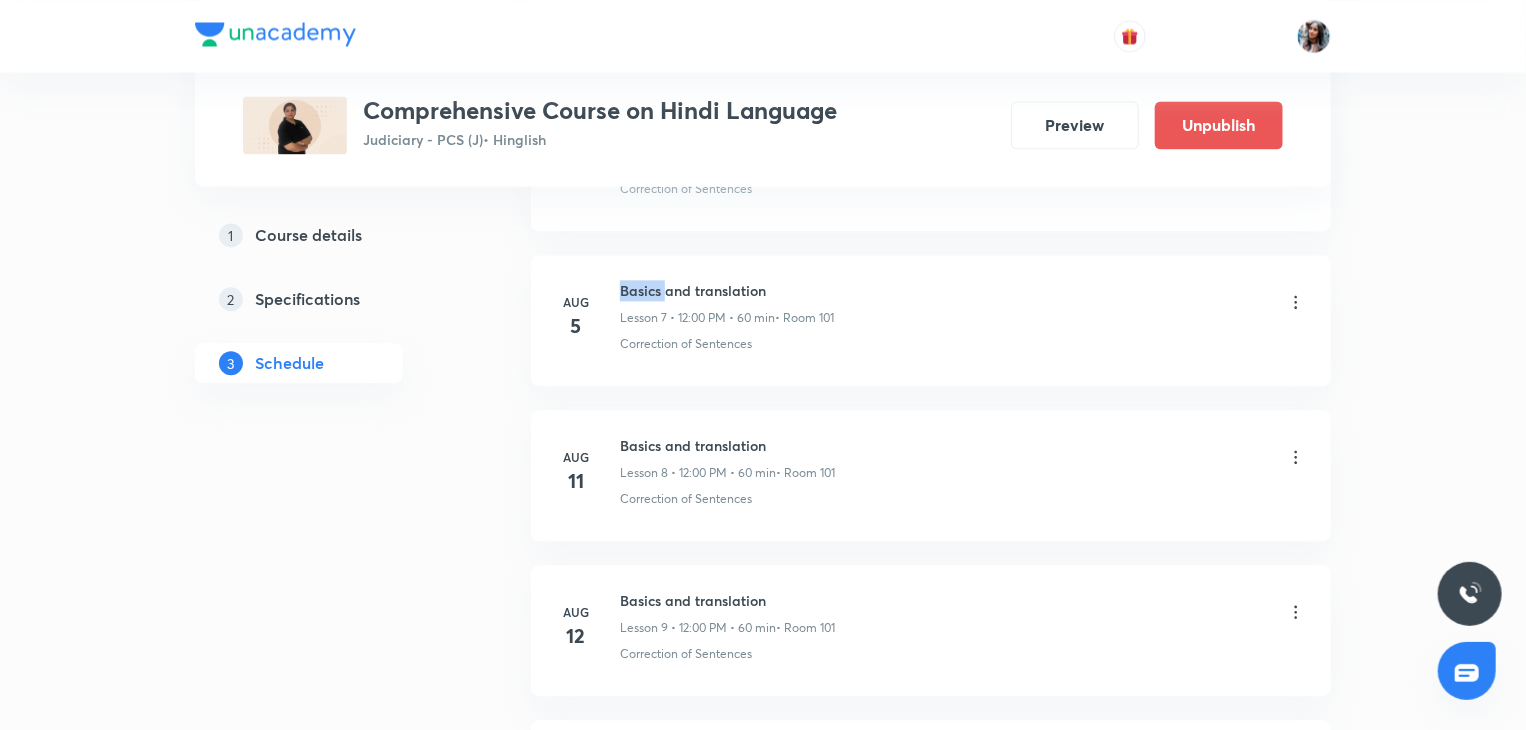 click on "Basics and translation" at bounding box center (727, 290) 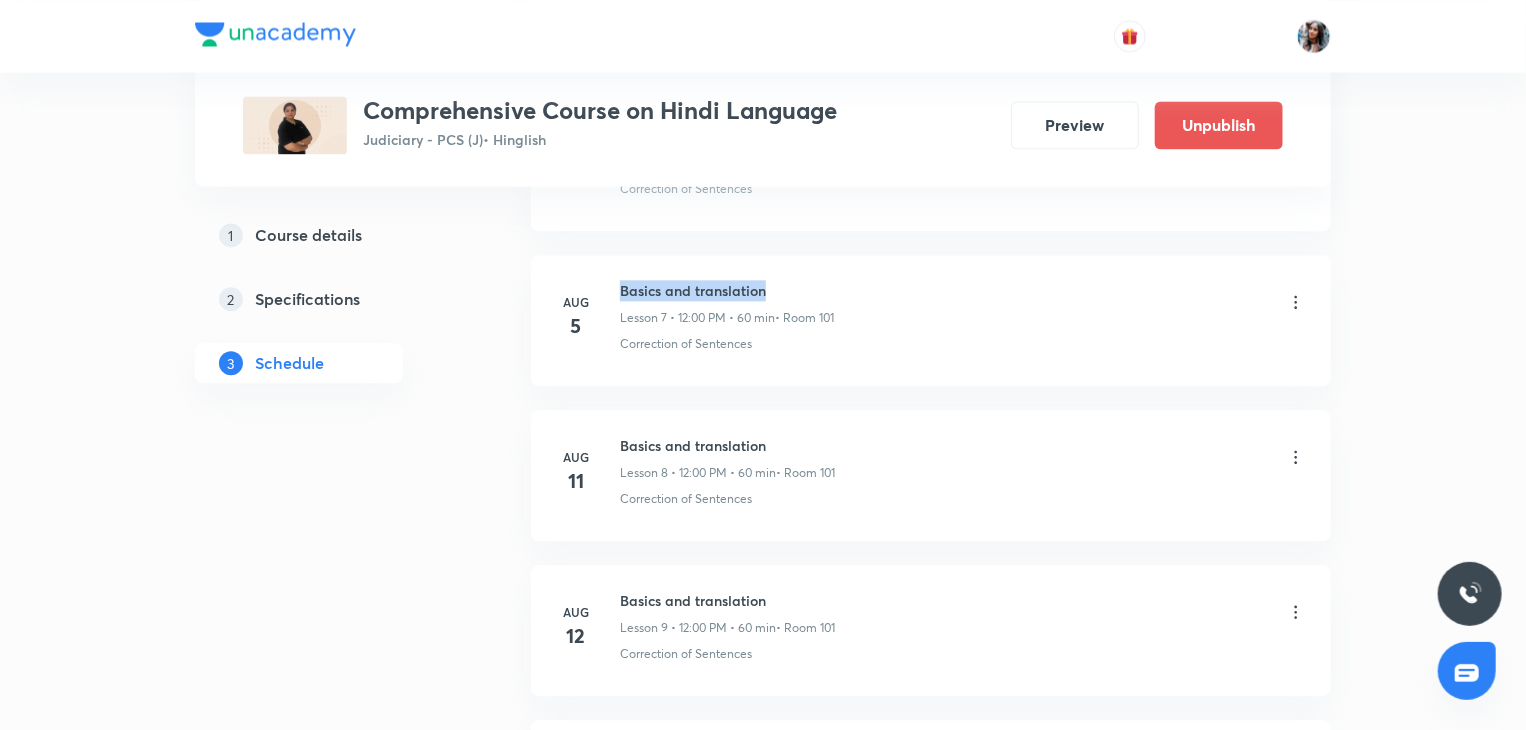 copy on "Basics and translation" 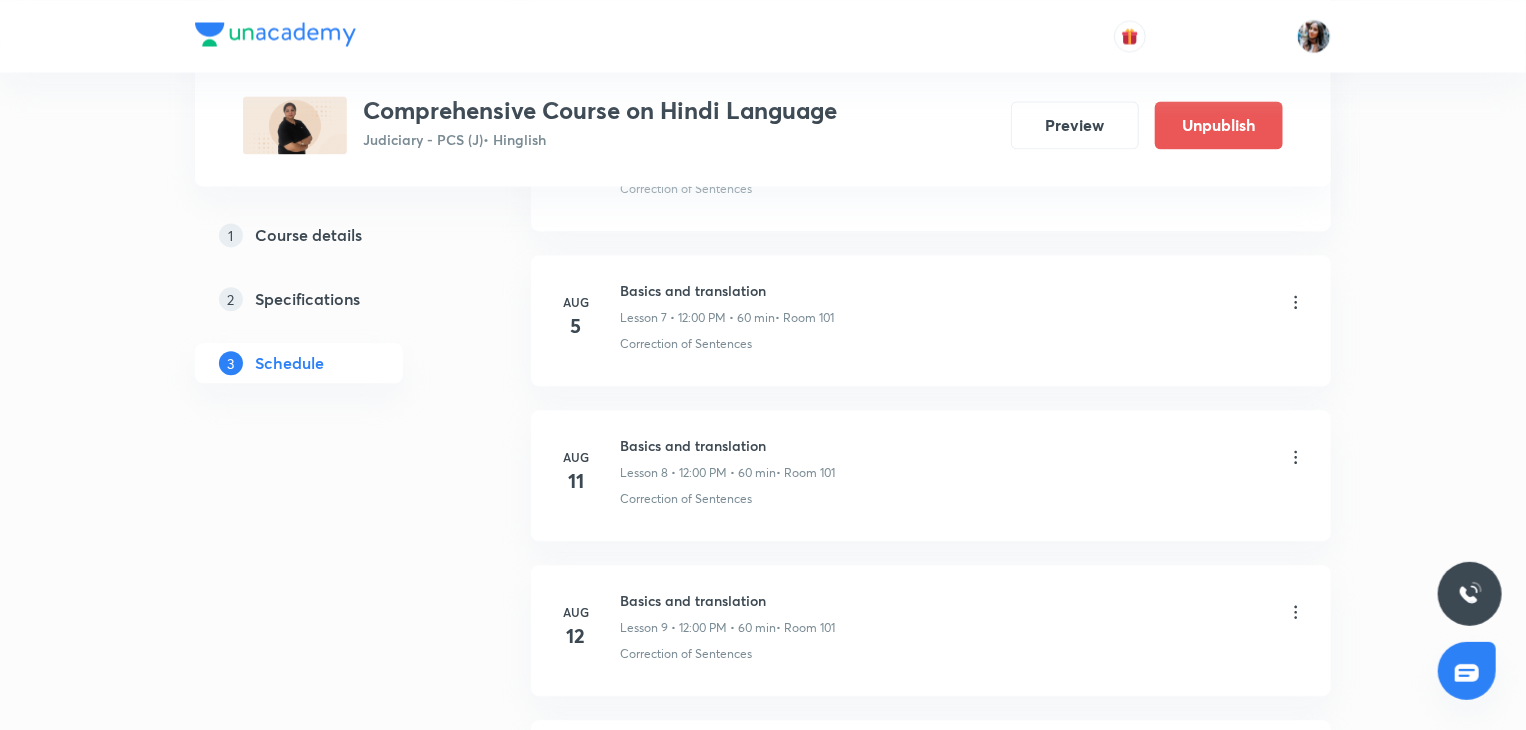 click 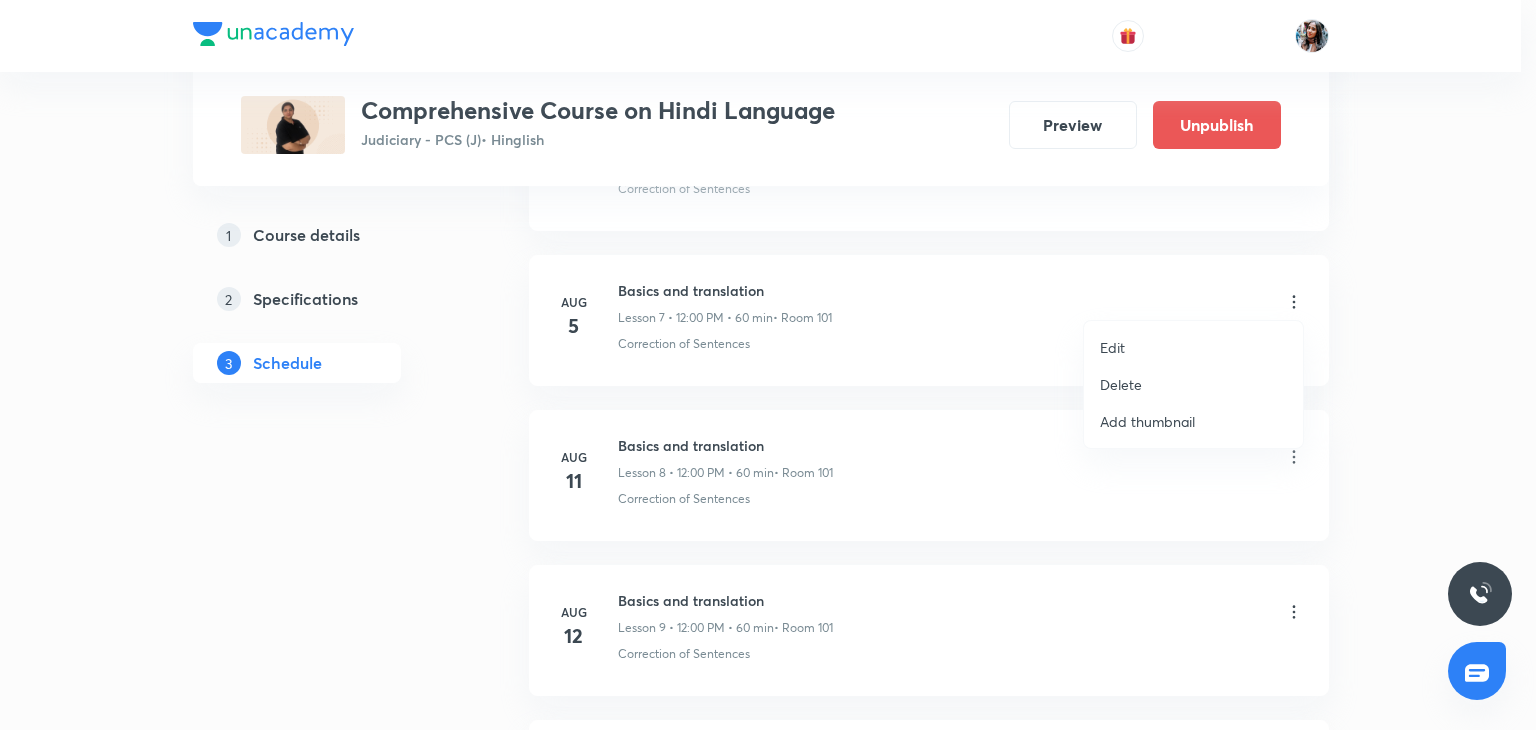 click on "Delete" at bounding box center [1193, 384] 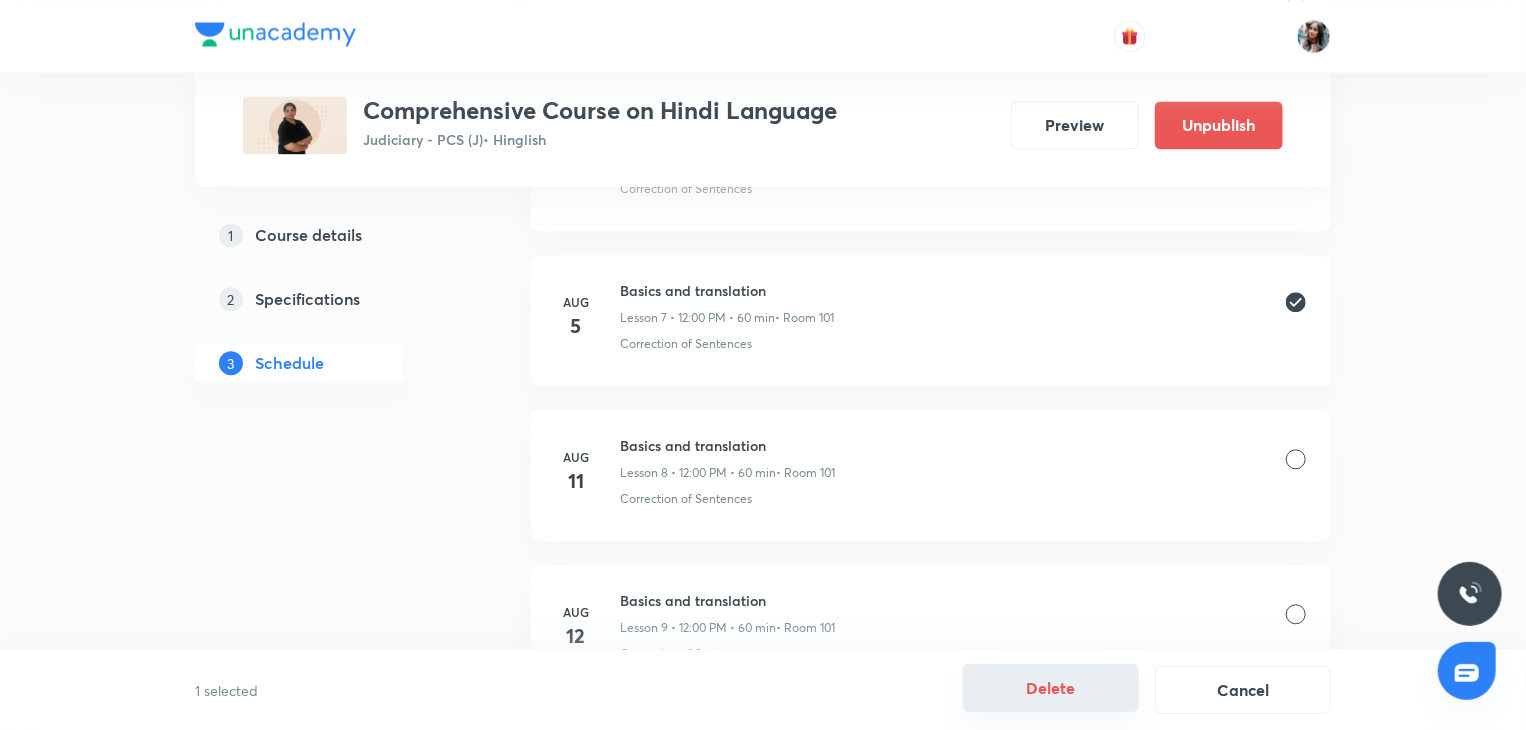 click on "Delete" at bounding box center [1051, 688] 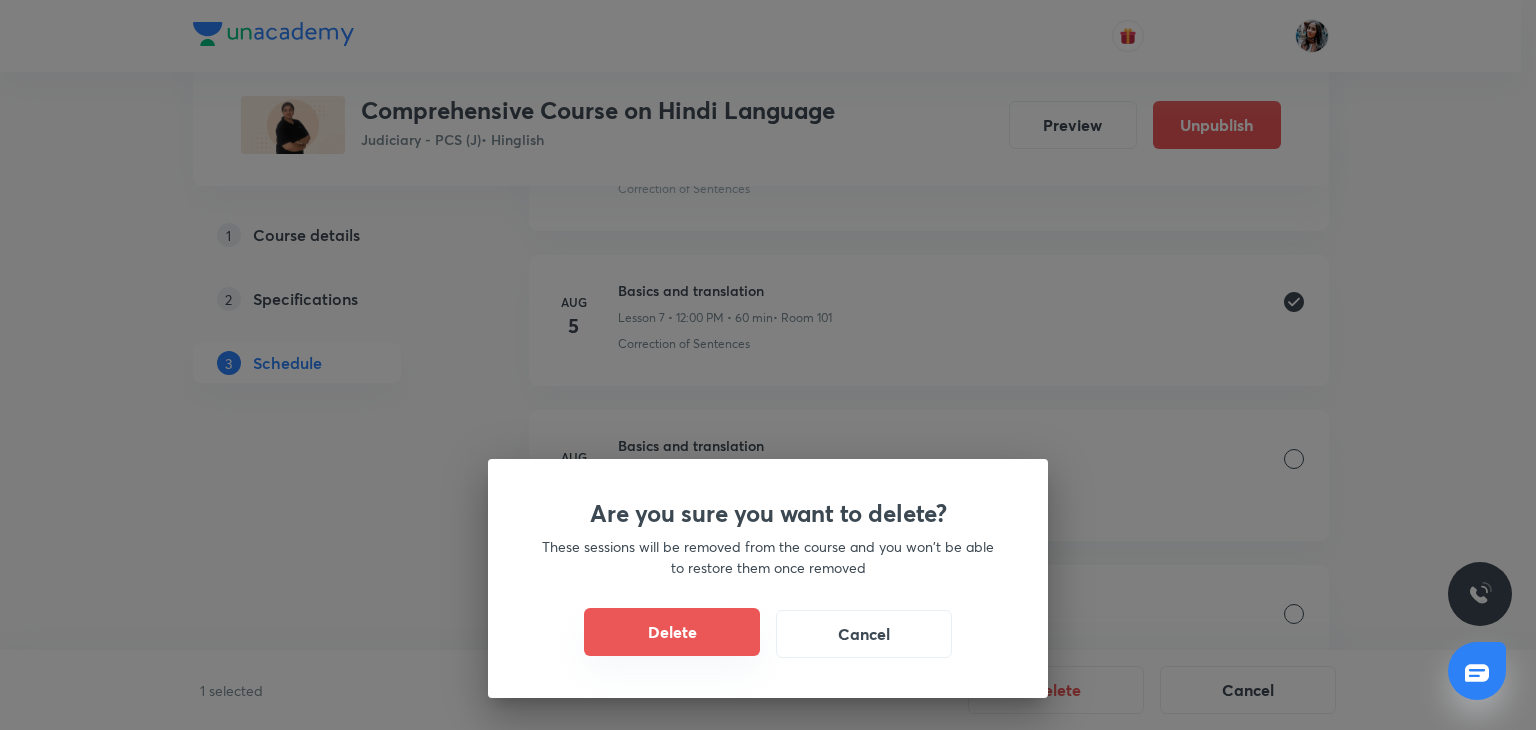 click on "Delete" at bounding box center [672, 632] 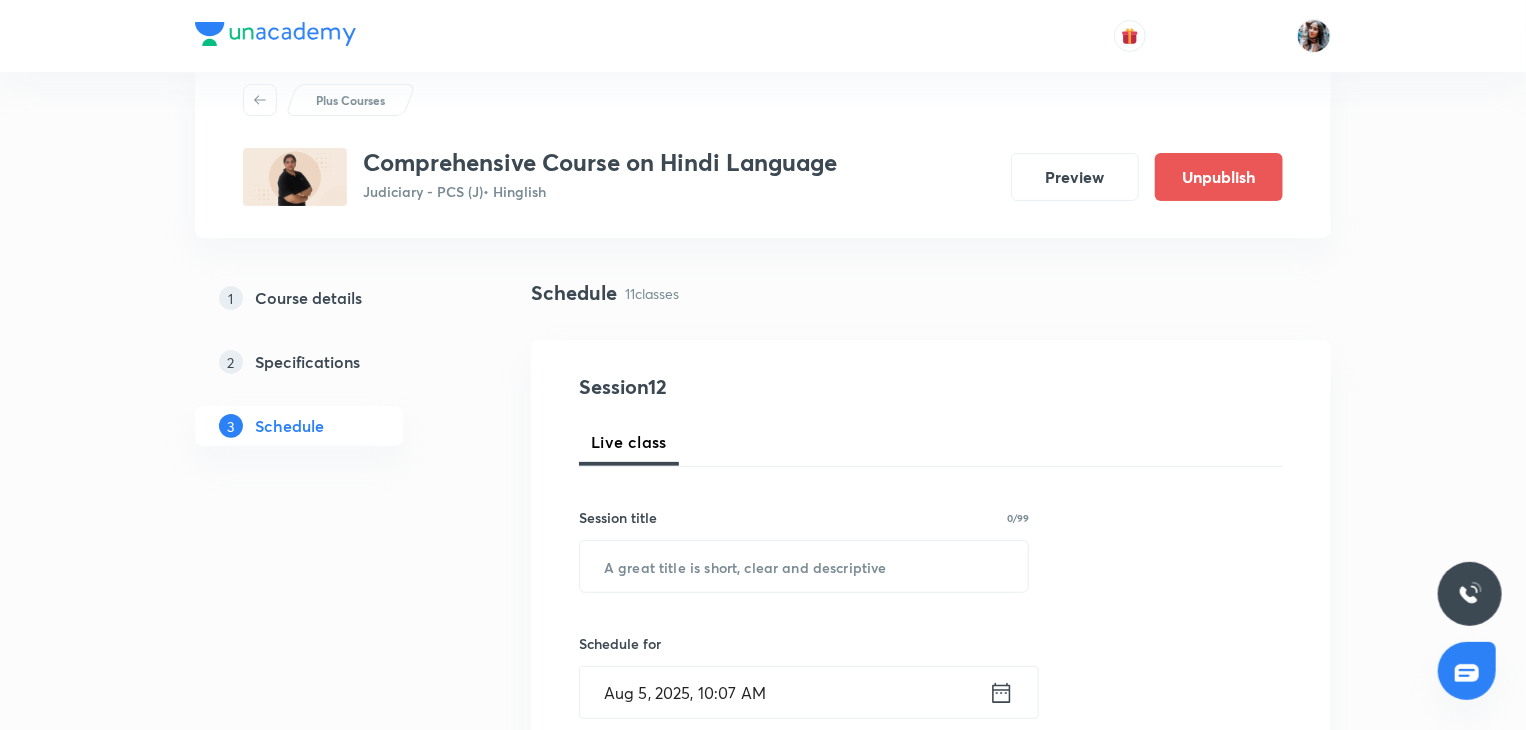 scroll, scrollTop: 172, scrollLeft: 0, axis: vertical 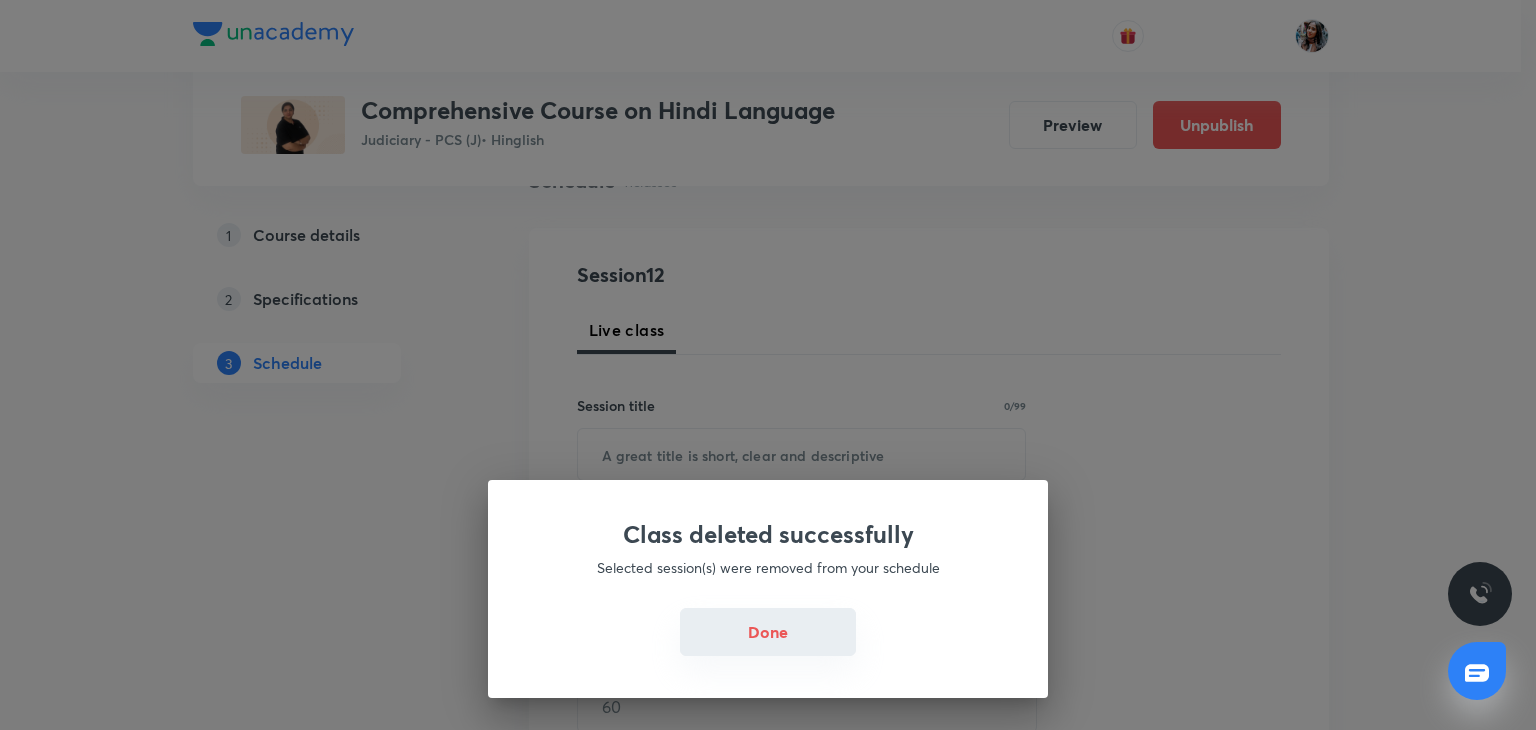 click on "Done" at bounding box center [768, 632] 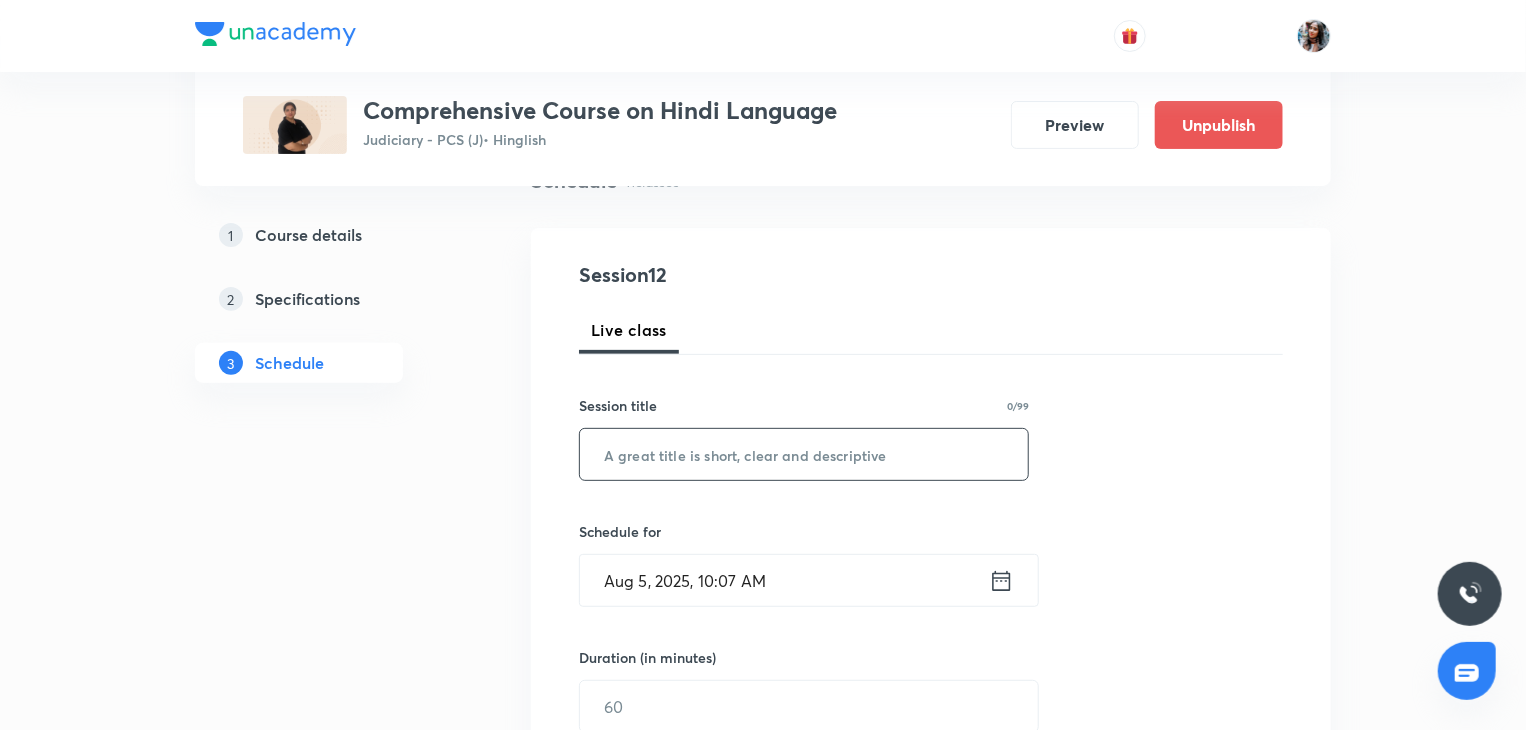 click at bounding box center (804, 454) 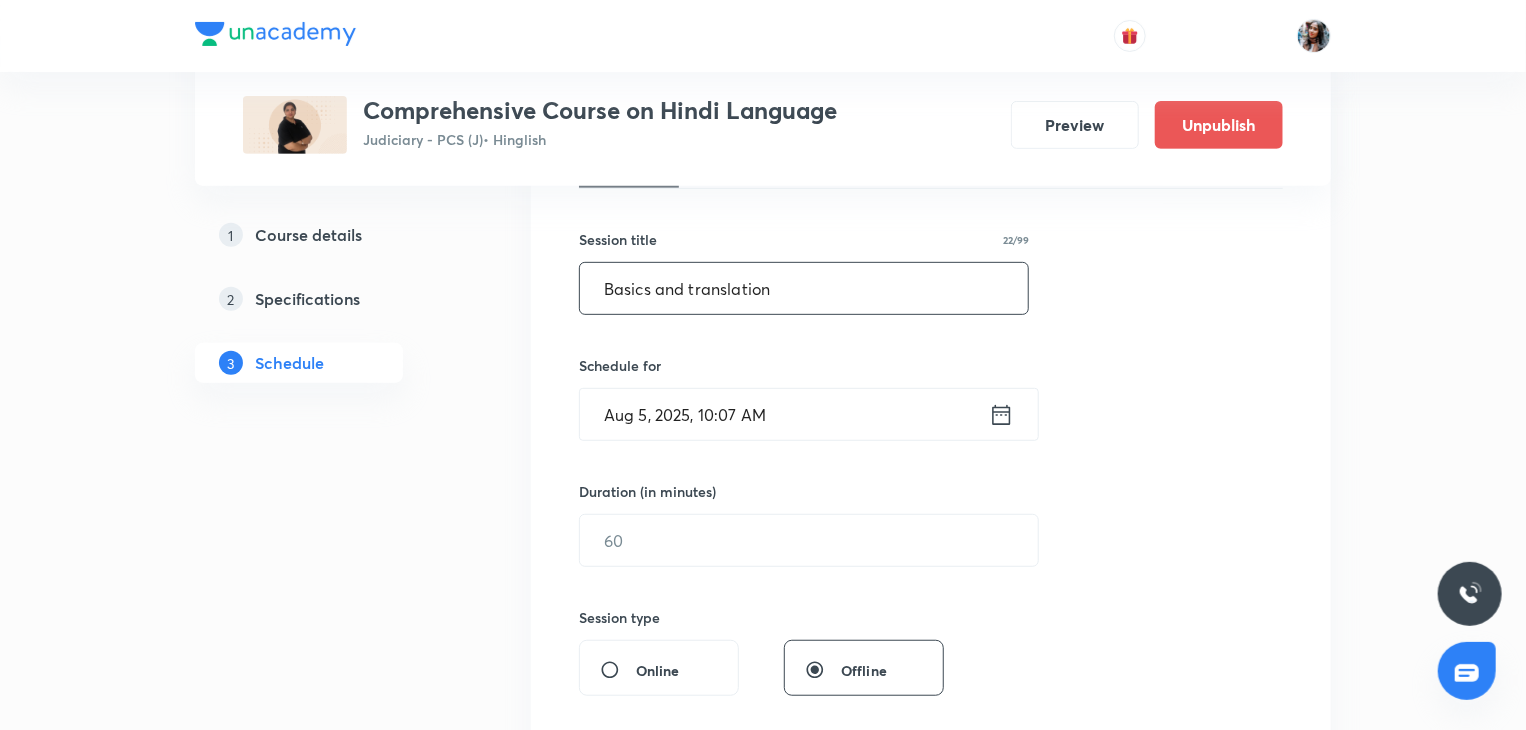 scroll, scrollTop: 344, scrollLeft: 0, axis: vertical 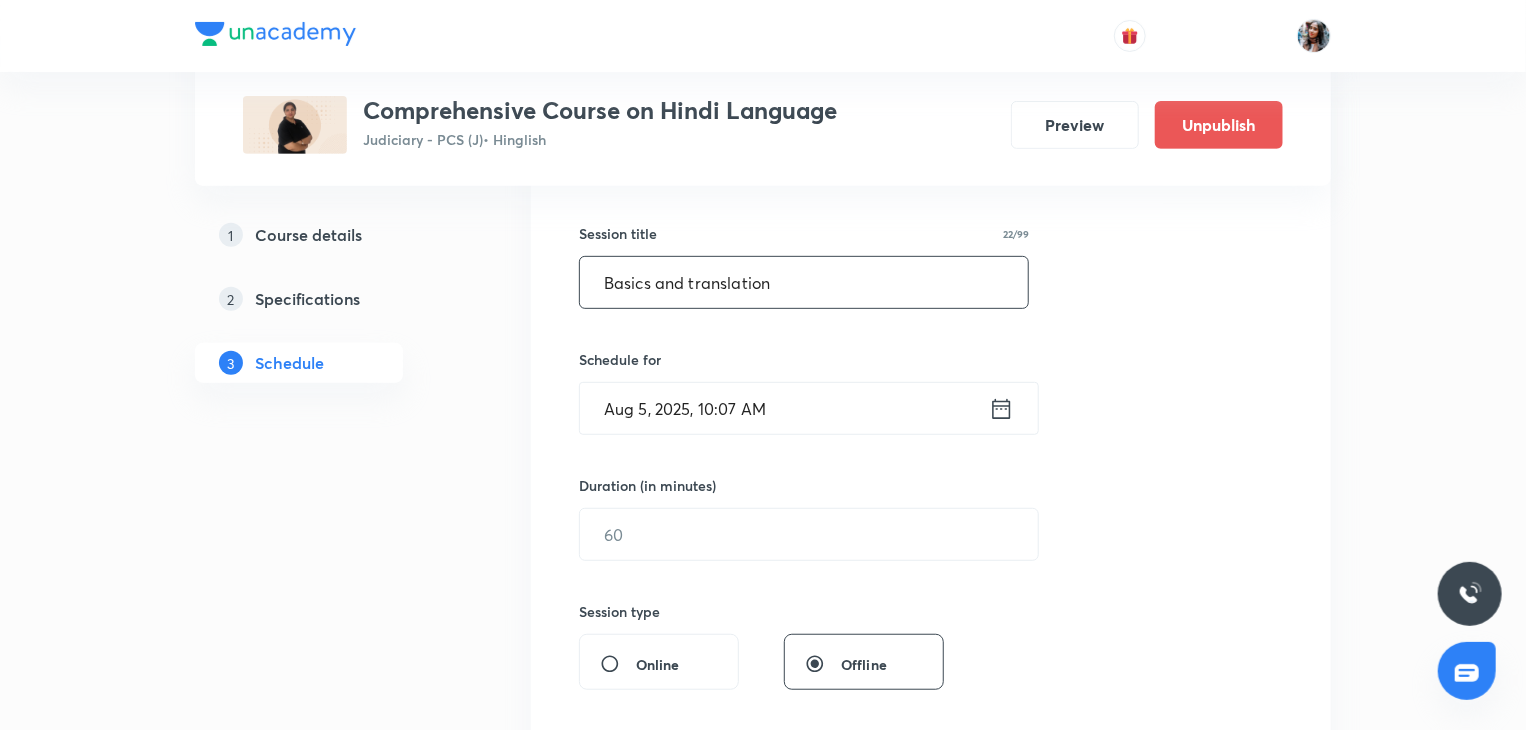 type on "Basics and translation" 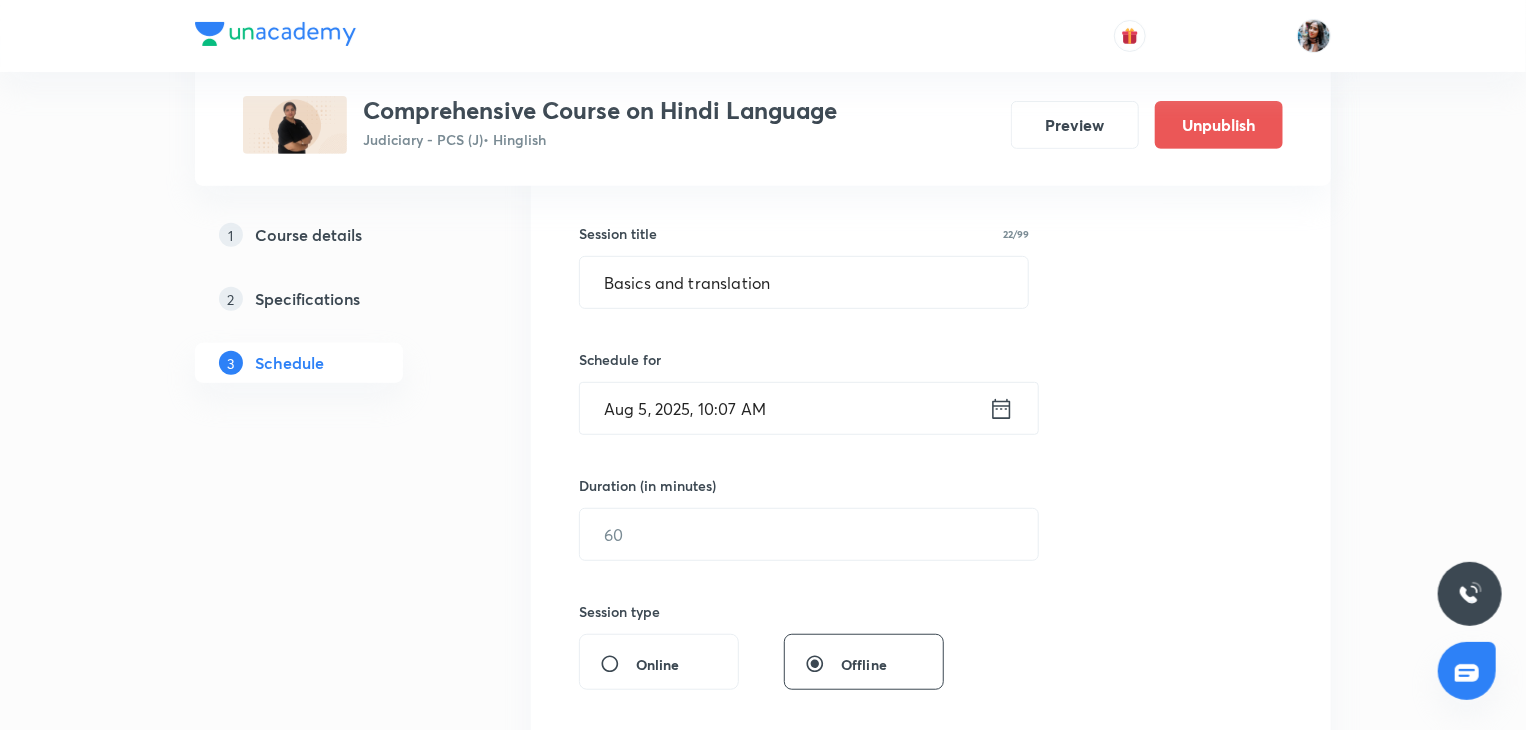 click on "Aug 5, 2025, 10:07 AM" at bounding box center [784, 408] 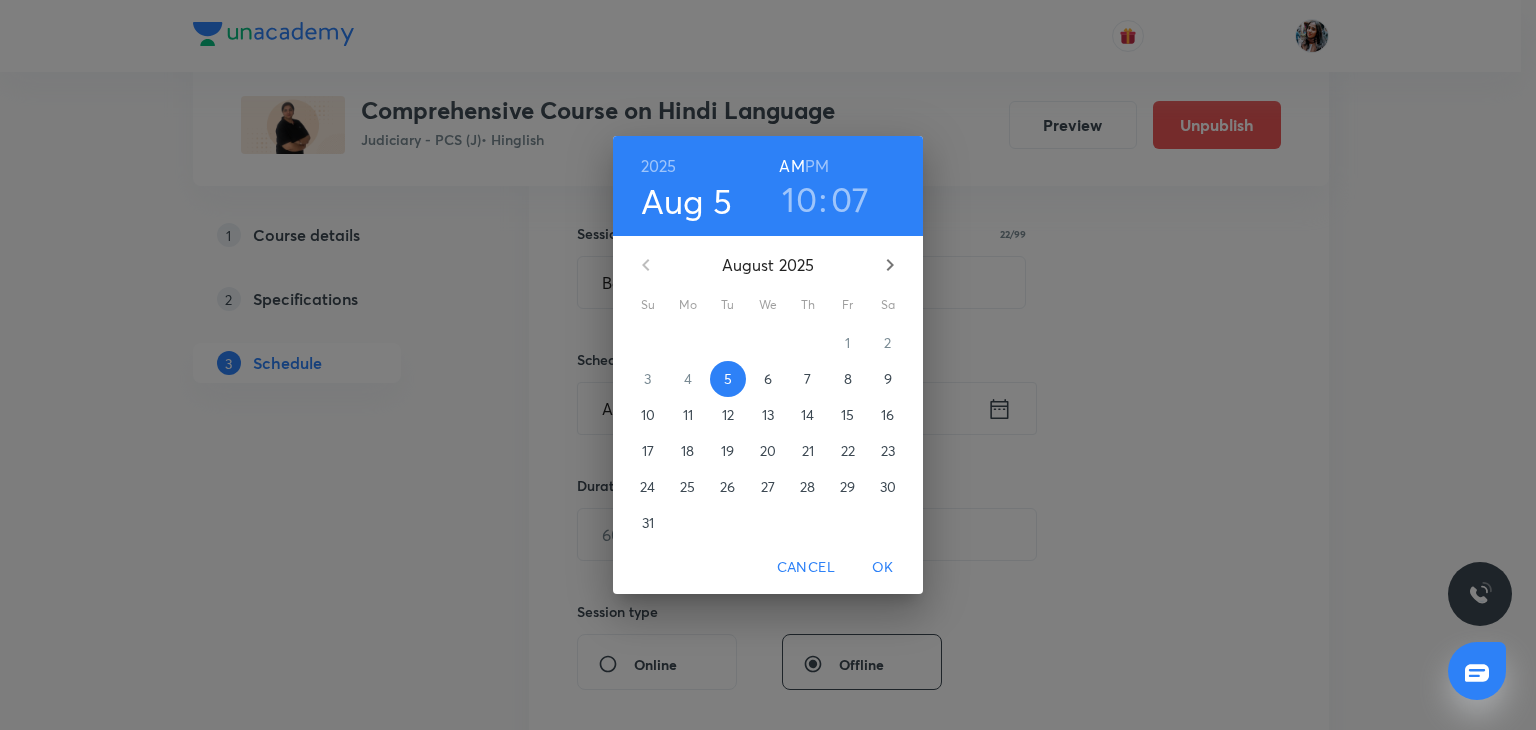 click on "PM" at bounding box center (817, 166) 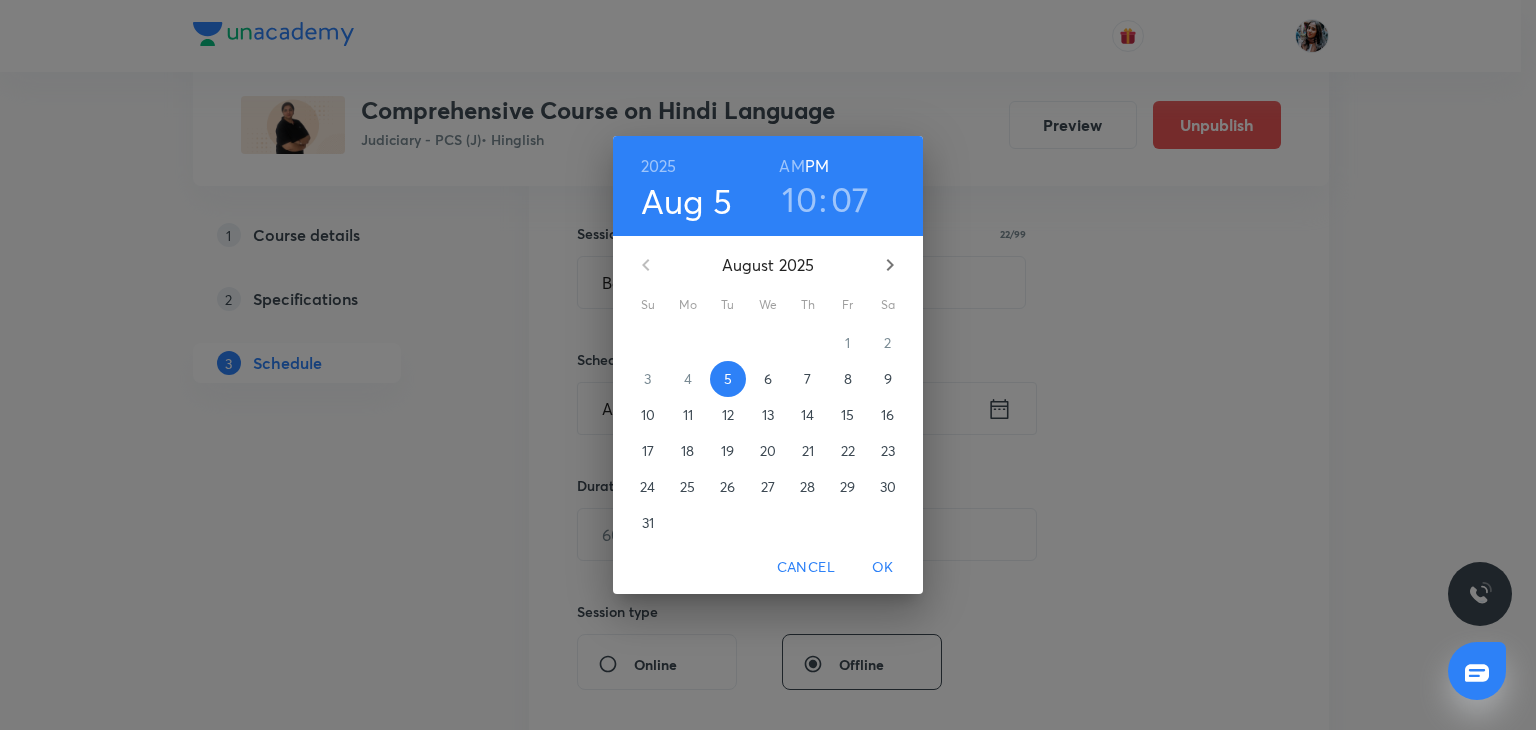 click on "10" at bounding box center [799, 199] 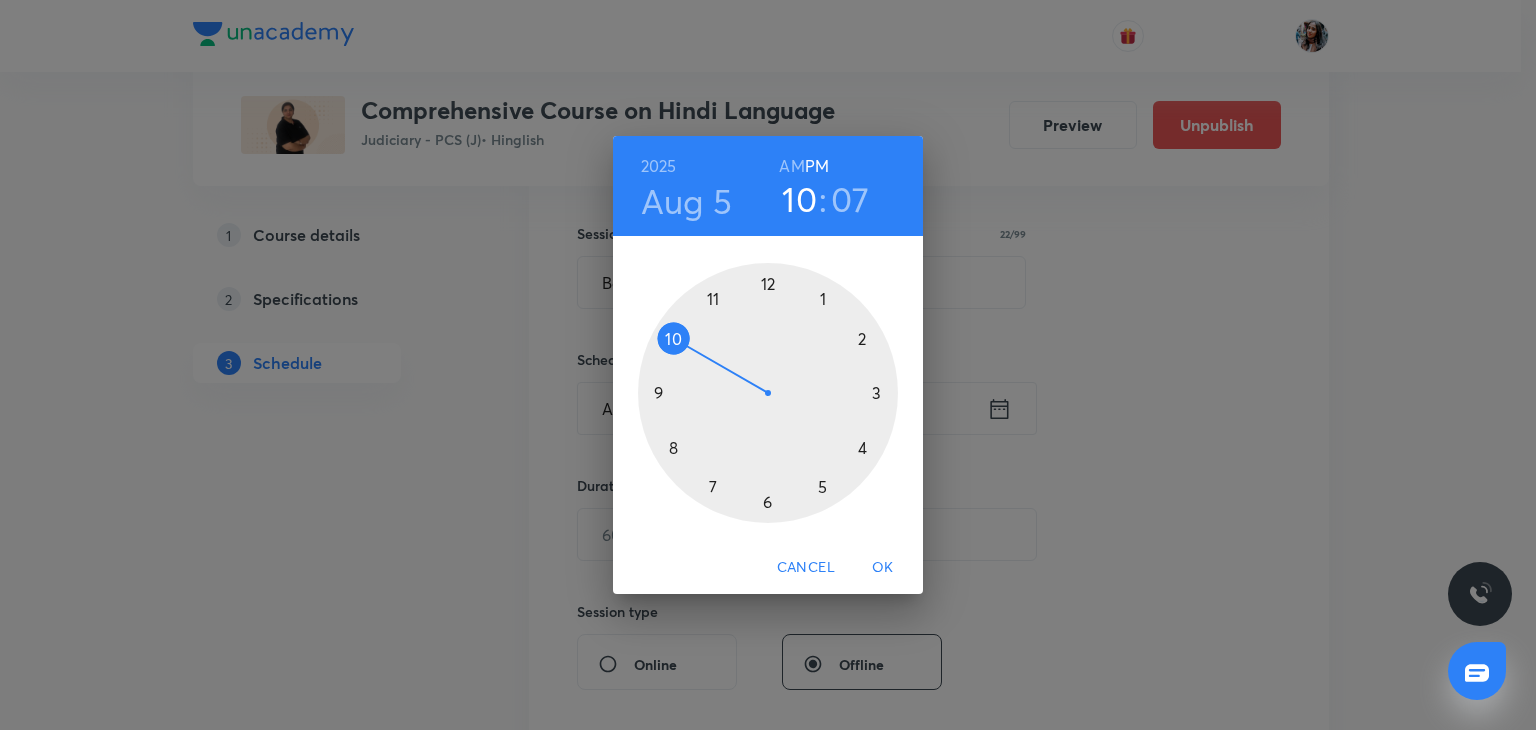 click at bounding box center [768, 393] 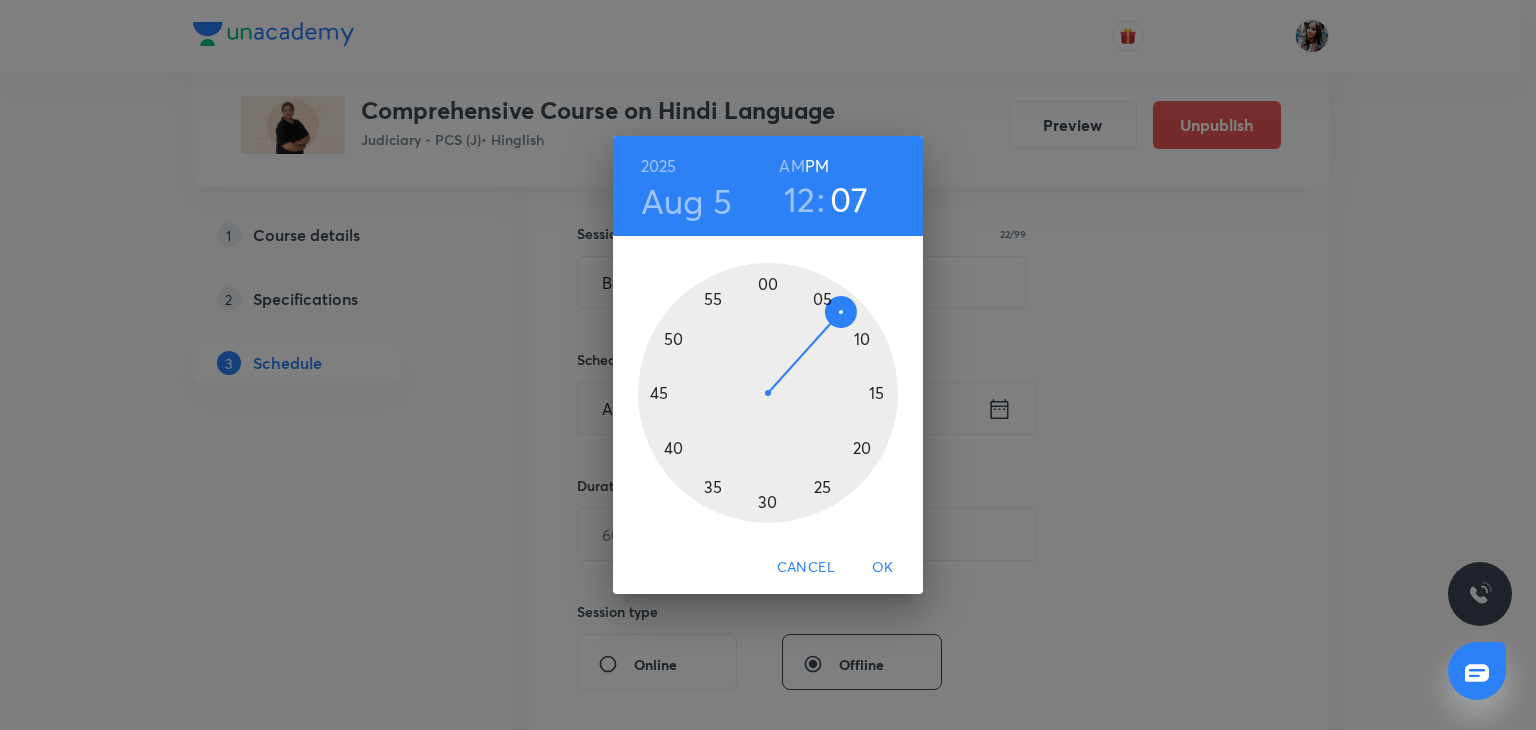 click at bounding box center [768, 393] 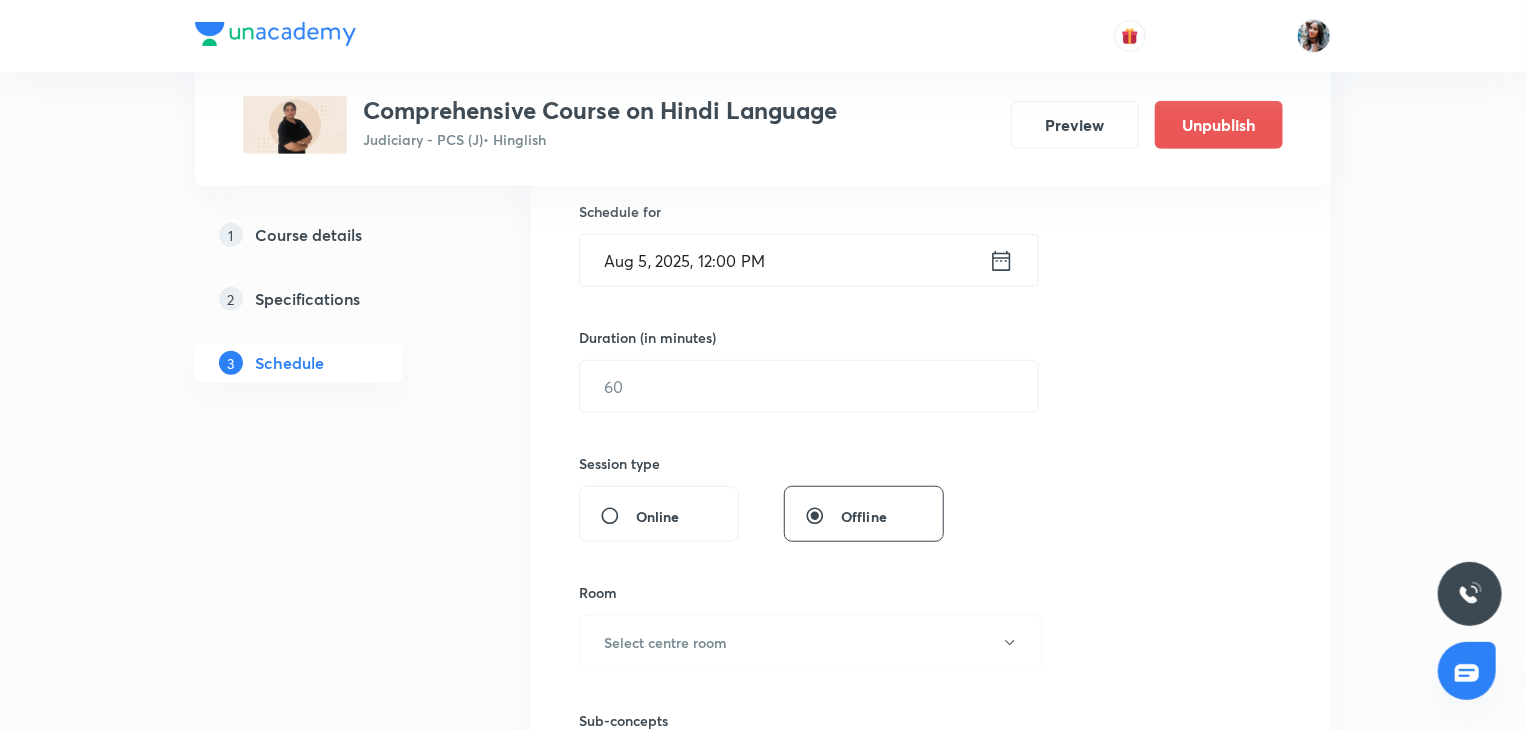 scroll, scrollTop: 532, scrollLeft: 0, axis: vertical 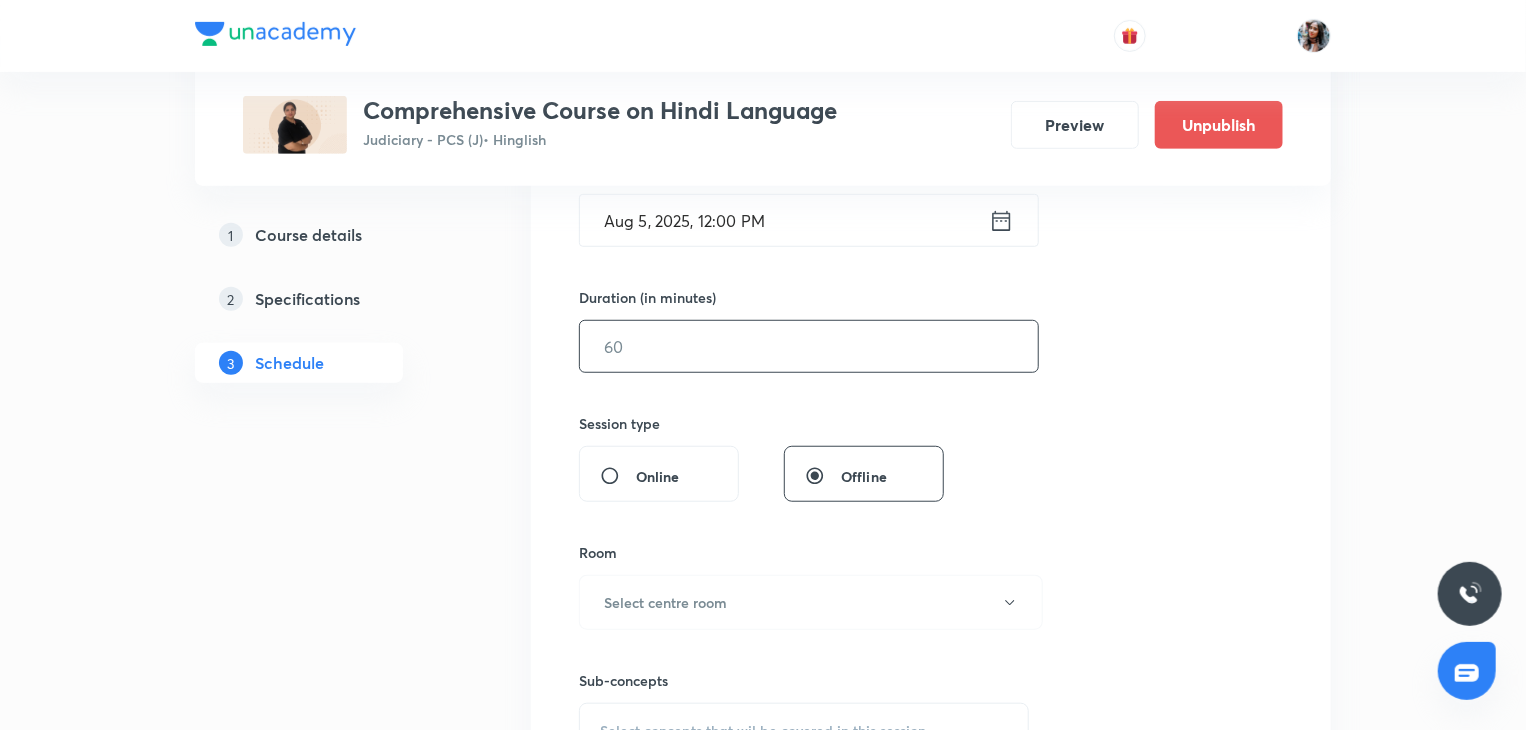 click at bounding box center (809, 346) 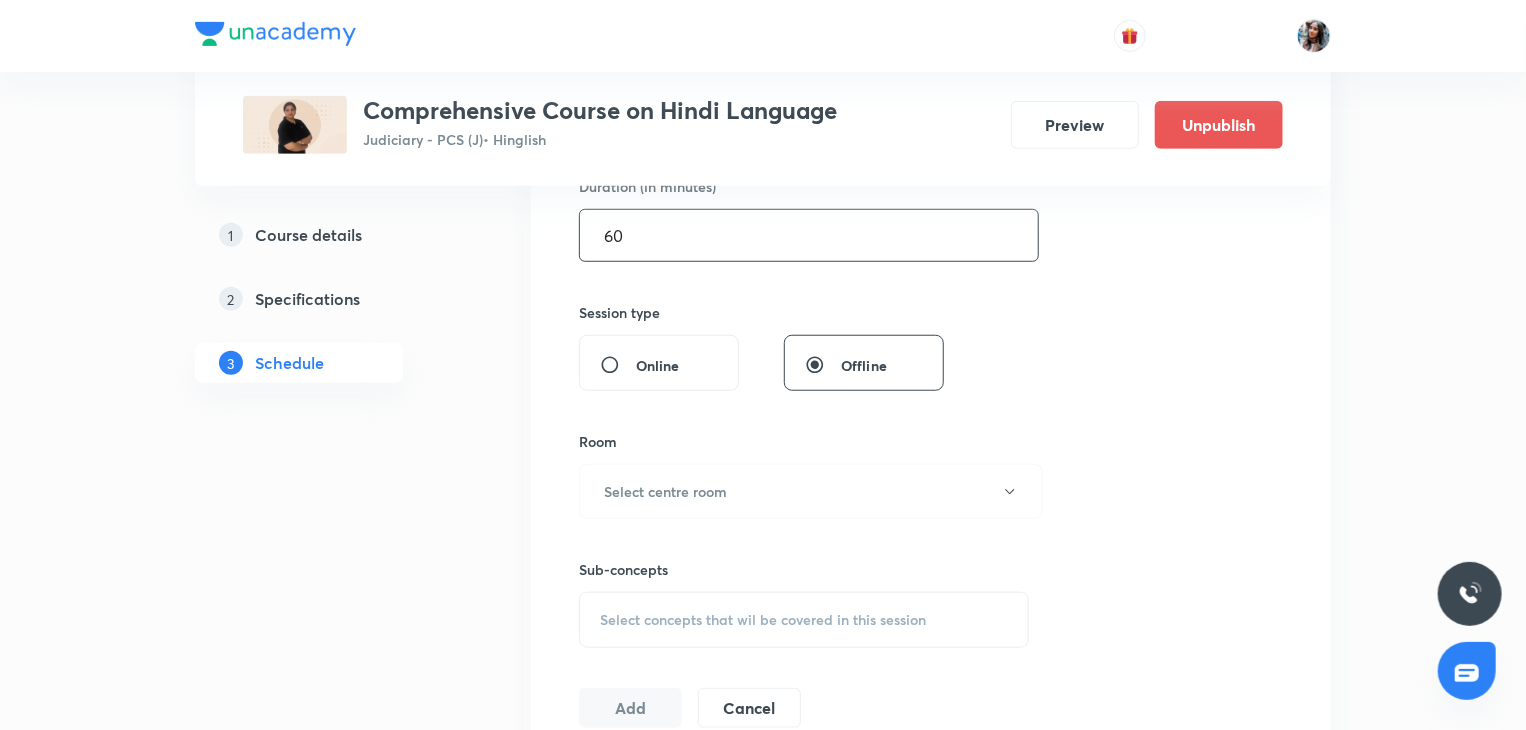 scroll, scrollTop: 666, scrollLeft: 0, axis: vertical 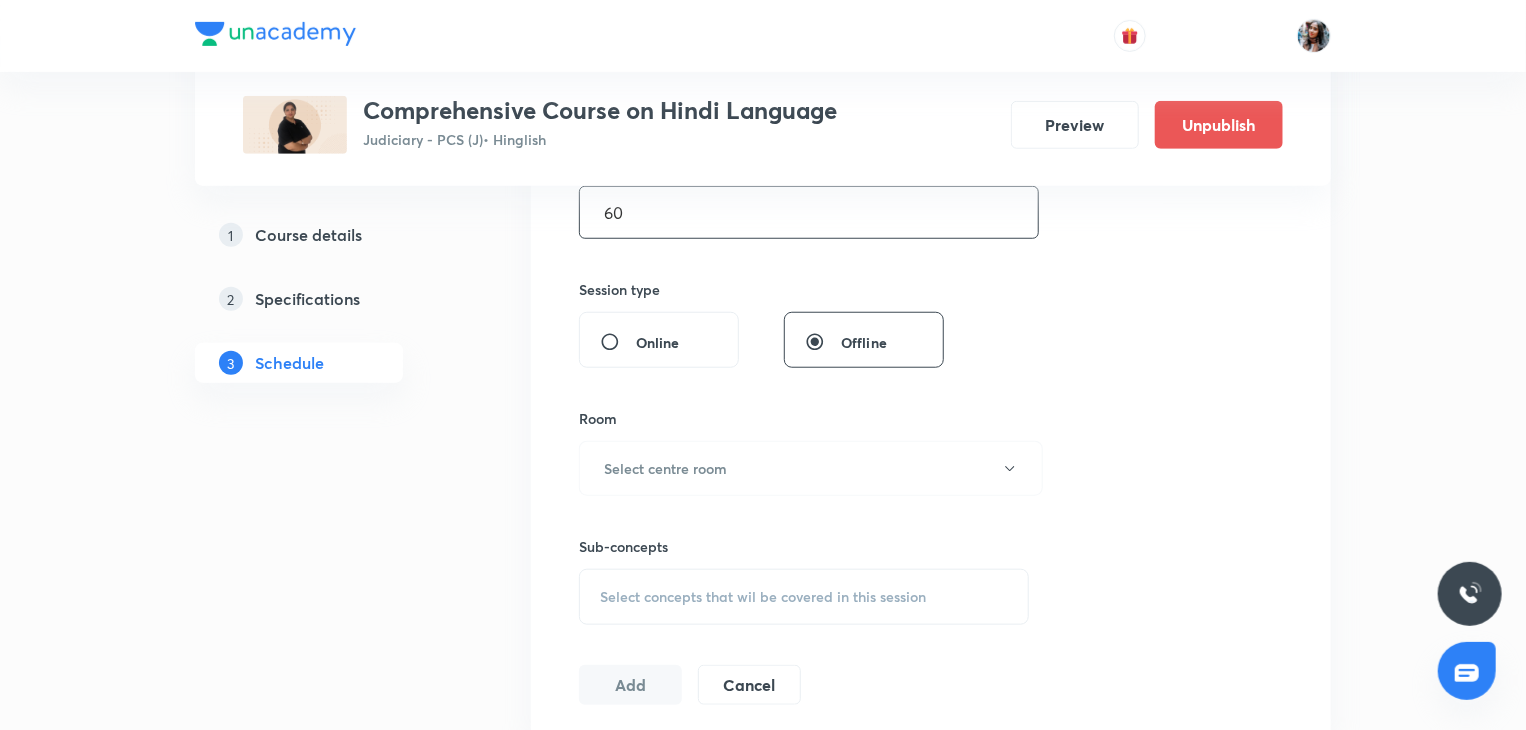 type on "60" 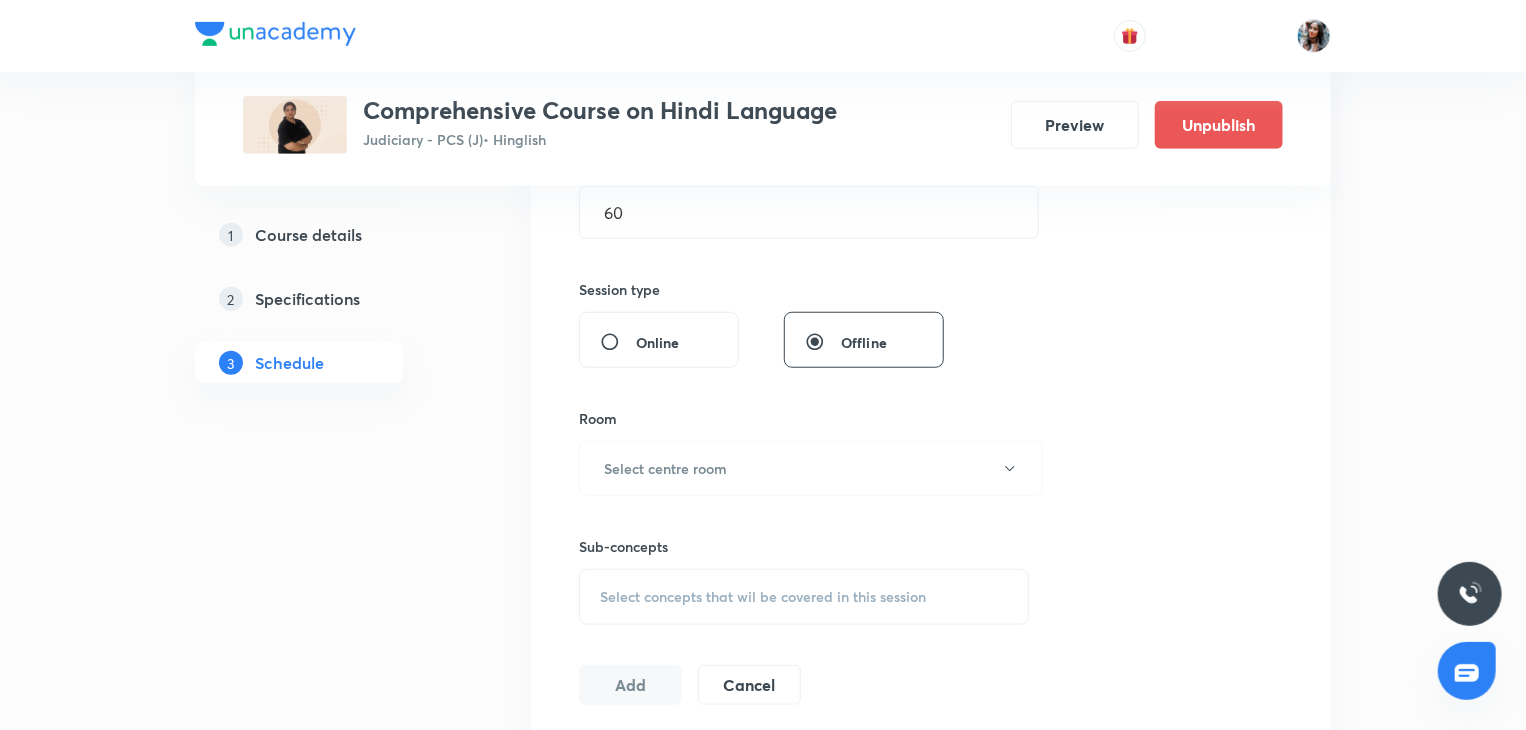 click on "Online" at bounding box center (618, 342) 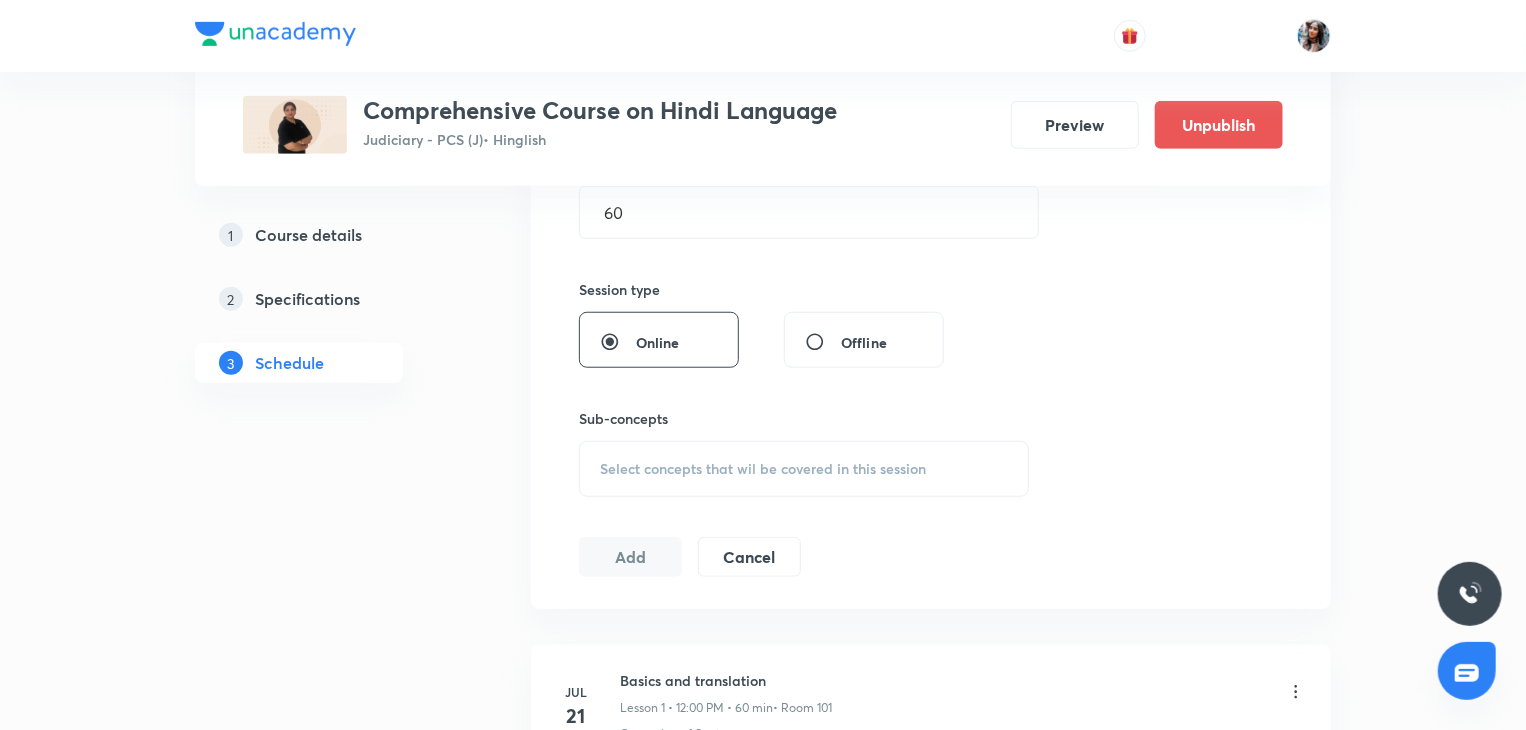 click on "Select concepts that wil be covered in this session" at bounding box center [804, 469] 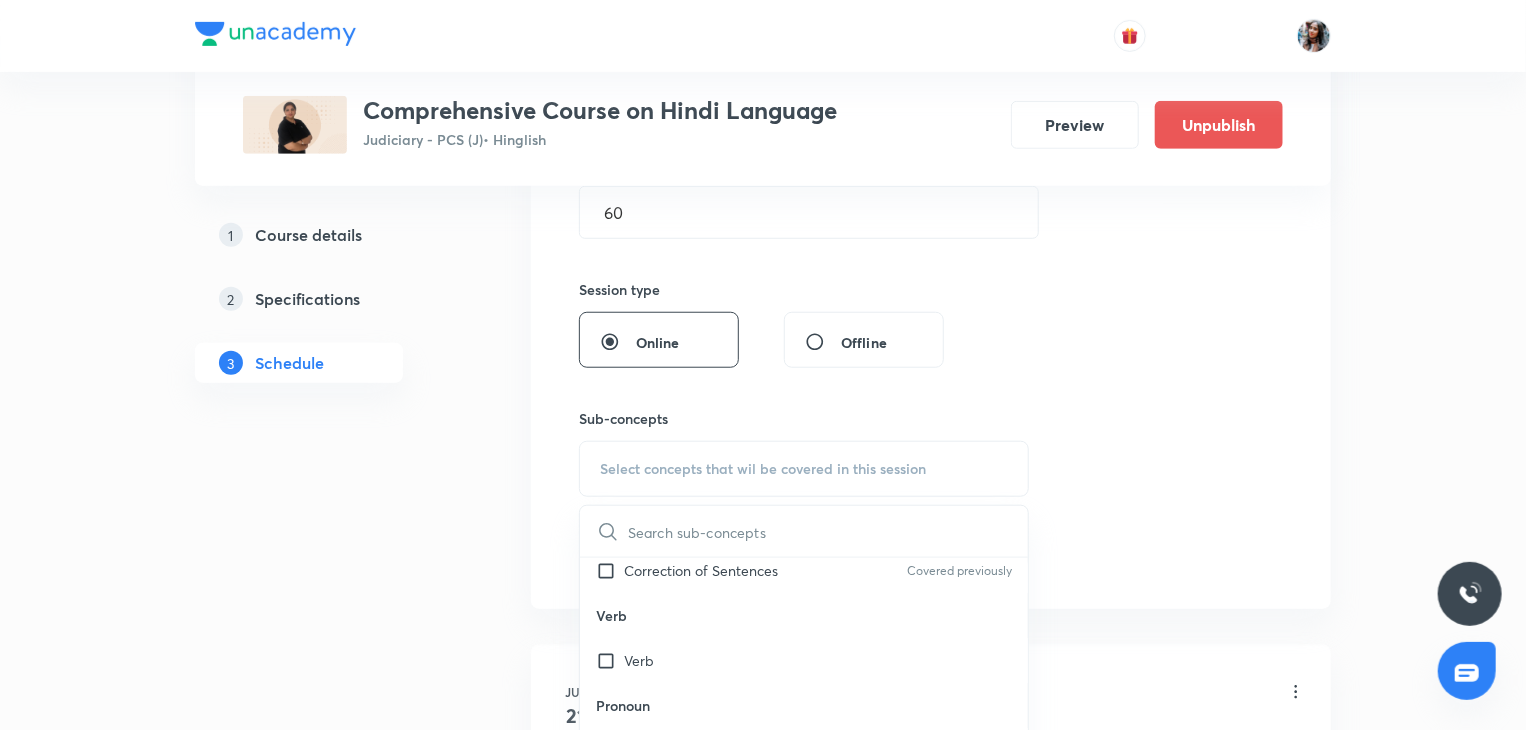 scroll, scrollTop: 56, scrollLeft: 0, axis: vertical 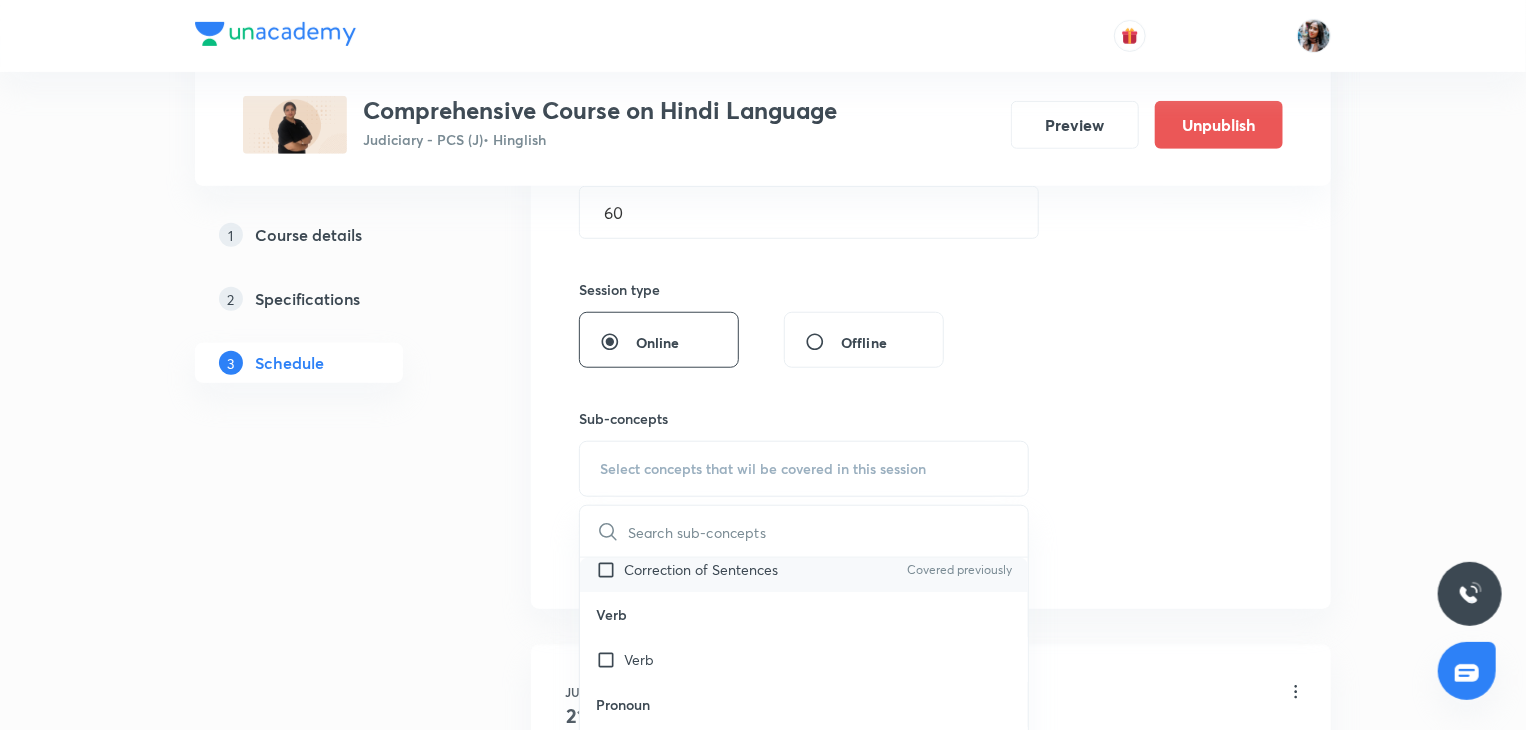 click on "Correction of Sentences" at bounding box center (701, 569) 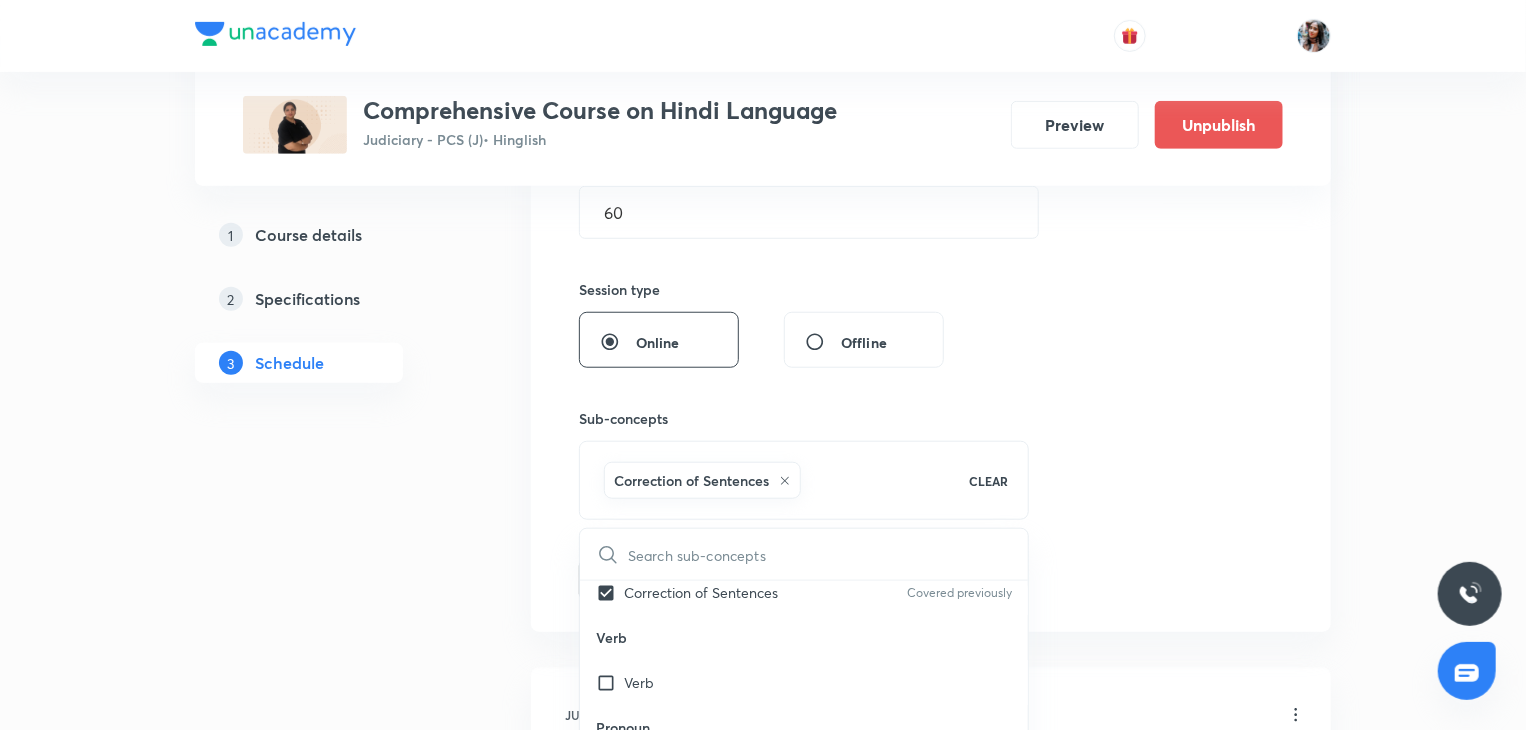 click on "Session  12 Live class Session title 22/99 Basics and translation ​ Schedule for Aug 5, 2025, 12:00 PM ​ Duration (in minutes) 60 ​   Session type Online Offline Sub-concepts Correction of Sentences CLEAR ​ Correction of Sentences Correction of Sentences Covered previously Verb Verb Pronoun Pronoun Noun Noun Prefix Prefix Suffix Suffix Adverb Adverb Adjective Adjective Voice Voice Translation Translation Rass Rass Correction of Words Correction of Words Joining Joining Idioms Idioms Phrases Phrases Poetry Poetry Prose Prose Essay Essay Covered previously Types of Sentences Types of Sentences Alankaar Alankaar शब्द शुद्धि शब्द शुद्धि शब्द रचना समास संधि एवं संधि विच्छेद उपसर्ग प्रत्यय प्रत्यय शब्द ज्ञान विलोम वाक्यांश के लिए सार्थक शब्द पर्यायवाची मुहावरे Add" at bounding box center [931, 183] 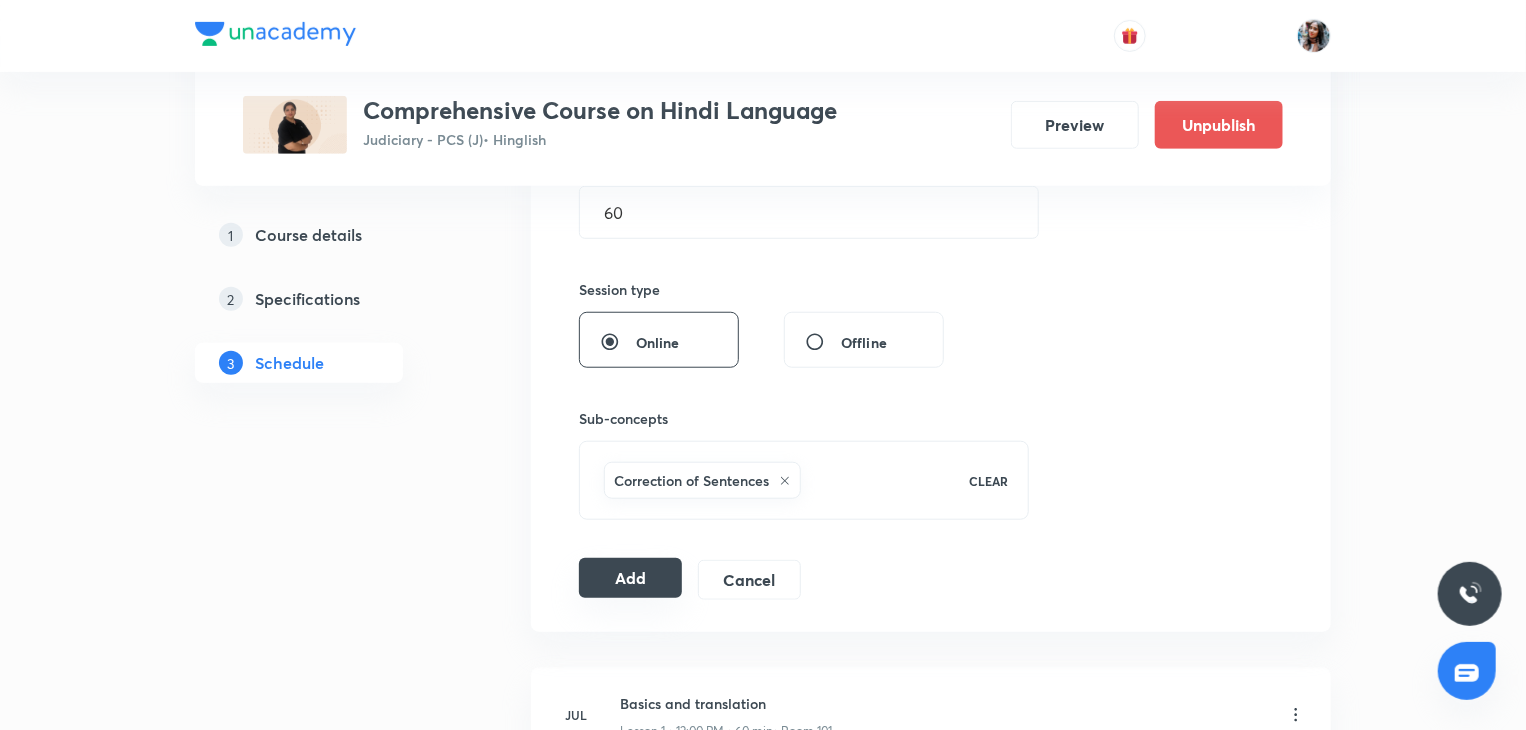 click on "Add" at bounding box center [630, 578] 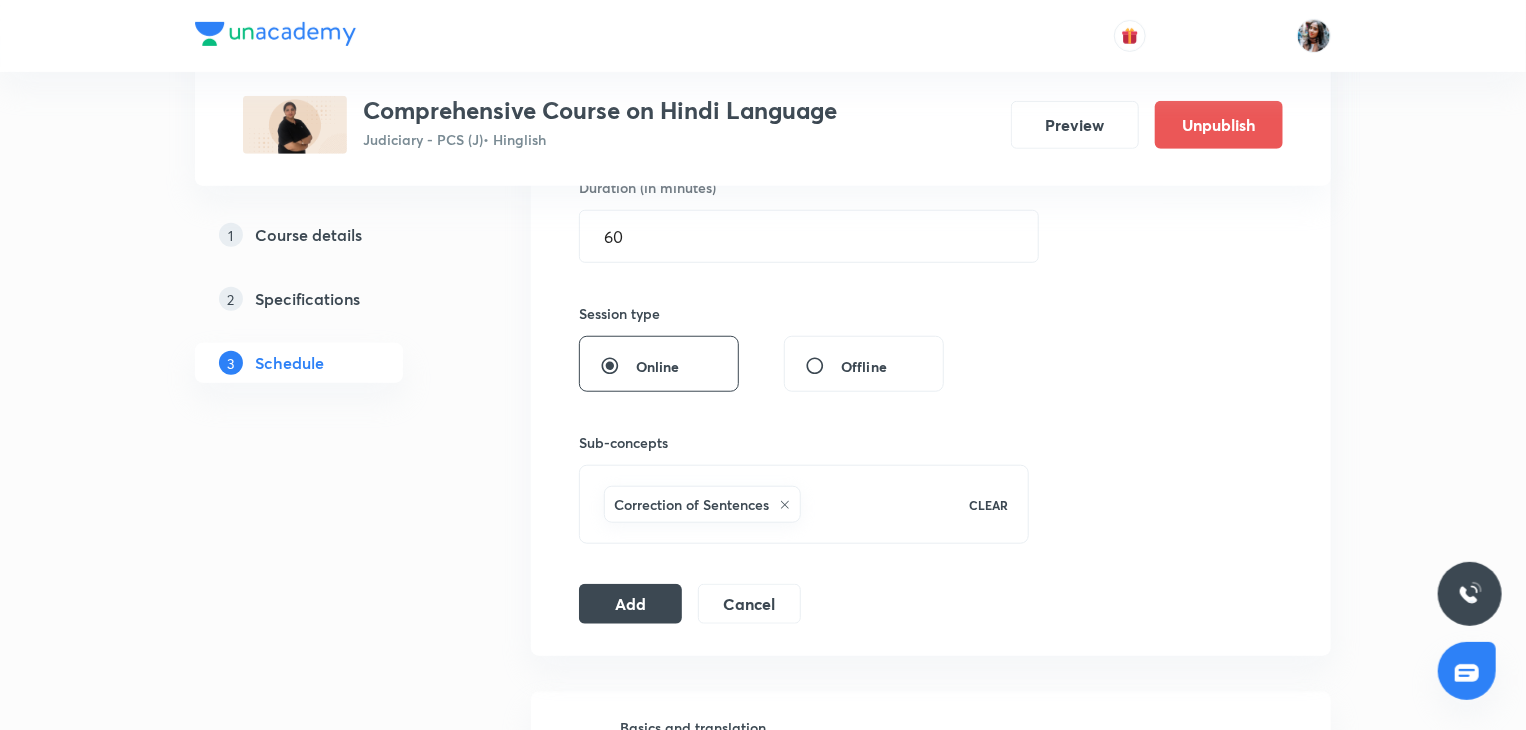 scroll, scrollTop: 643, scrollLeft: 0, axis: vertical 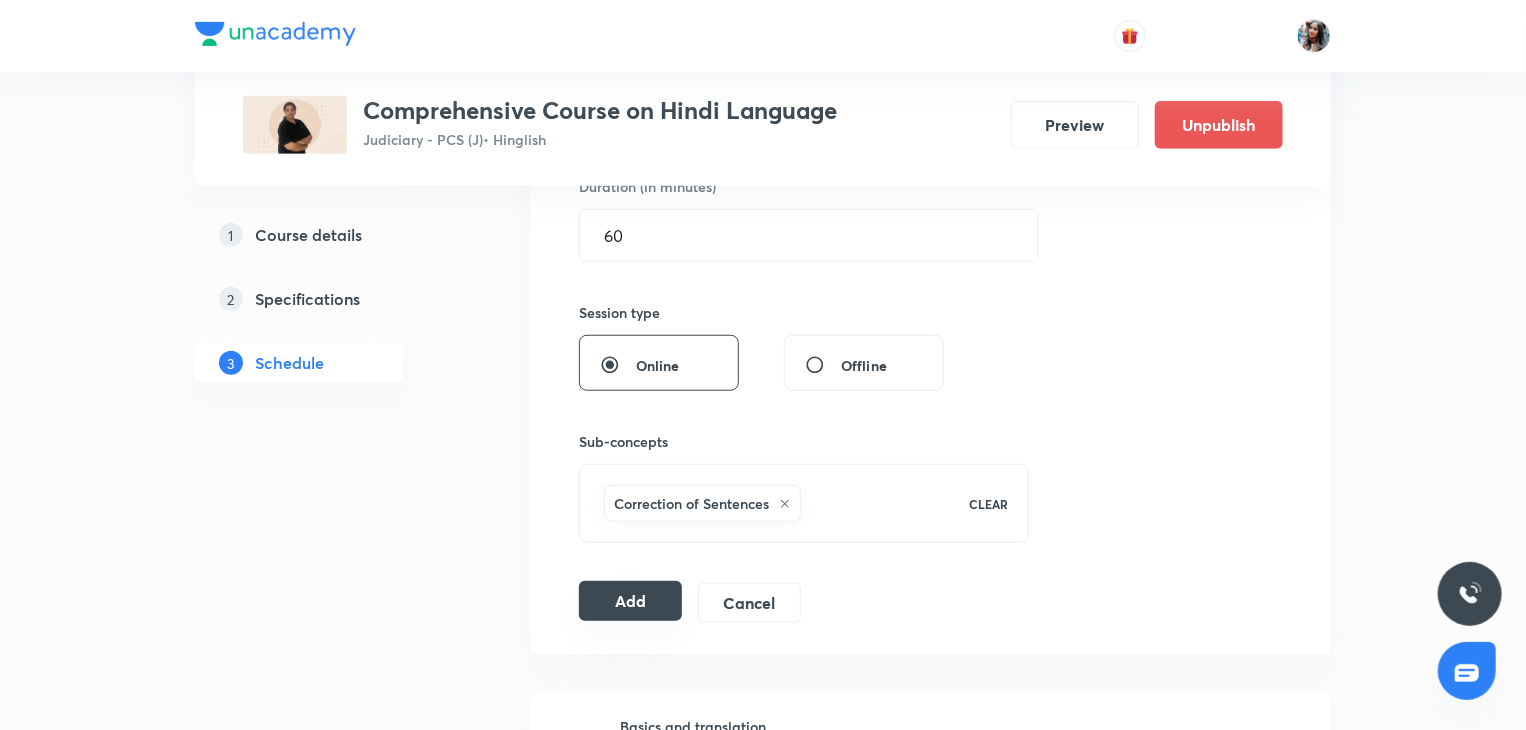 click on "Add" at bounding box center (630, 601) 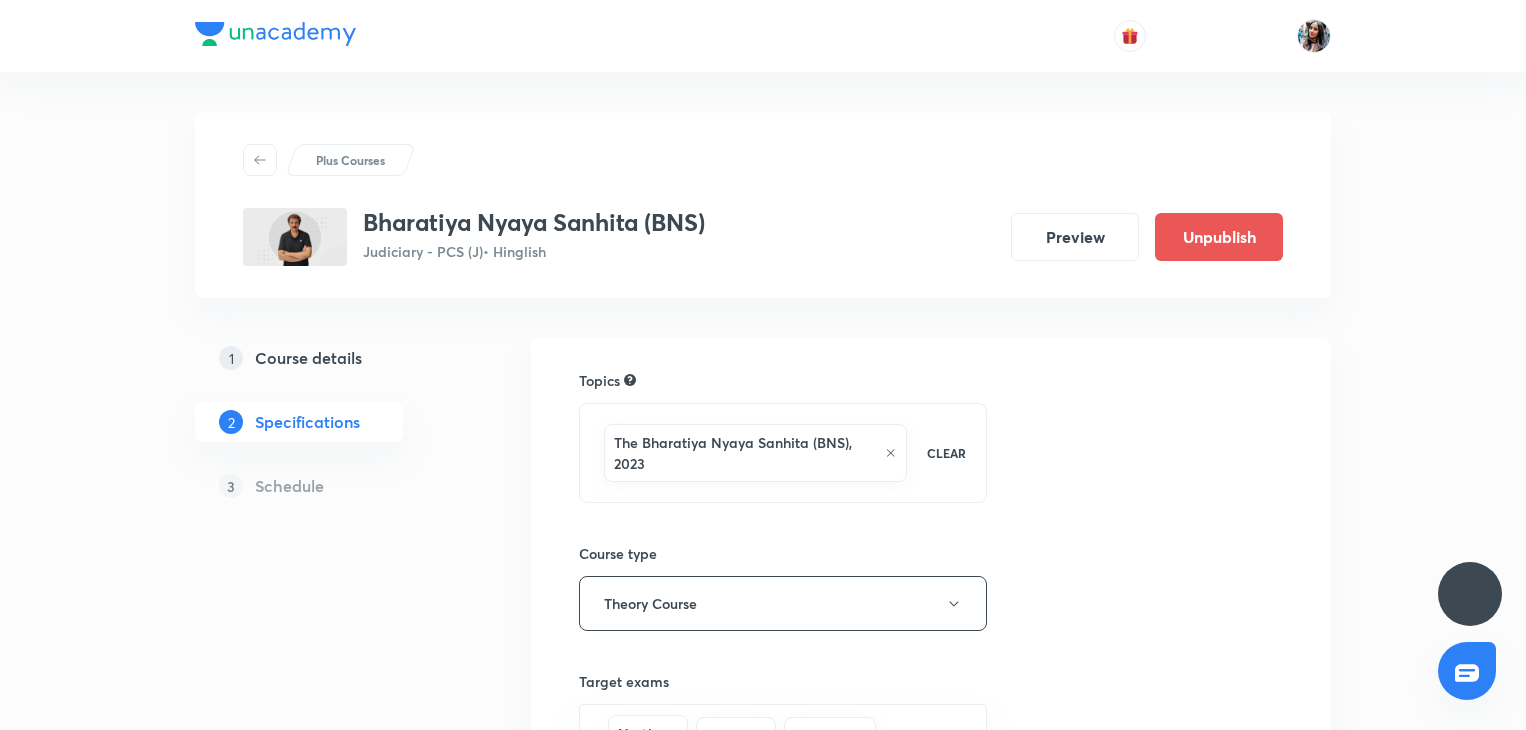 scroll, scrollTop: 0, scrollLeft: 0, axis: both 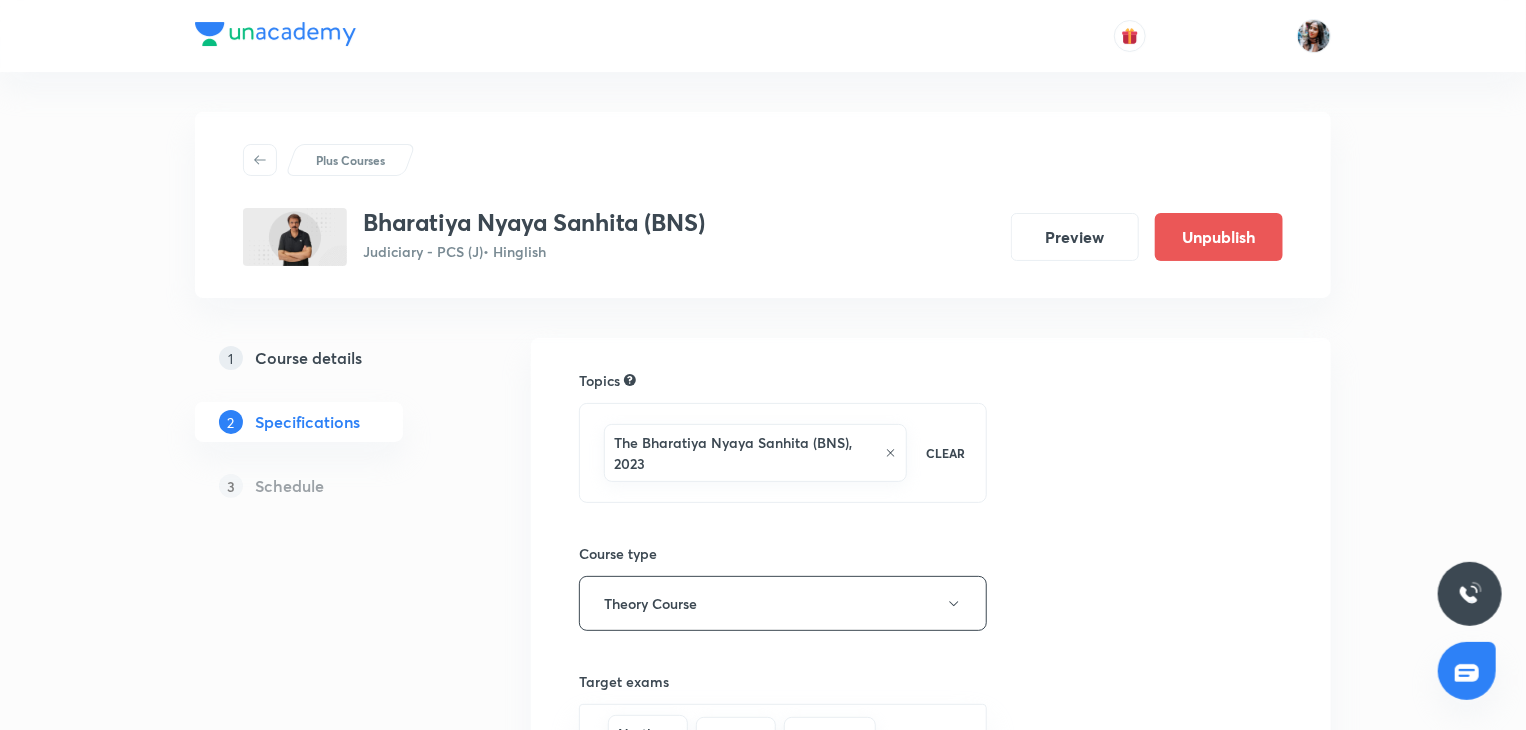 click on "1 Course details" at bounding box center [331, 358] 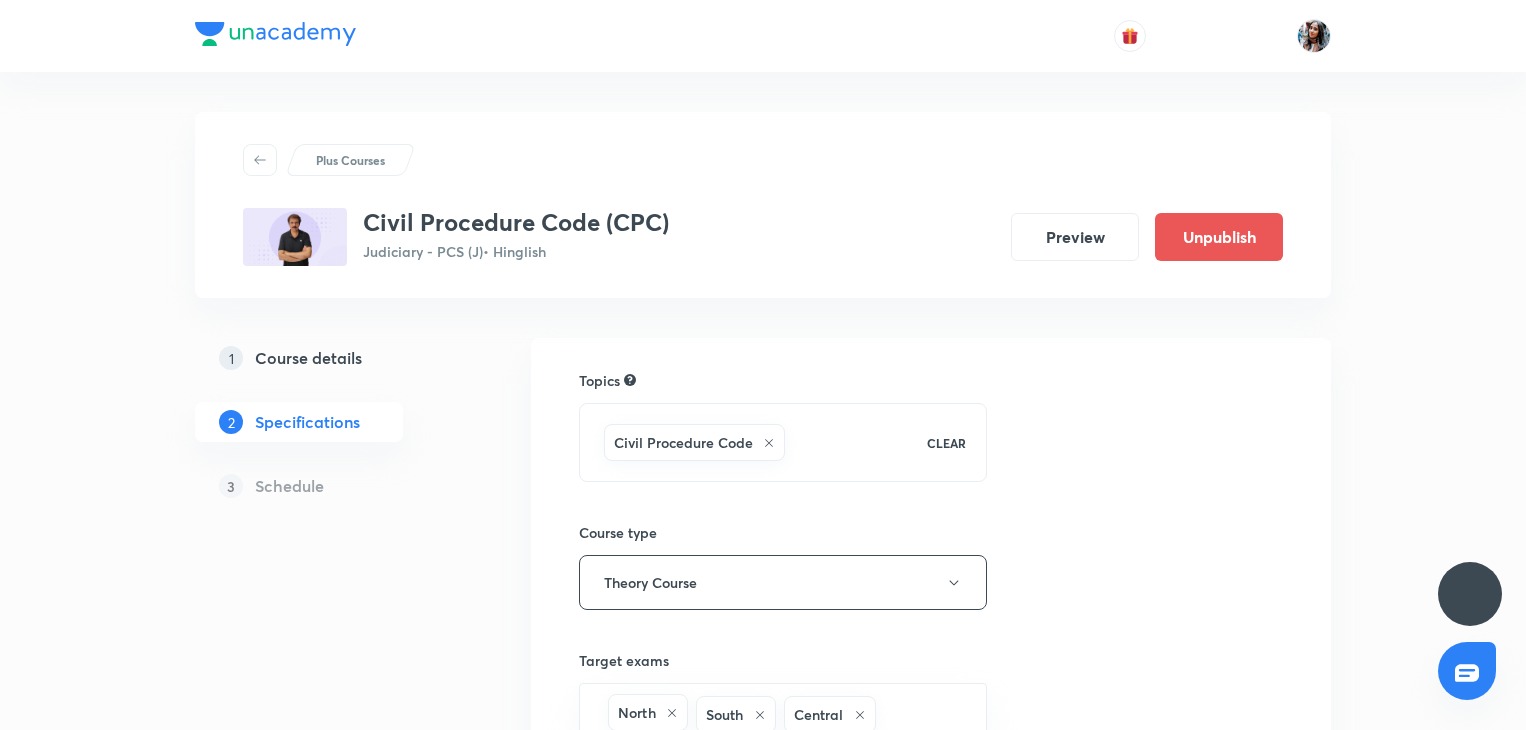 scroll, scrollTop: 0, scrollLeft: 0, axis: both 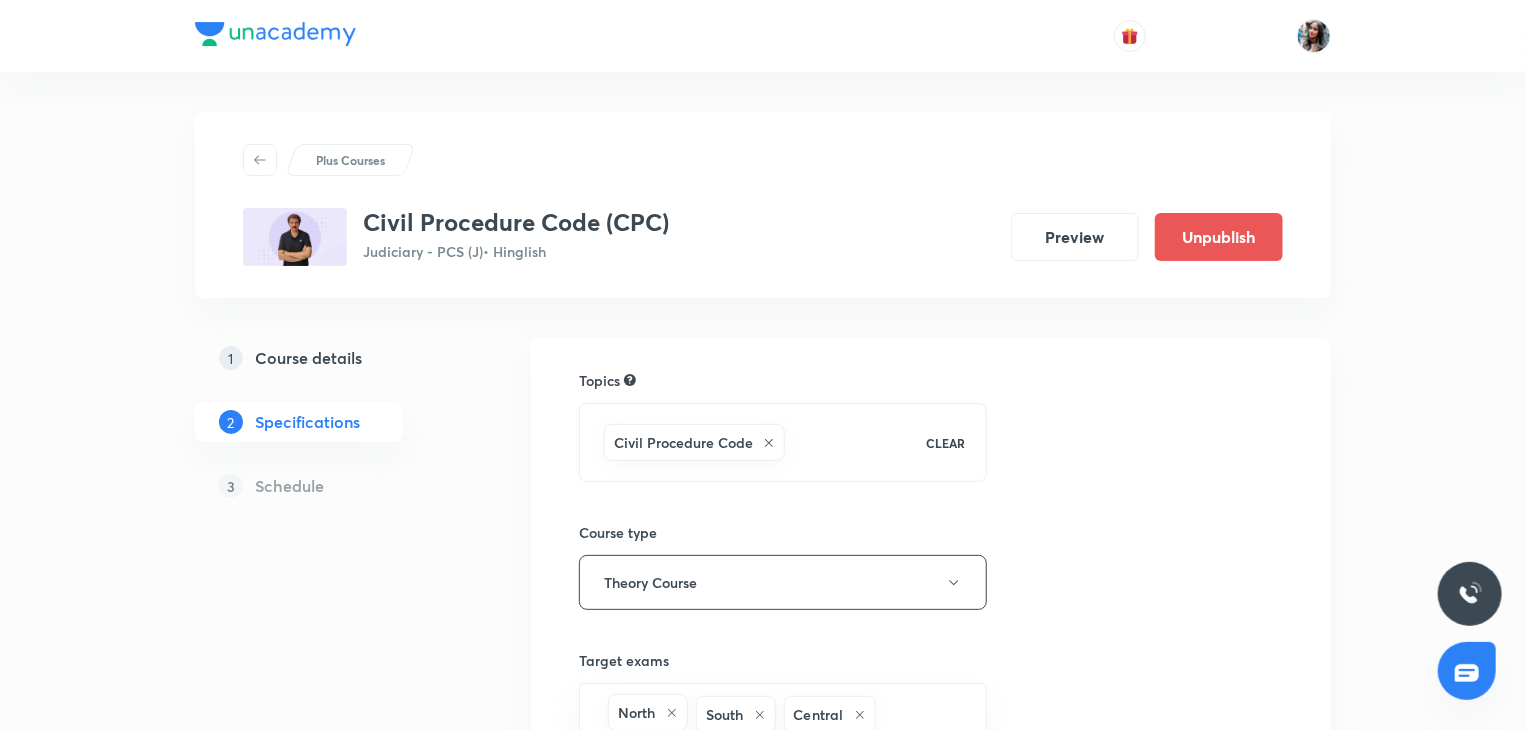 click on "Course details" at bounding box center [308, 358] 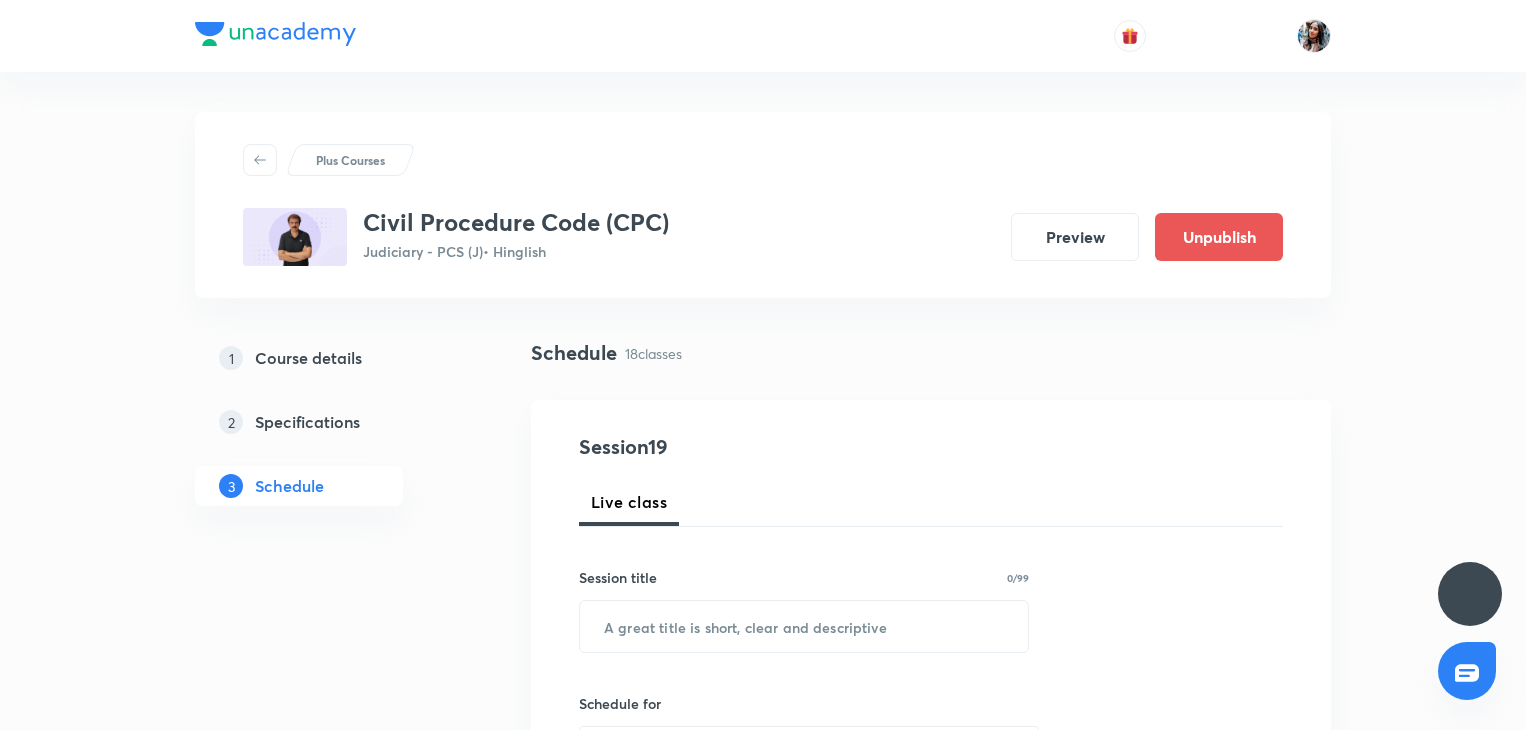 scroll, scrollTop: 0, scrollLeft: 0, axis: both 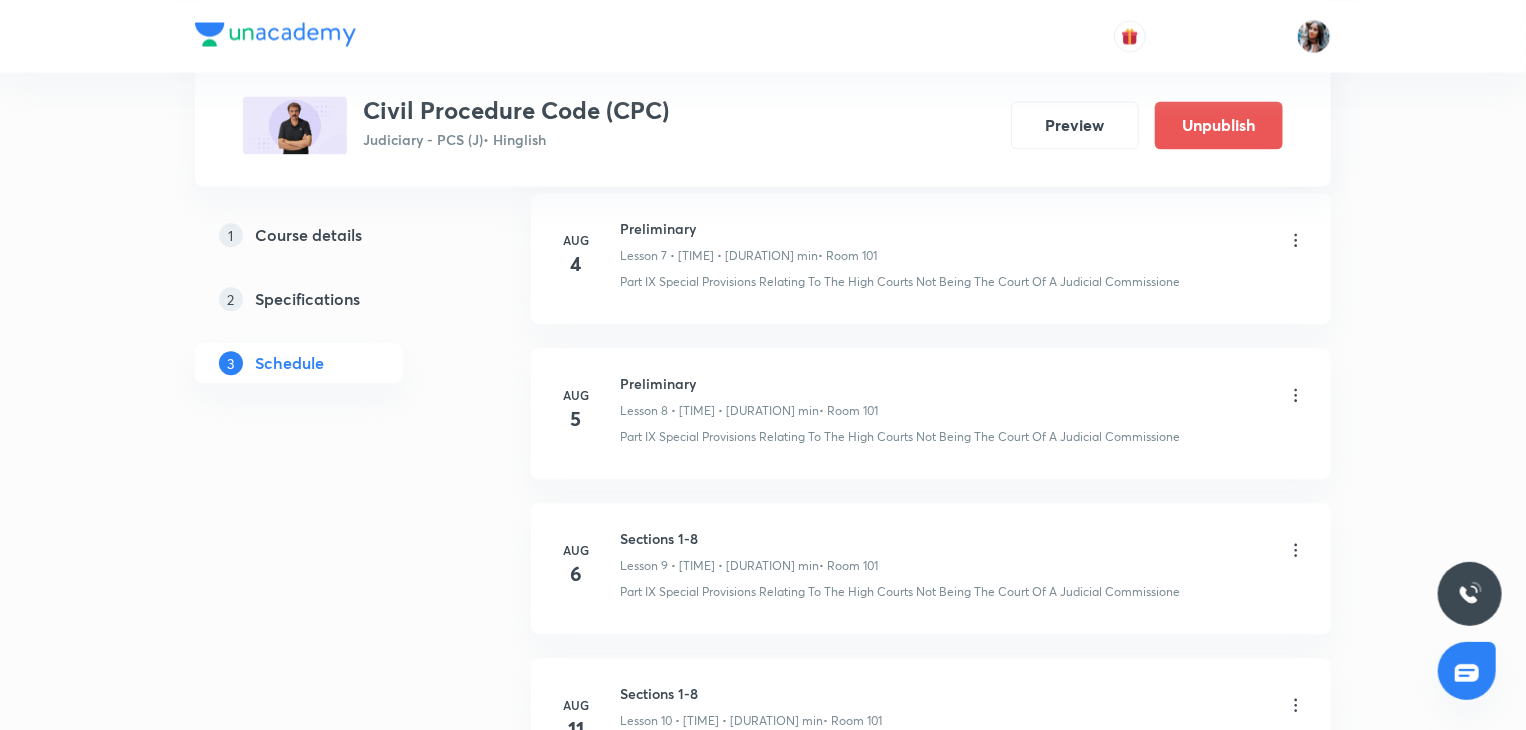 click on "Preliminary" at bounding box center (749, 383) 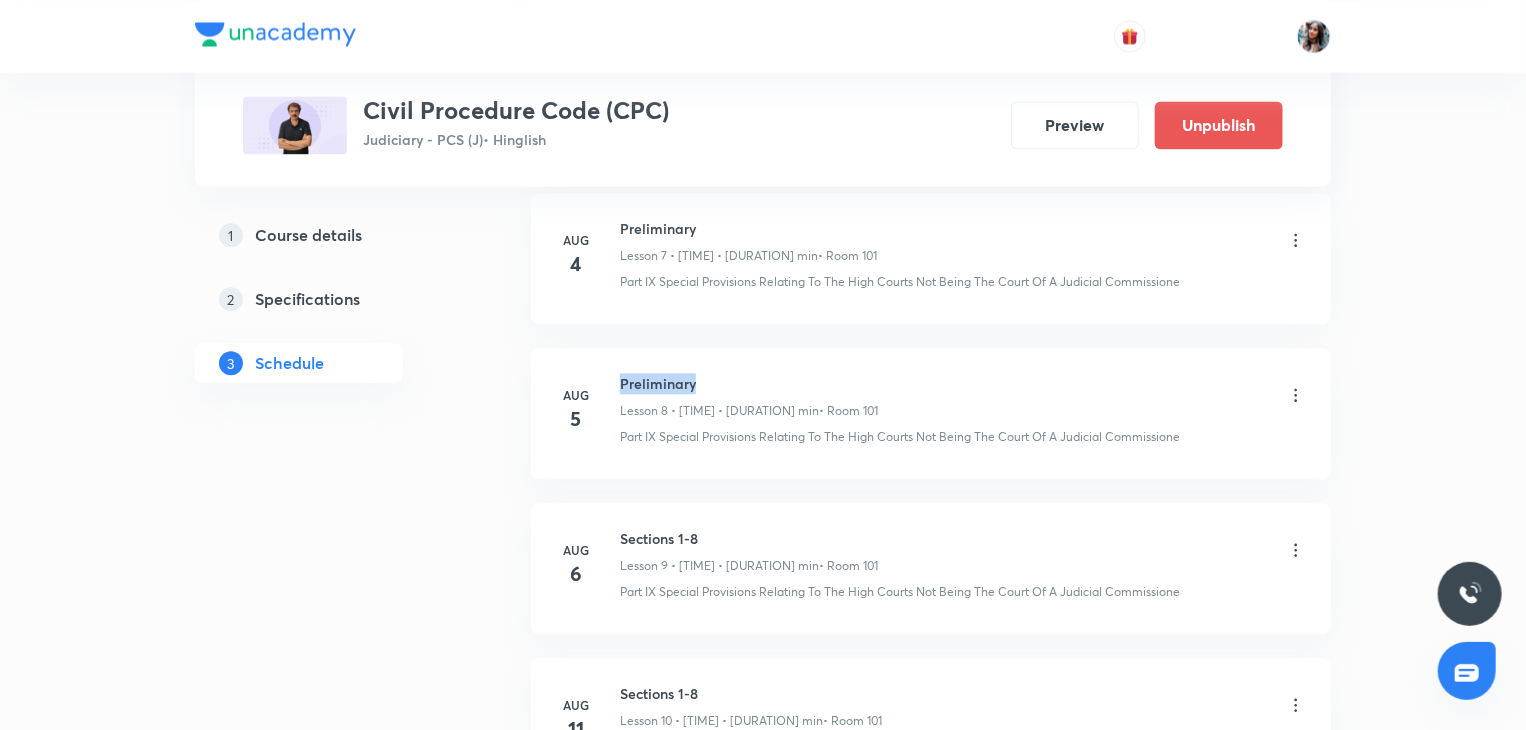 click on "Preliminary" at bounding box center (749, 383) 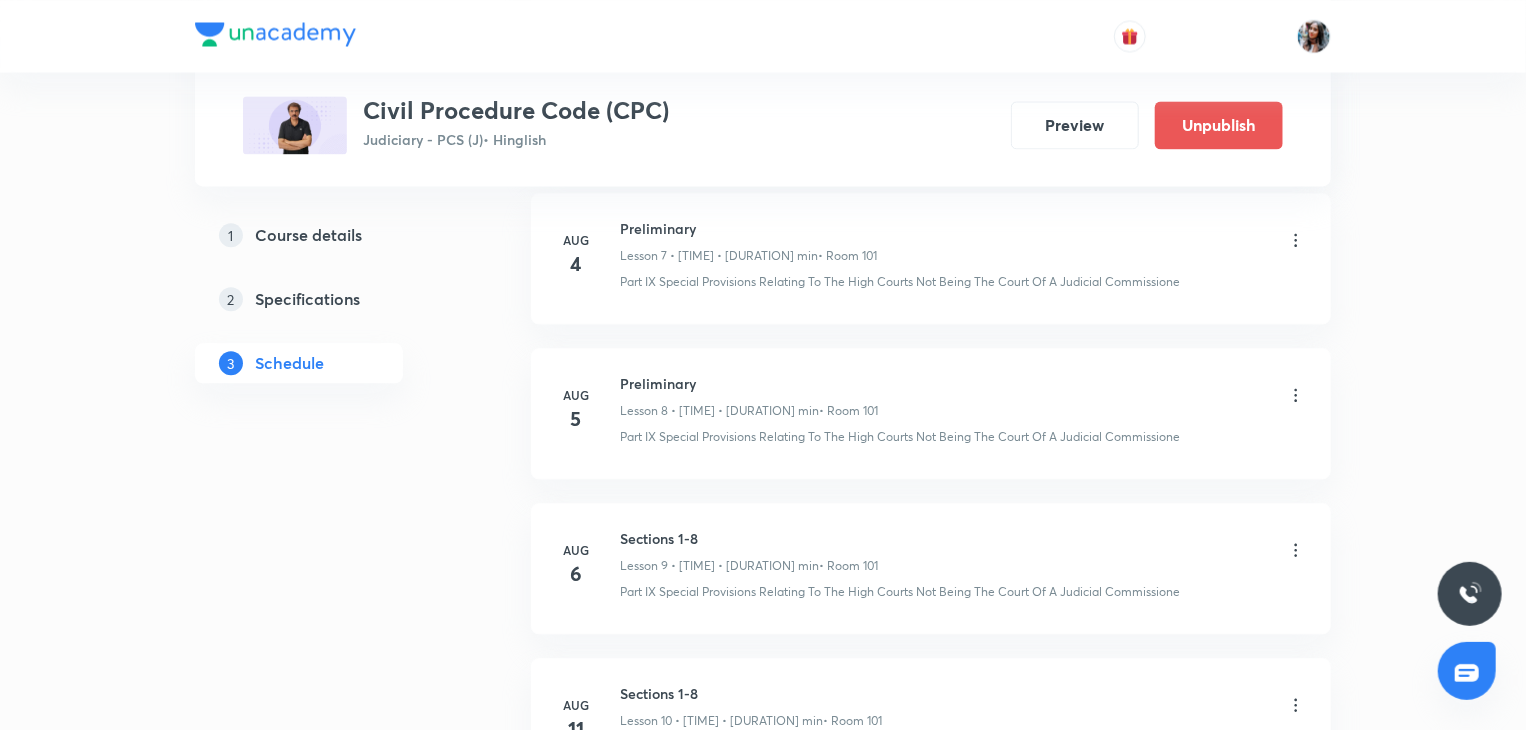 click 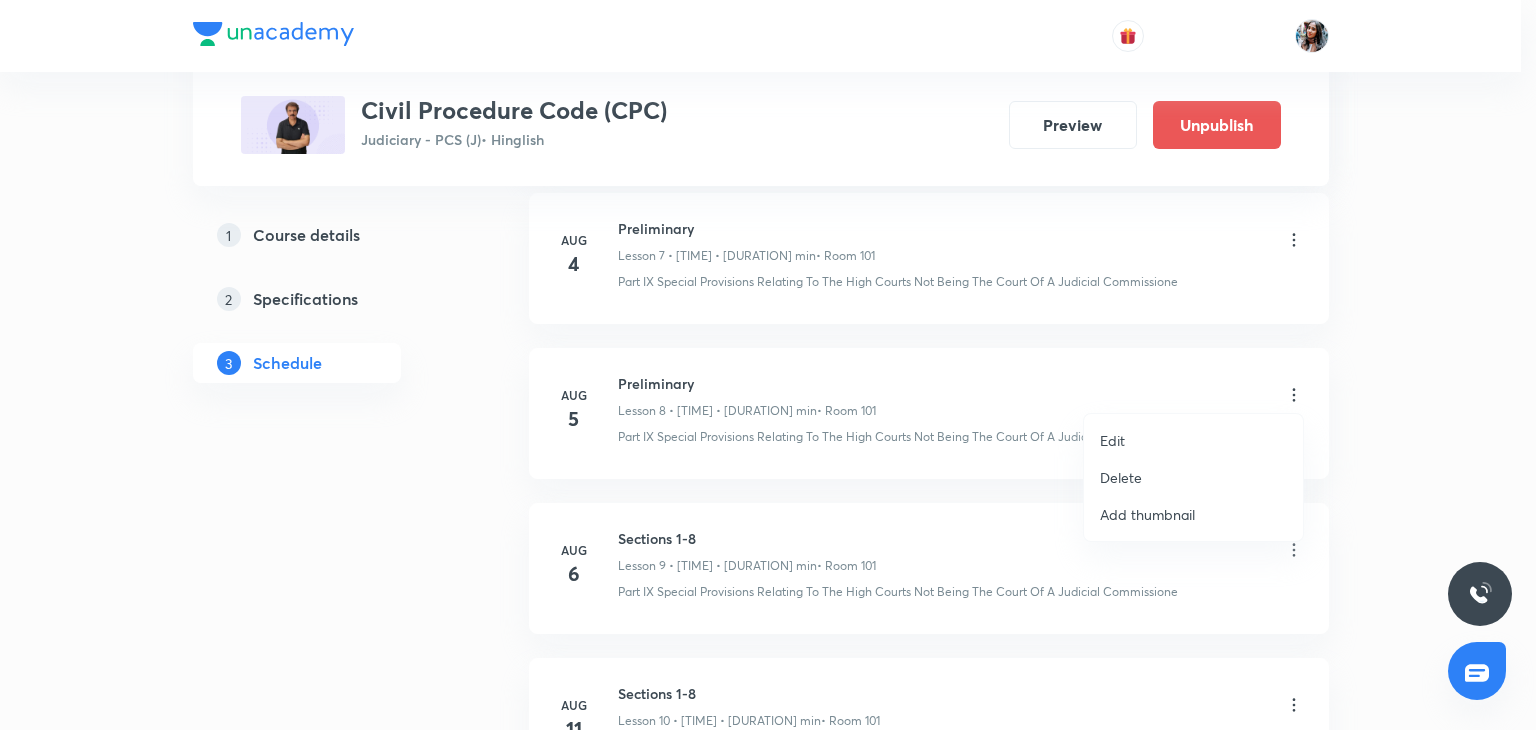 click on "Delete" at bounding box center (1121, 477) 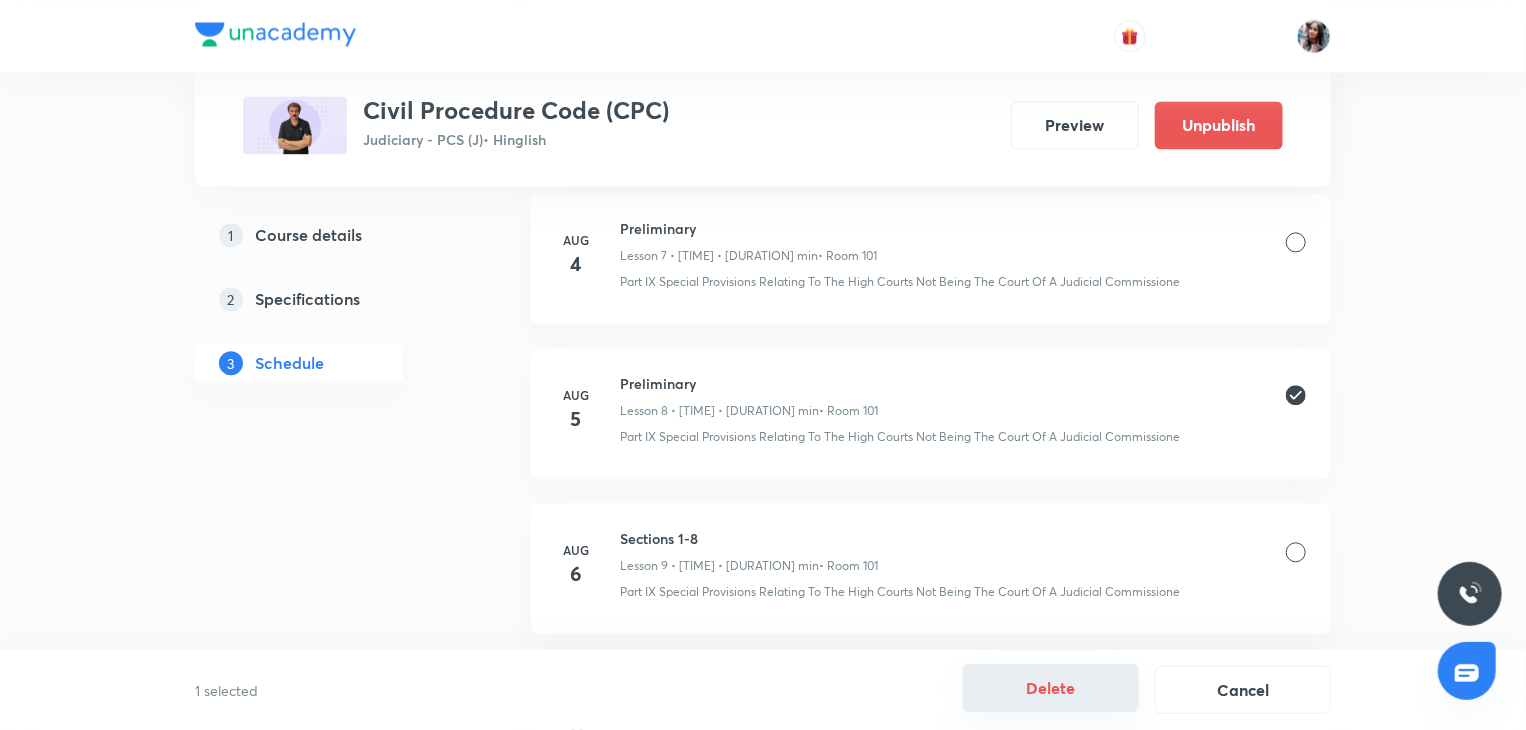 click on "Delete" at bounding box center [1051, 688] 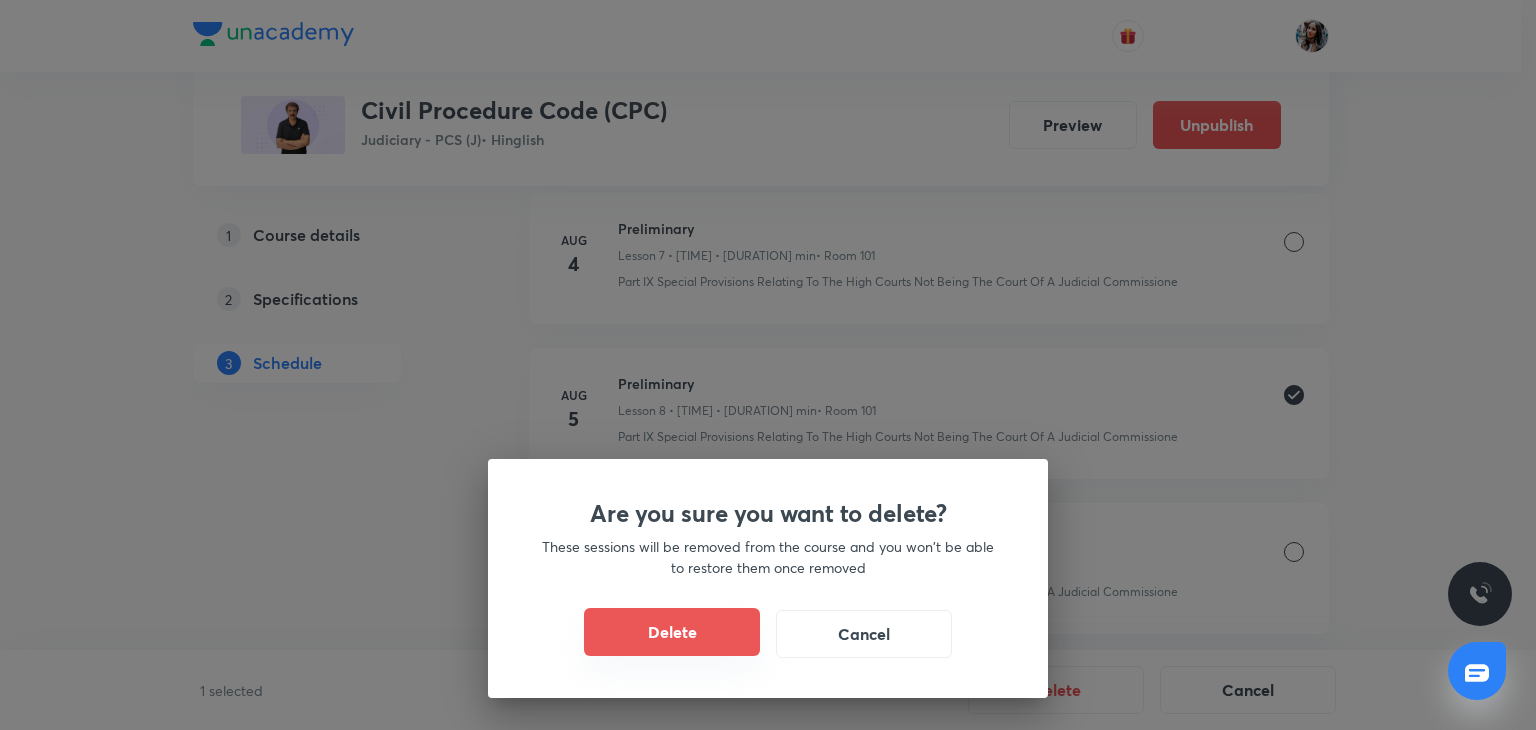 click on "Delete" at bounding box center [672, 632] 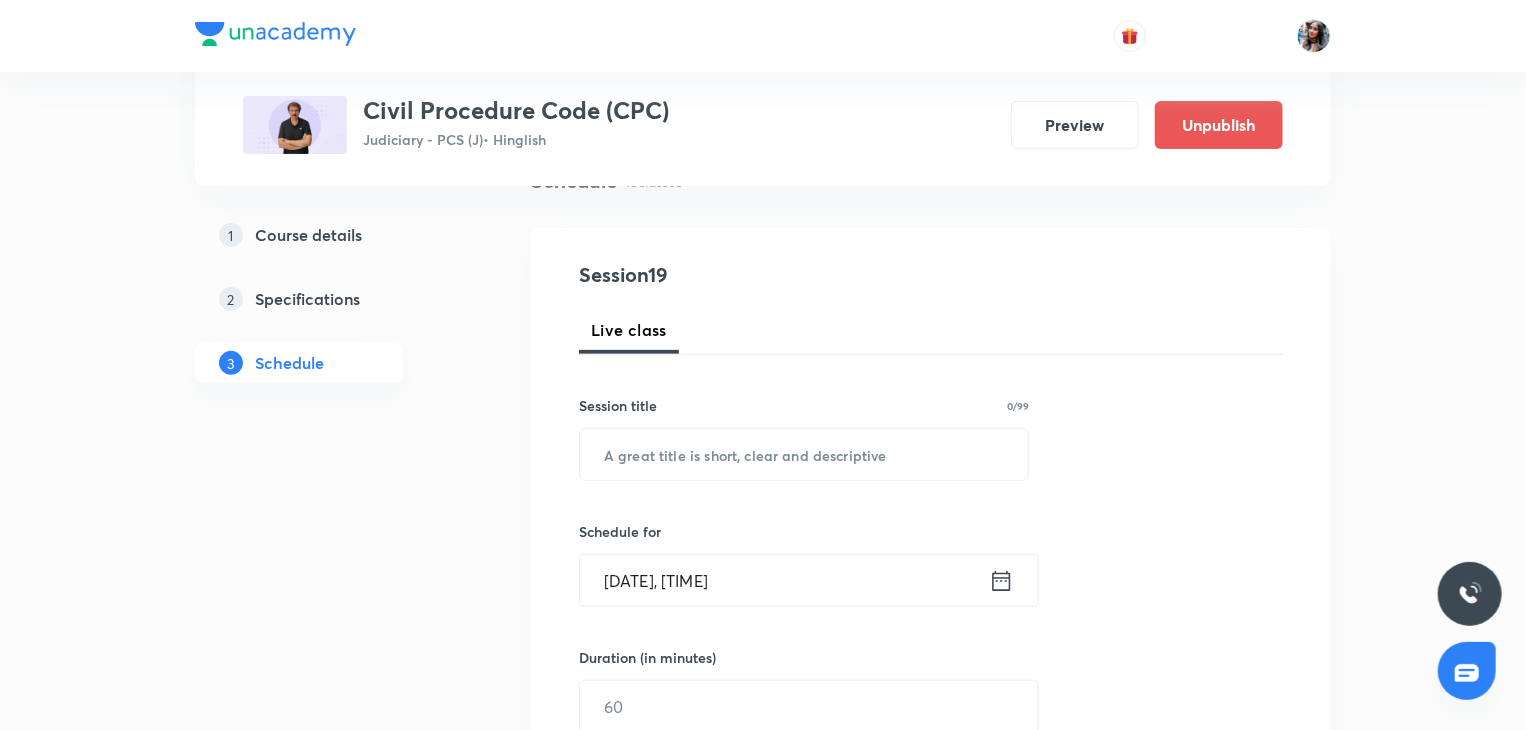 scroll, scrollTop: 0, scrollLeft: 0, axis: both 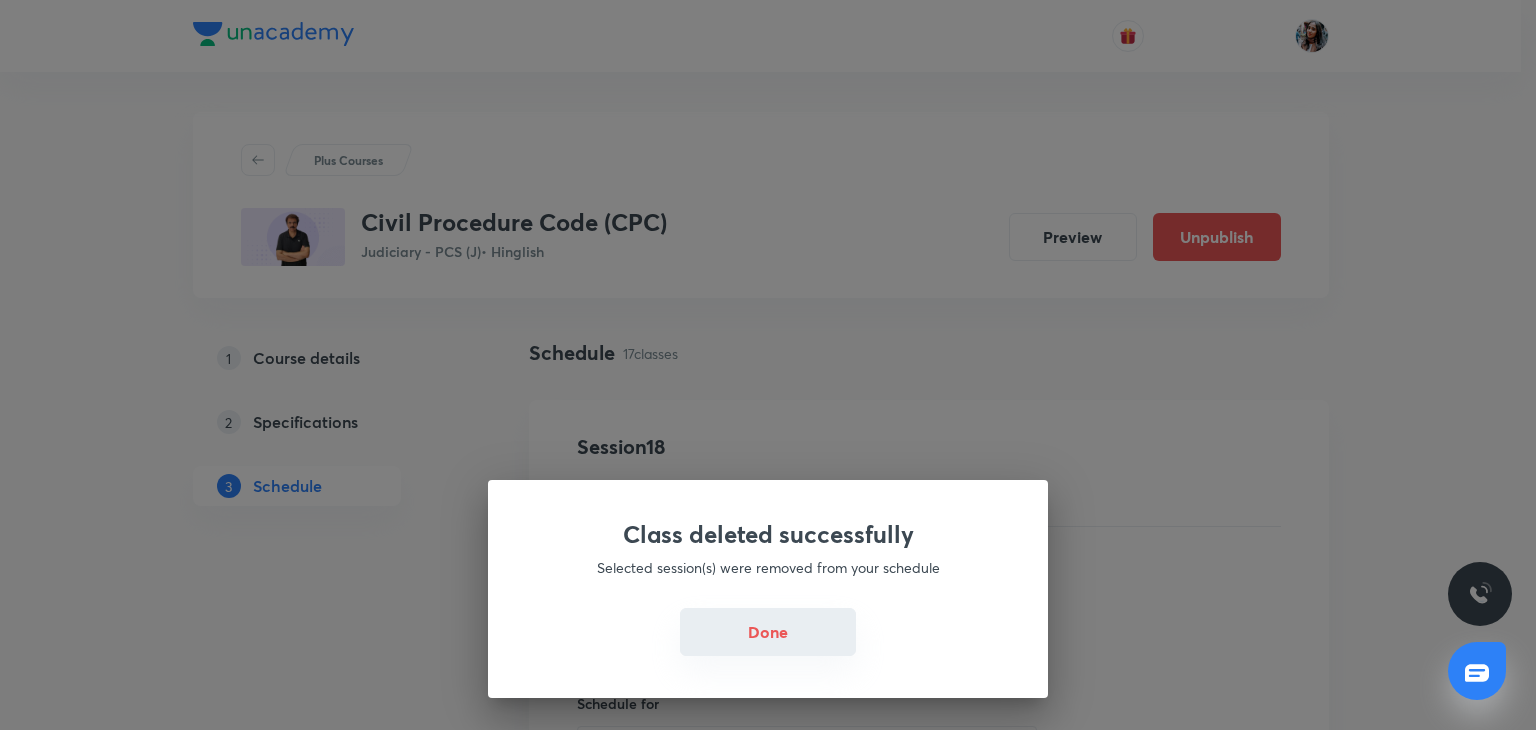 click on "Done" at bounding box center (768, 632) 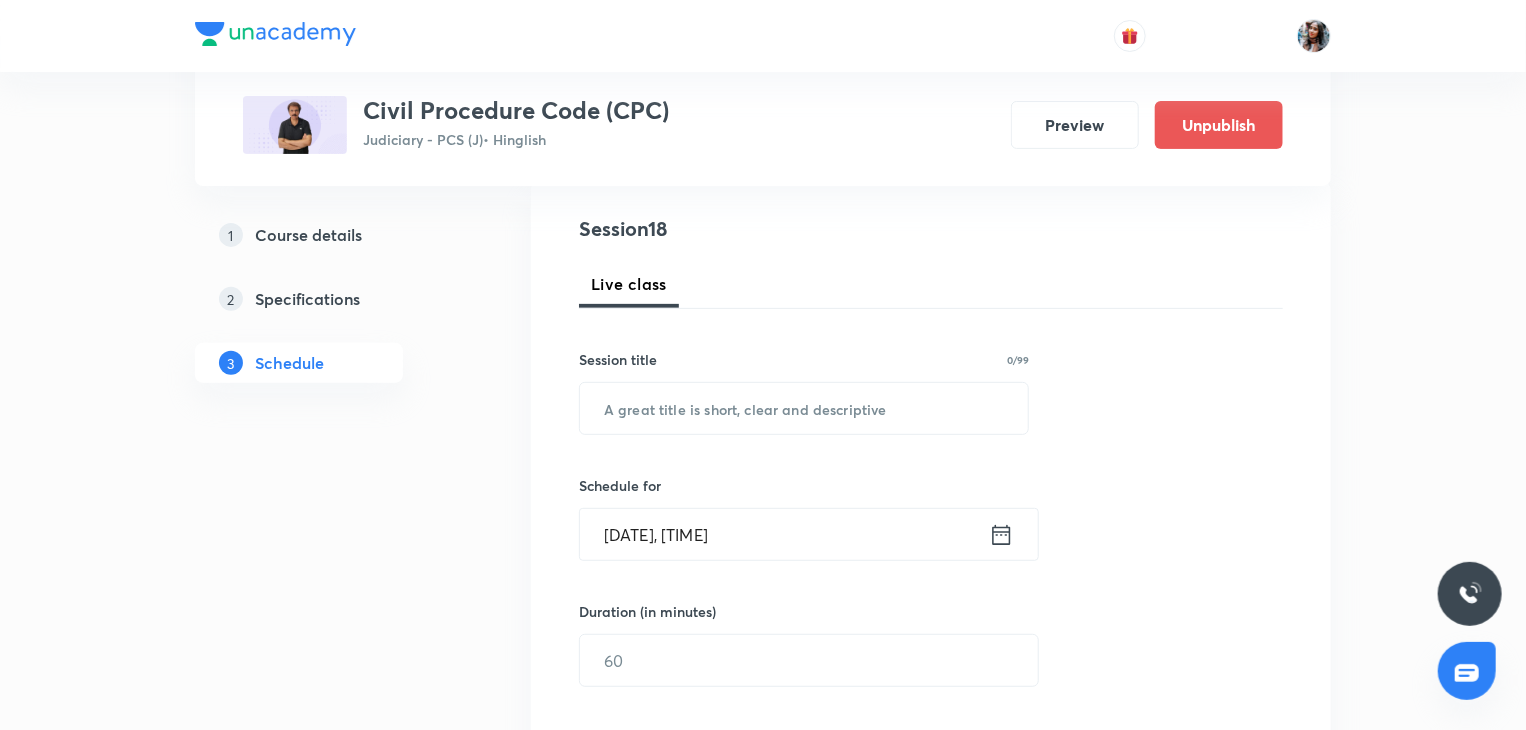 scroll, scrollTop: 220, scrollLeft: 0, axis: vertical 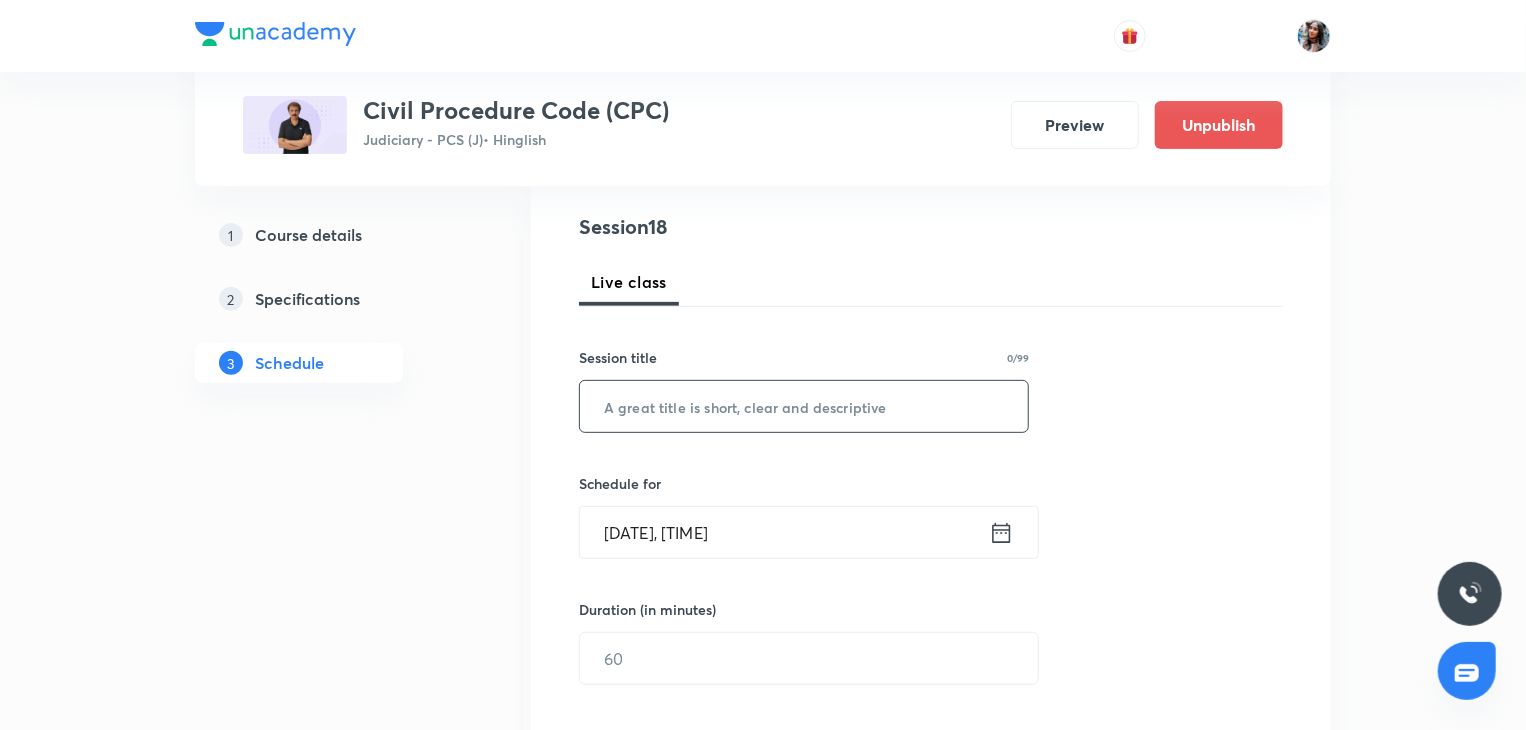 click at bounding box center [804, 406] 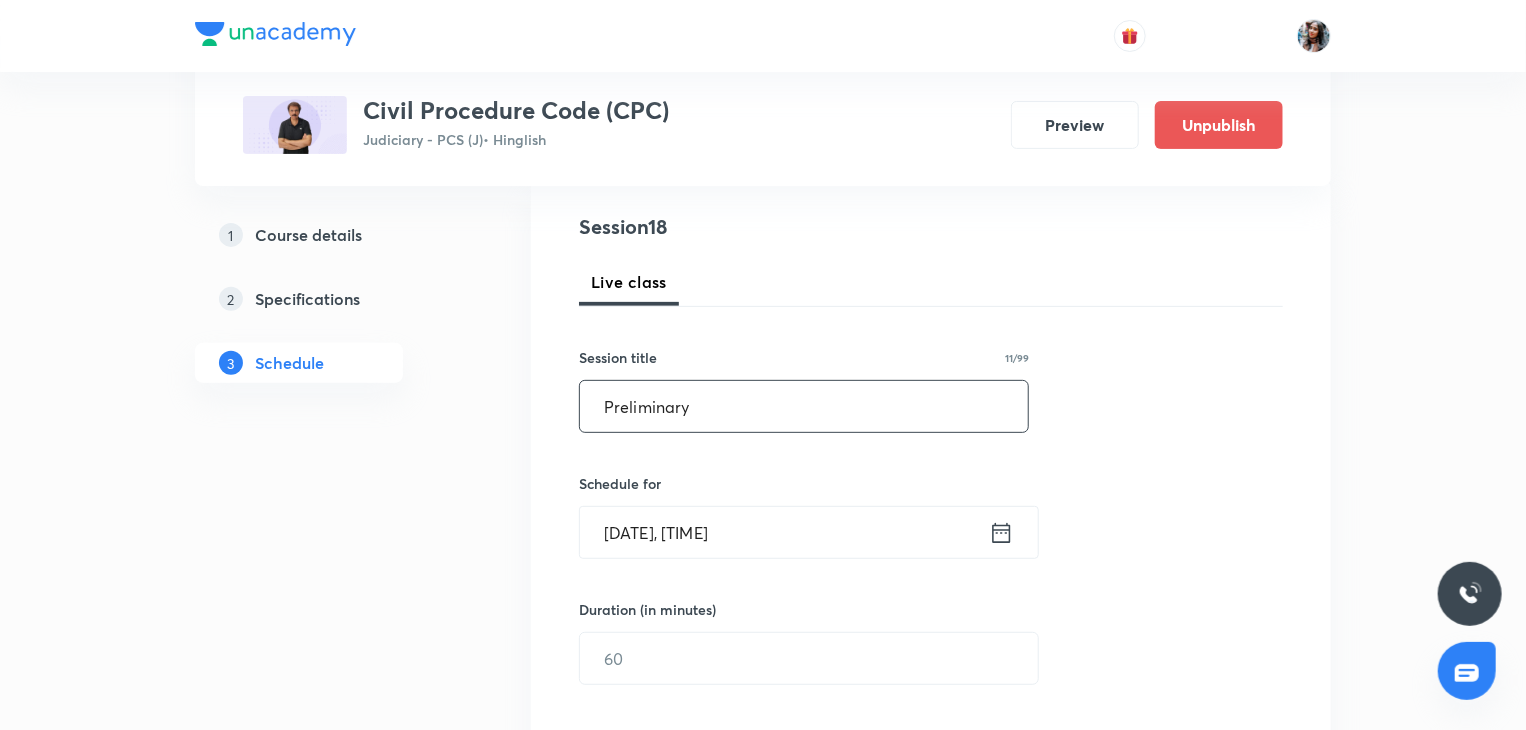type on "Preliminary" 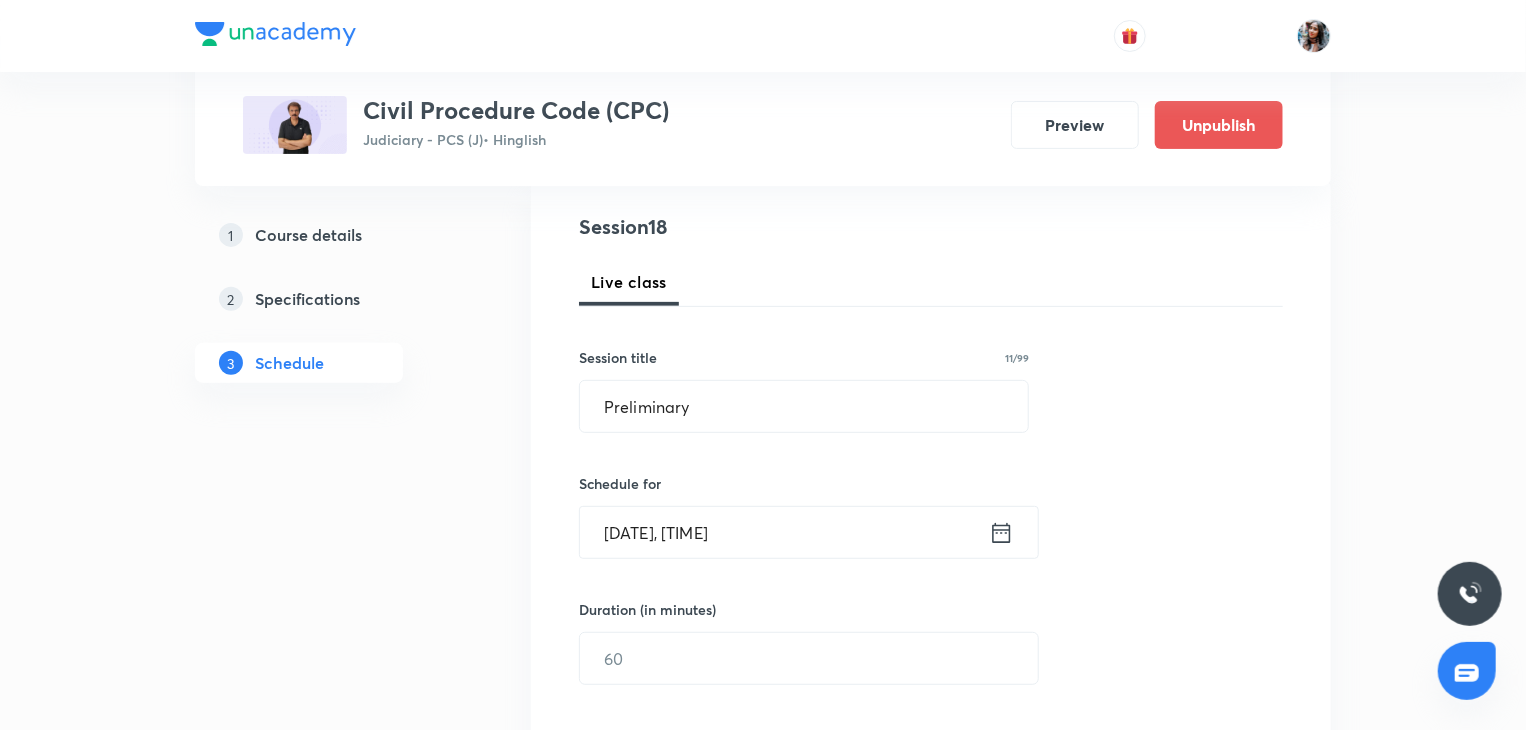 click on "Aug 5, 2025, 10:10 AM" at bounding box center (784, 532) 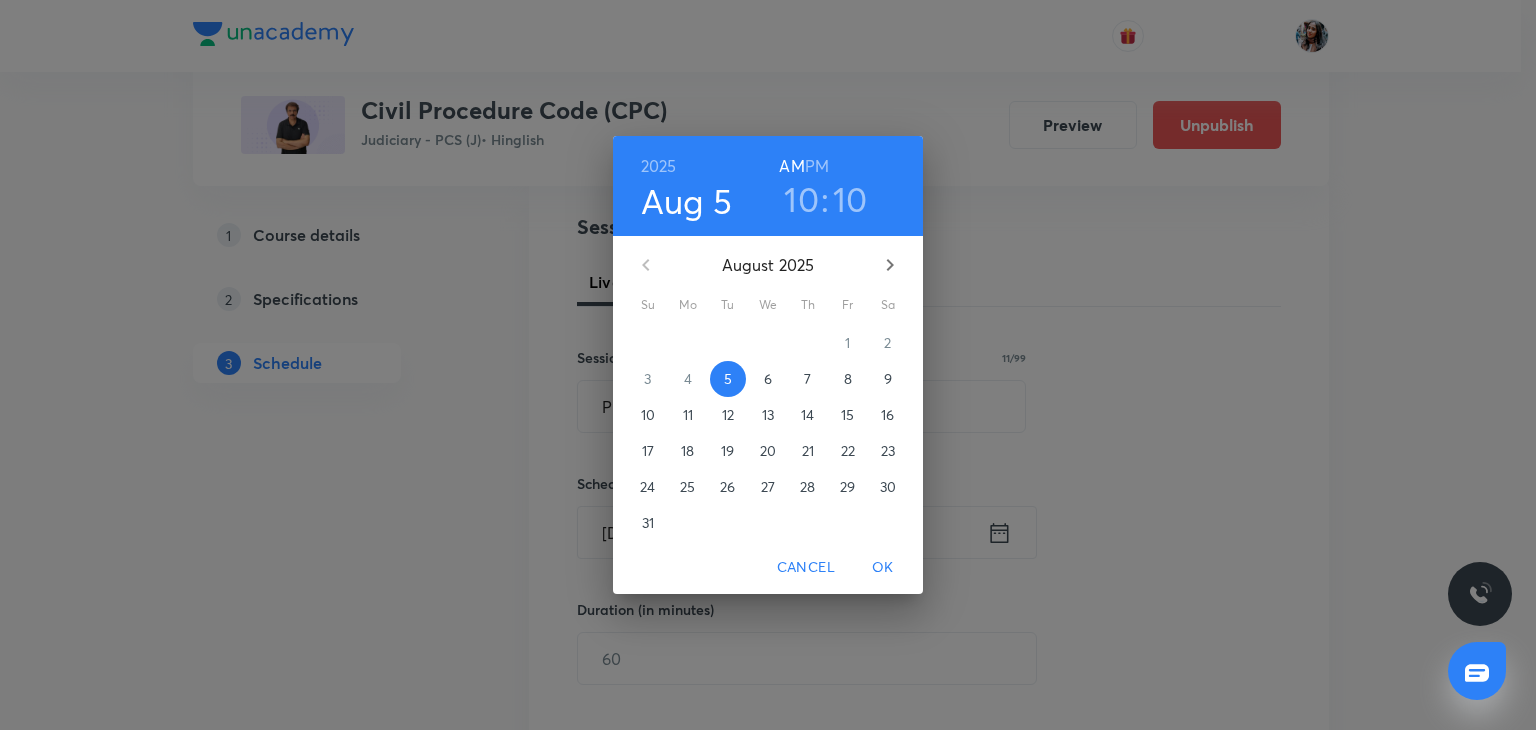 click on "PM" at bounding box center [817, 166] 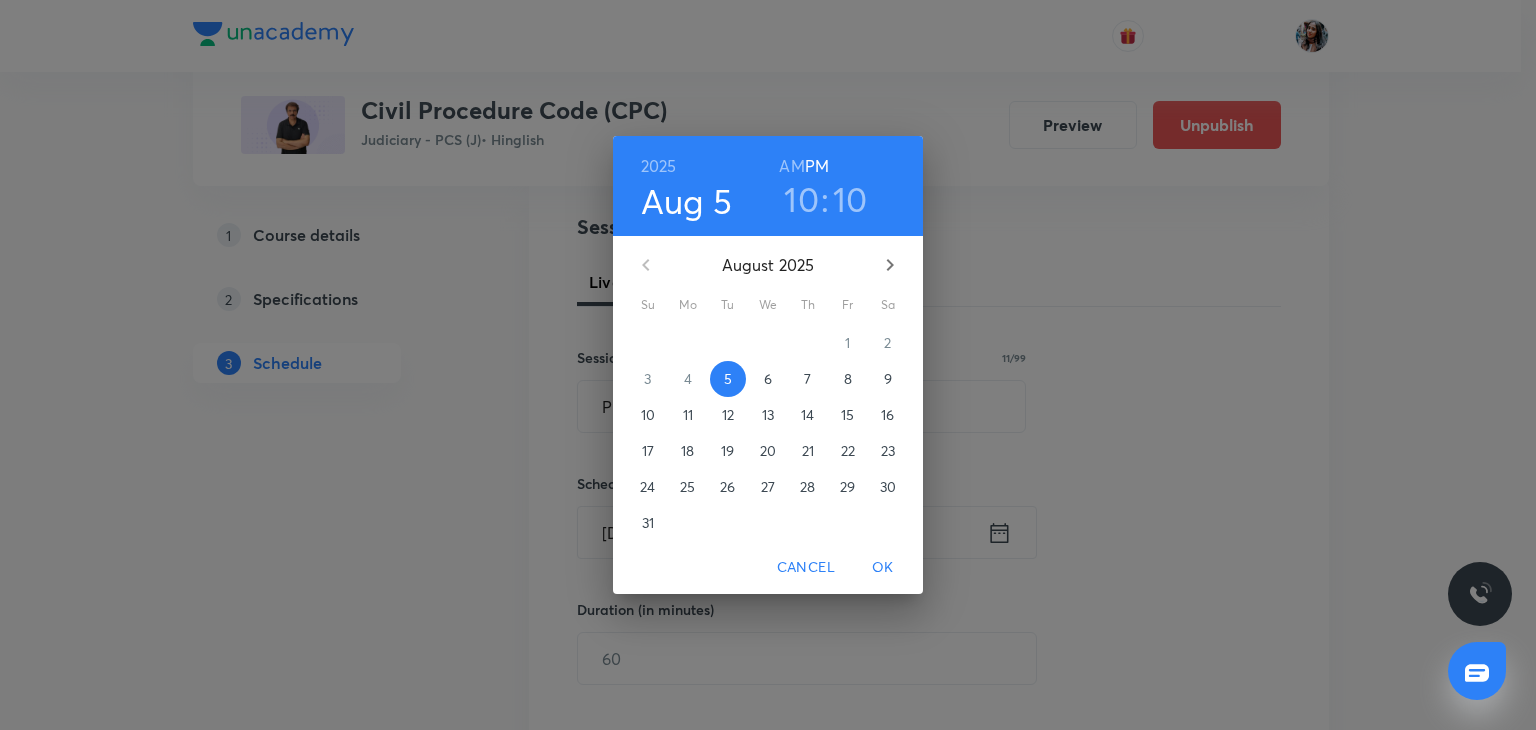 click on "10" at bounding box center (801, 199) 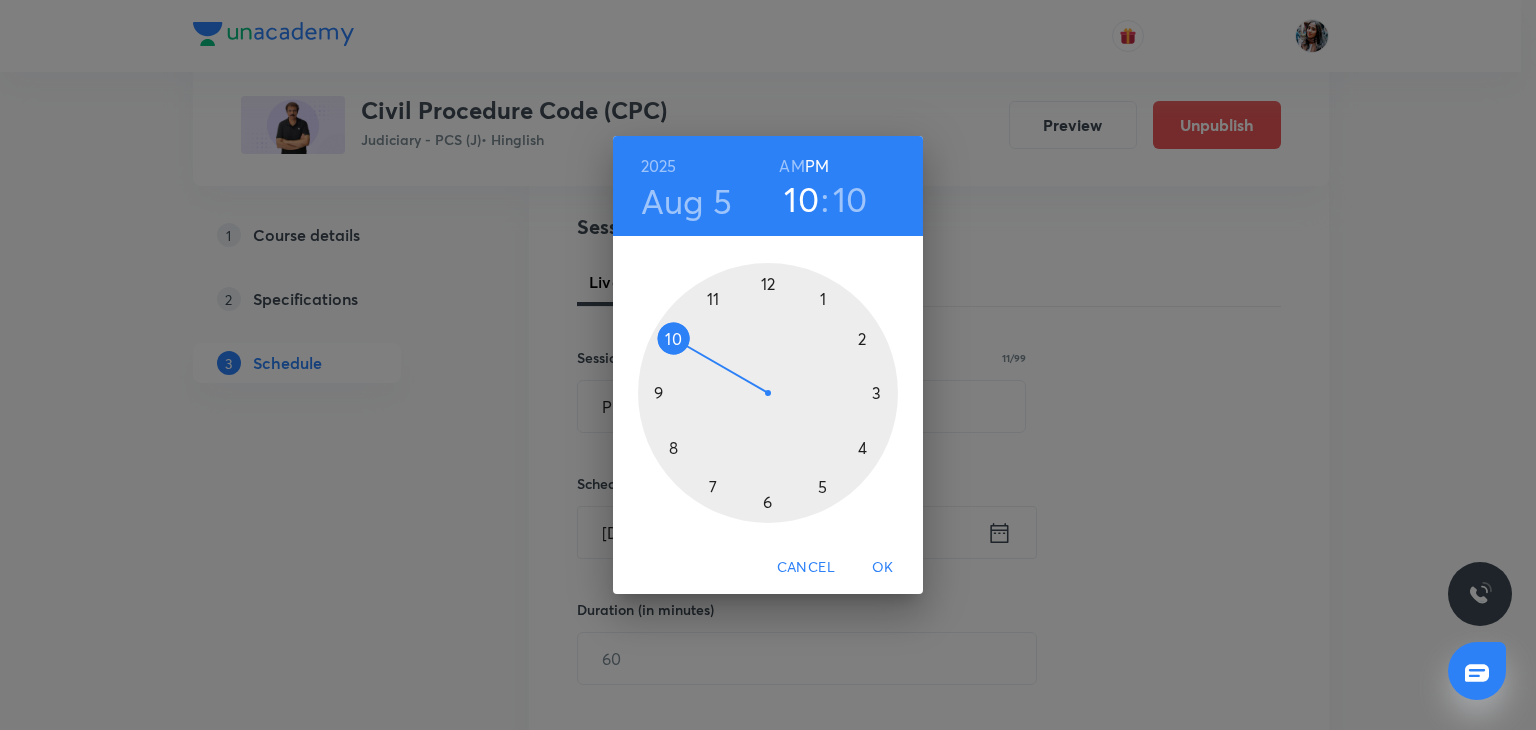 click at bounding box center (768, 393) 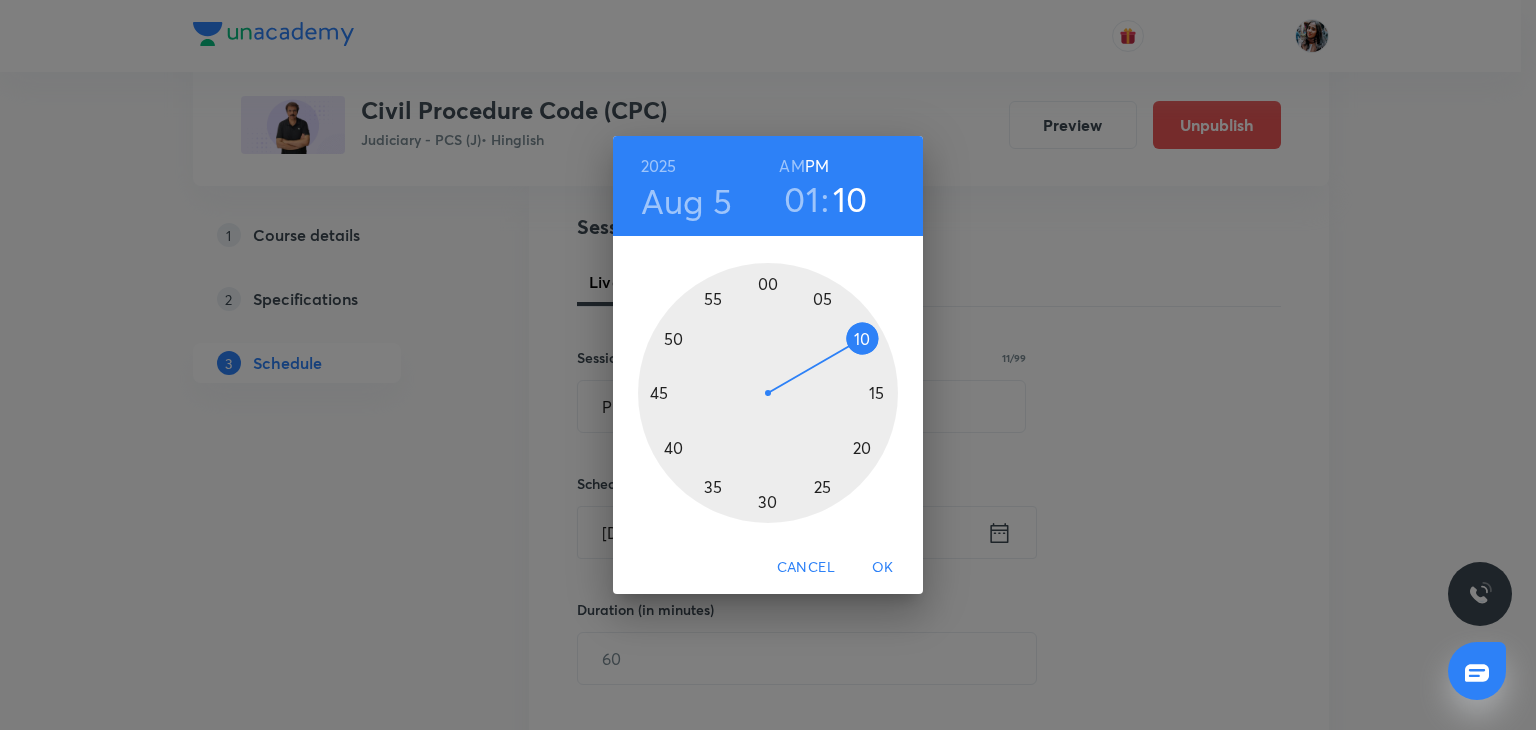 click on "OK" at bounding box center [883, 567] 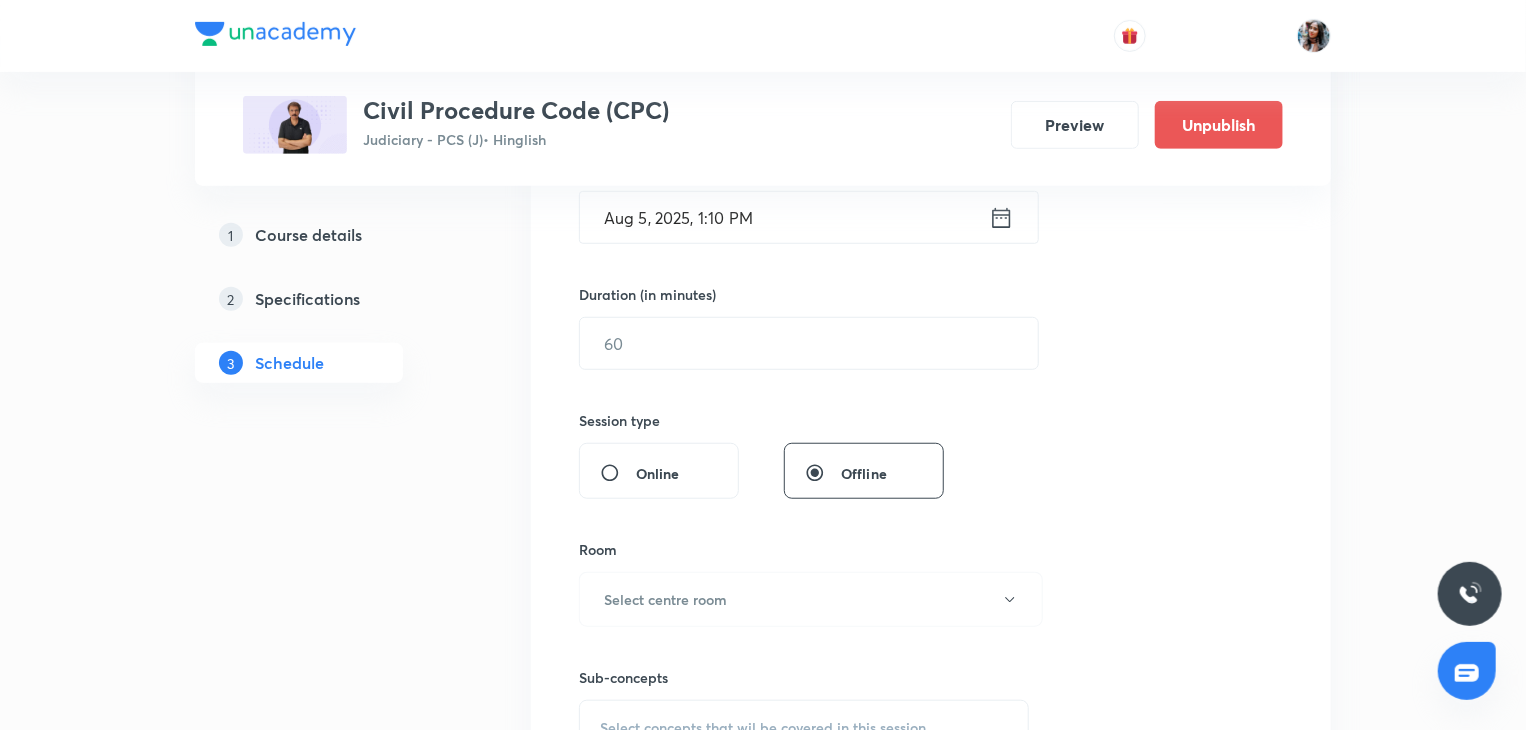scroll, scrollTop: 536, scrollLeft: 0, axis: vertical 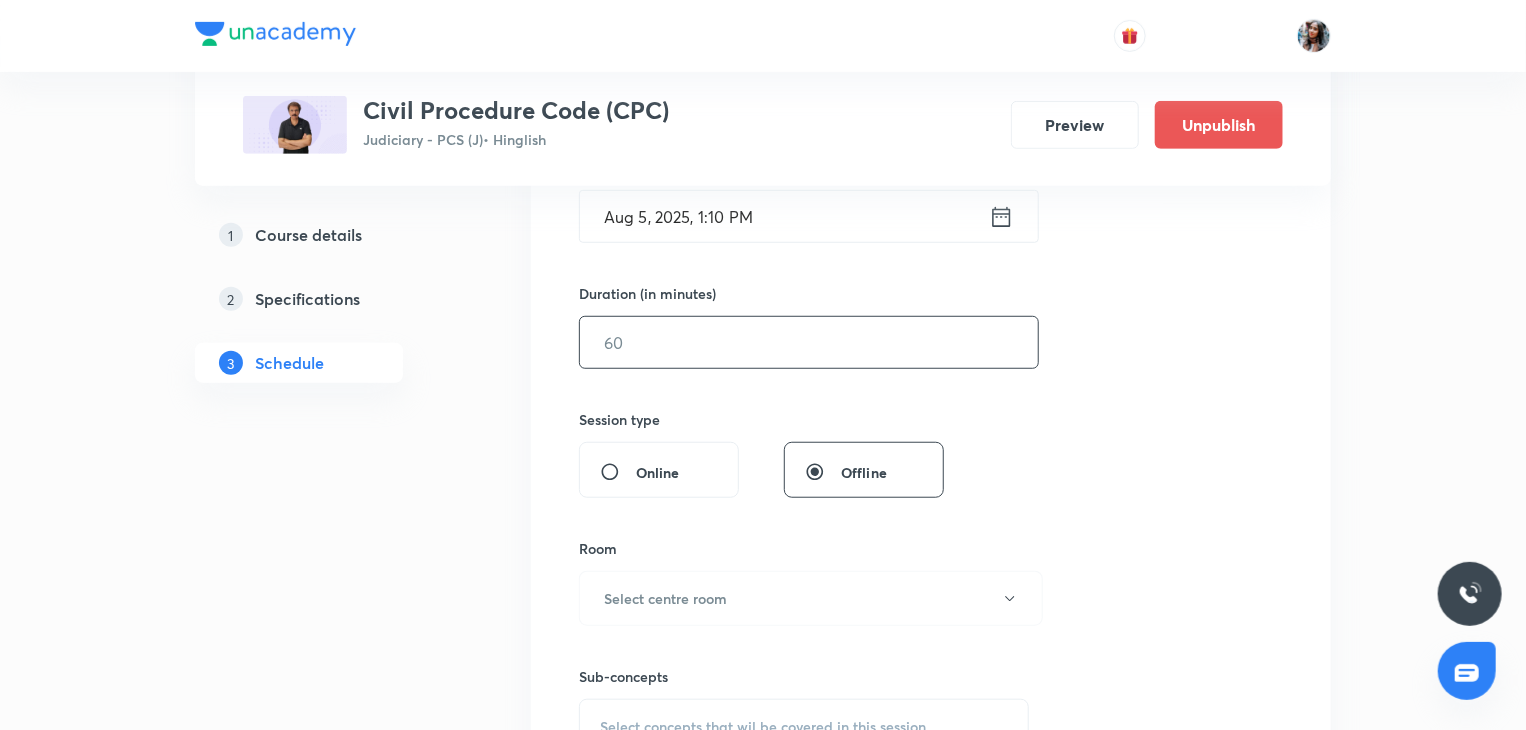 click at bounding box center (809, 342) 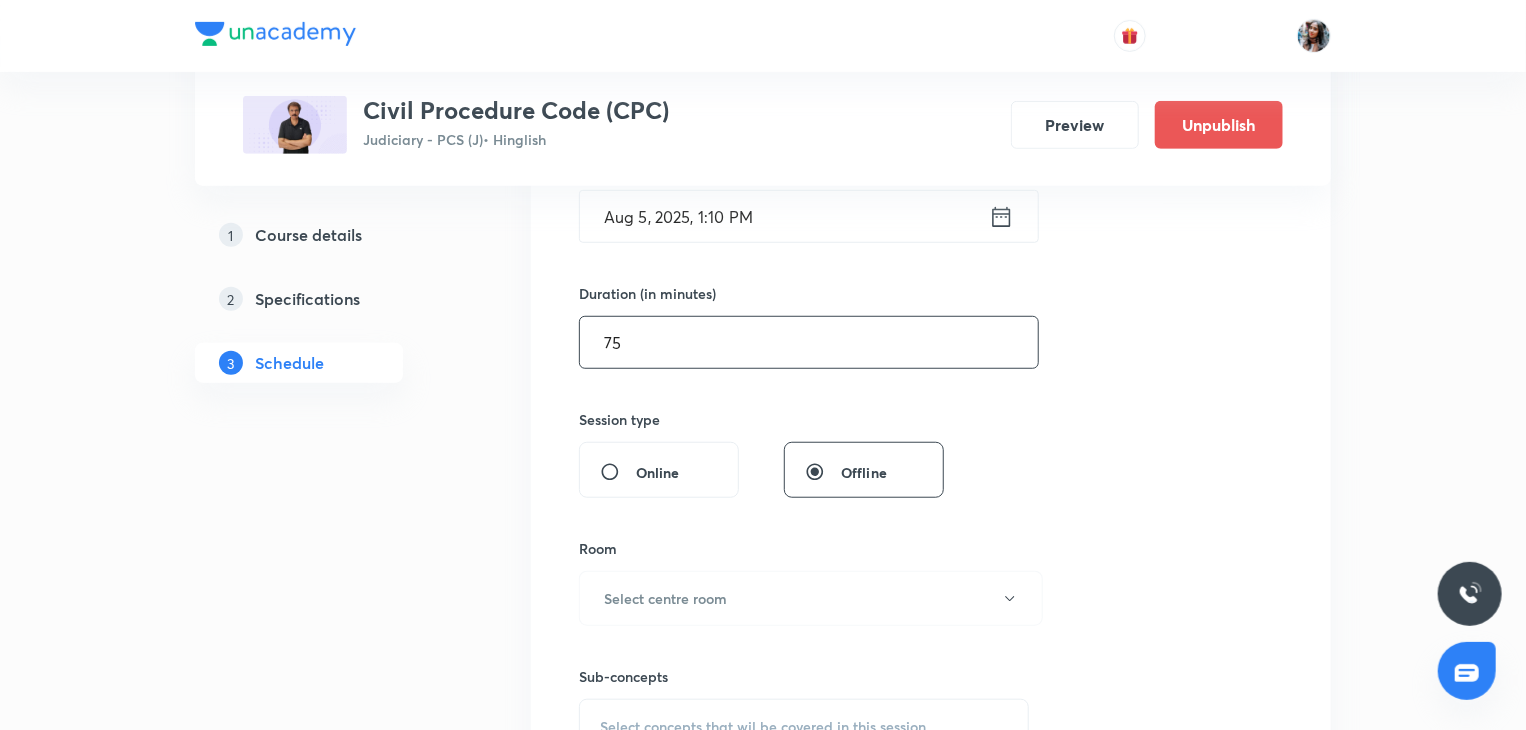 type on "75" 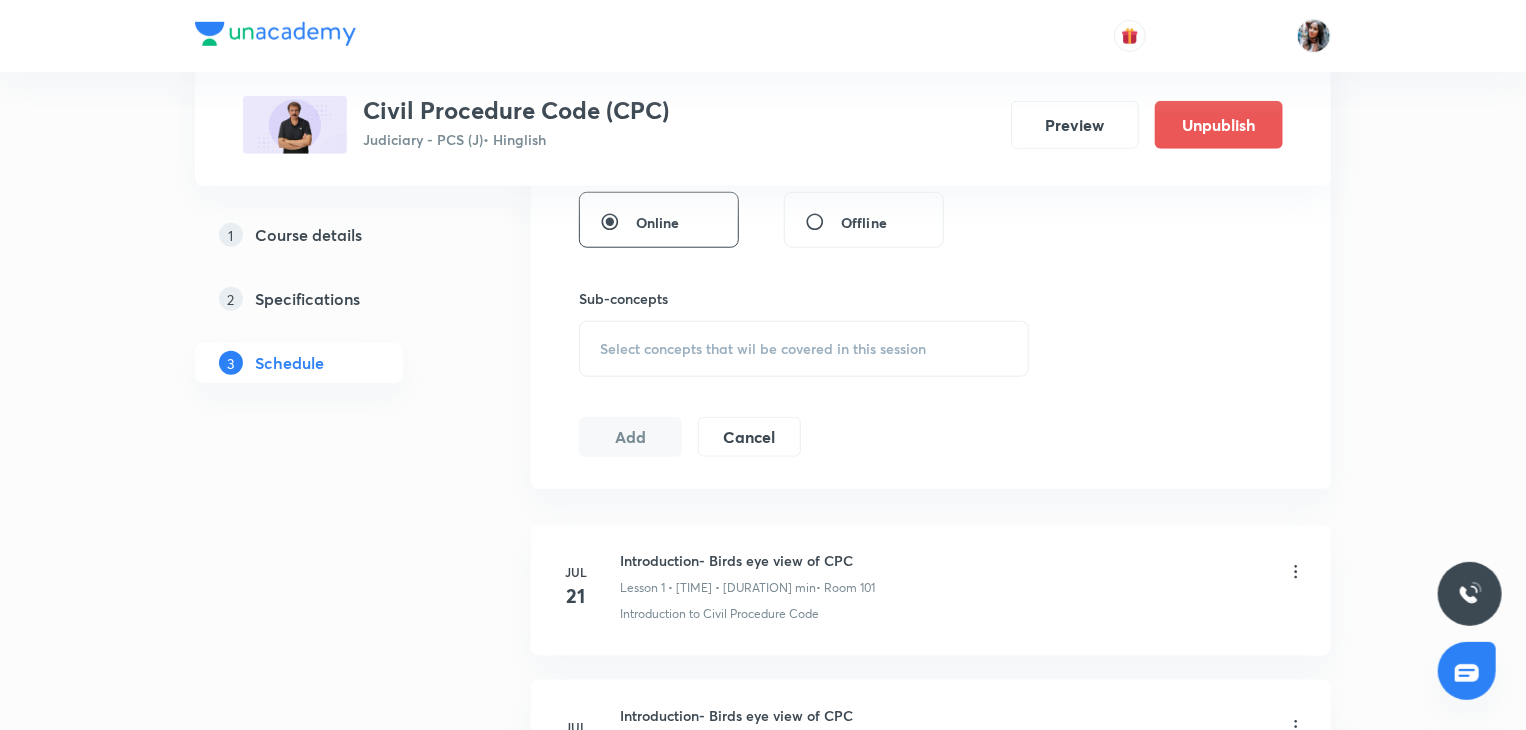 scroll, scrollTop: 799, scrollLeft: 0, axis: vertical 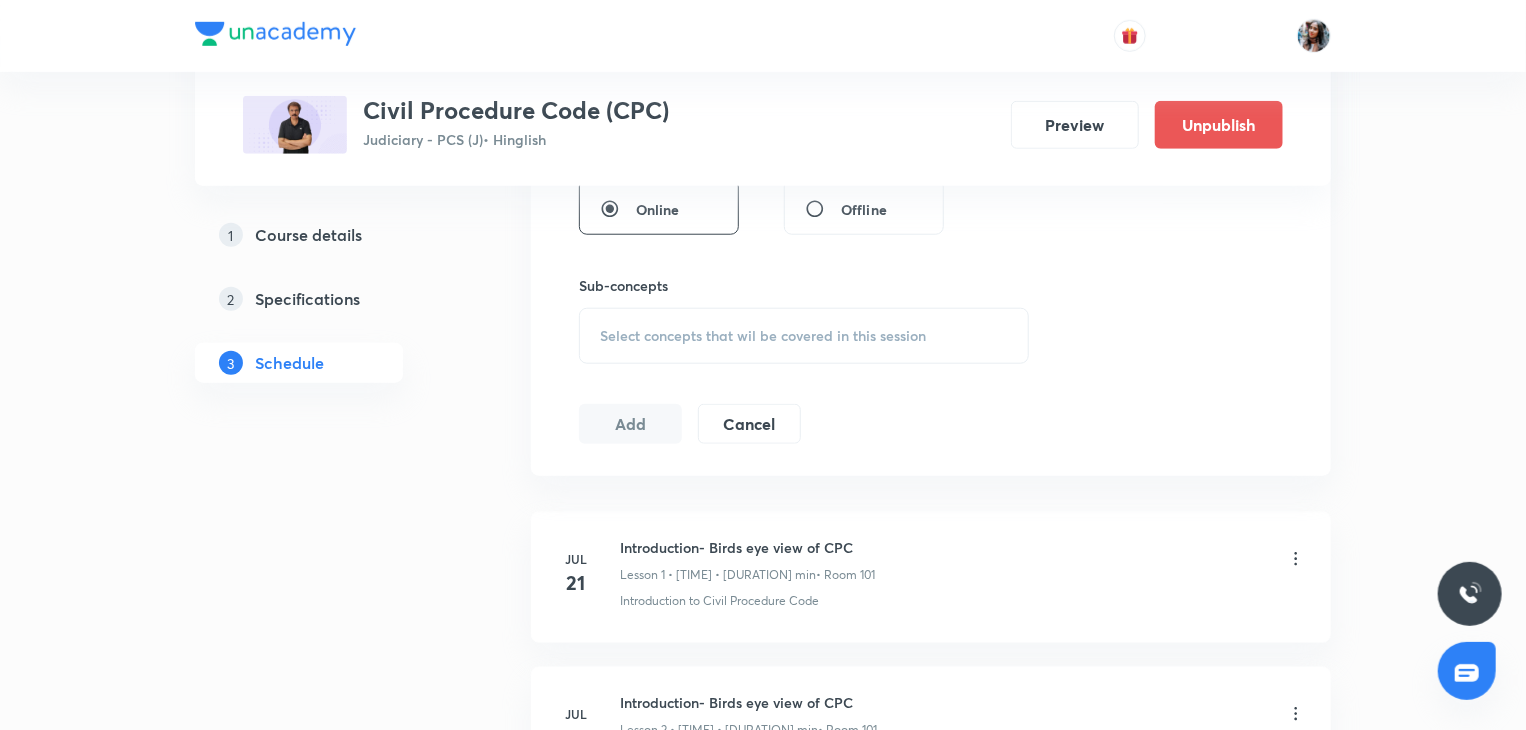 click on "Select concepts that wil be covered in this session" at bounding box center (763, 336) 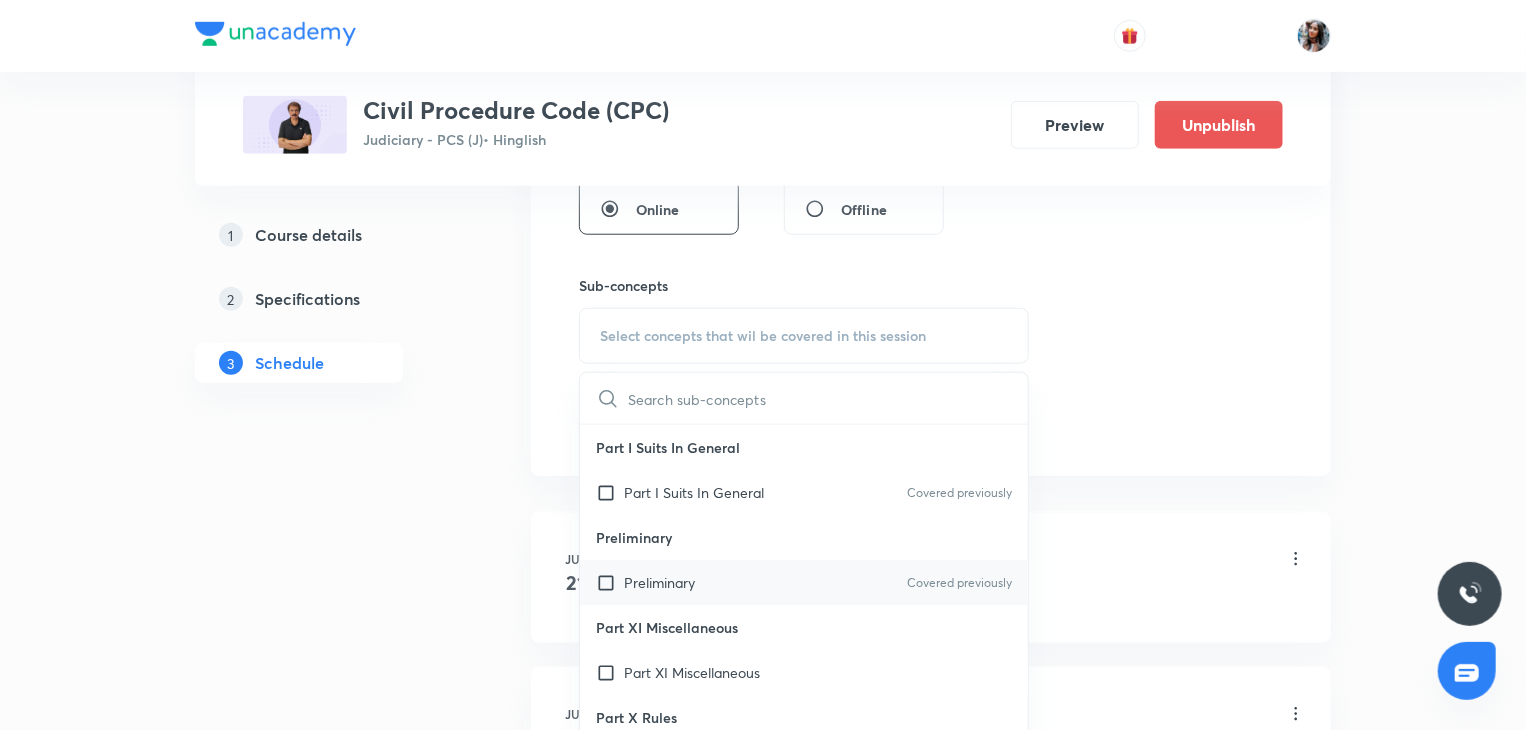 click on "Preliminary Covered previously" at bounding box center [804, 582] 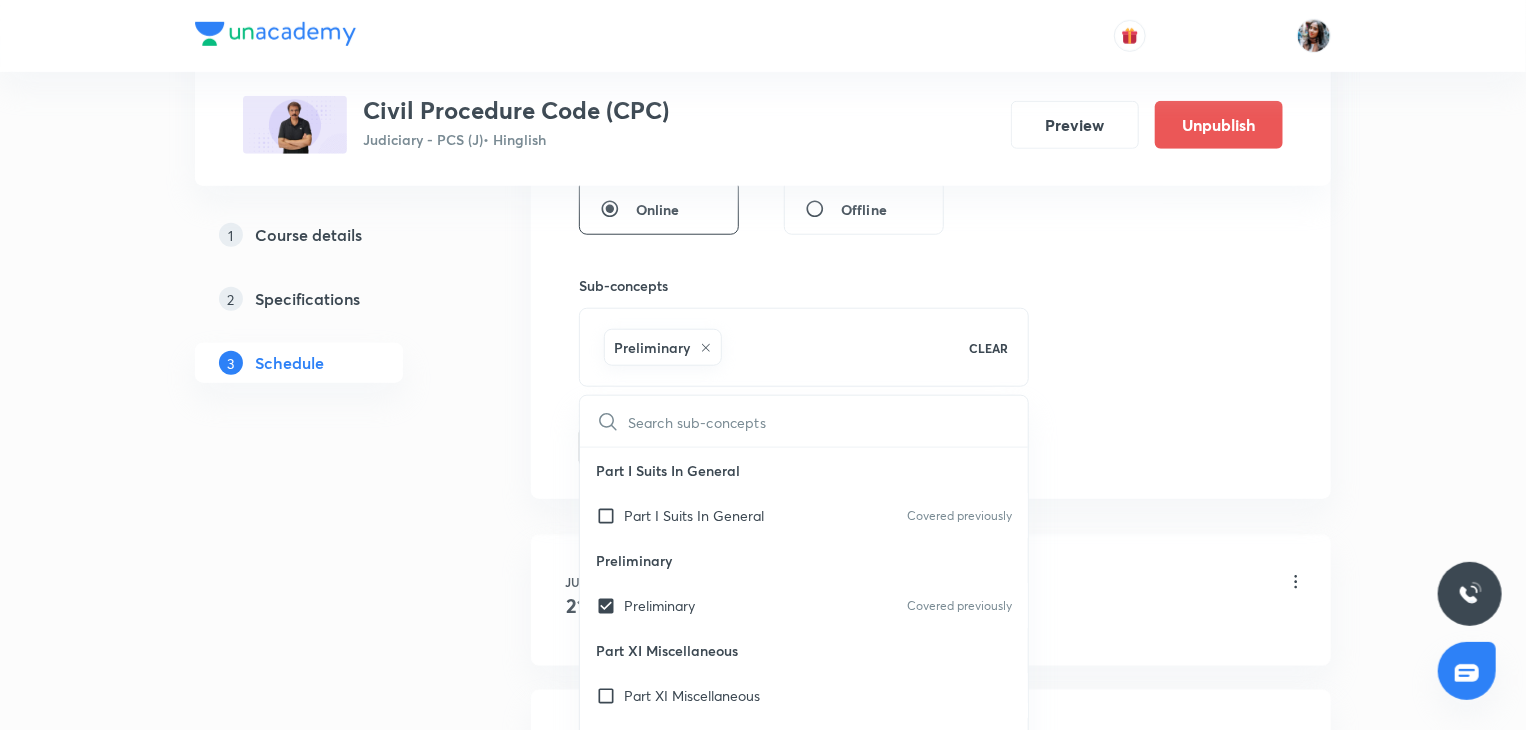 click on "Schedule 17  classes Session  18 Live class Session title 11/99 Preliminary ​ Schedule for Aug 5, 2025, 1:10 PM ​ Duration (in minutes) 75 ​   Session type Online Offline Sub-concepts Preliminary CLEAR ​ Part I Suits In General Part I Suits In General Covered previously Preliminary Preliminary Covered previously Part XI Miscellaneous Part XI Miscellaneous Part X Rules Part X Rules Covered previously Part IX Special Provisions  Part IX Special Provisions Relating To The High Courts Not Being The Court Of A Judicial Commissione Covered previously Part VIII Reference Review And Revision Part VIII Reference Review And Revision Part VII Appeals Part VII Appeals Part VI Supplemental Proceedings Part VI Supplemental Proceedings Part V Special Proceedings Part V Special Proceedings Part IV Suits In Particular Cases Part IV Suits In Particular Cases Part III Incidental Proceedings Part III Incidental Proceedings Part II Execution Part II Execution Introduction to Civil Procedure Code Covered previously Add Jul" at bounding box center [931, 1418] 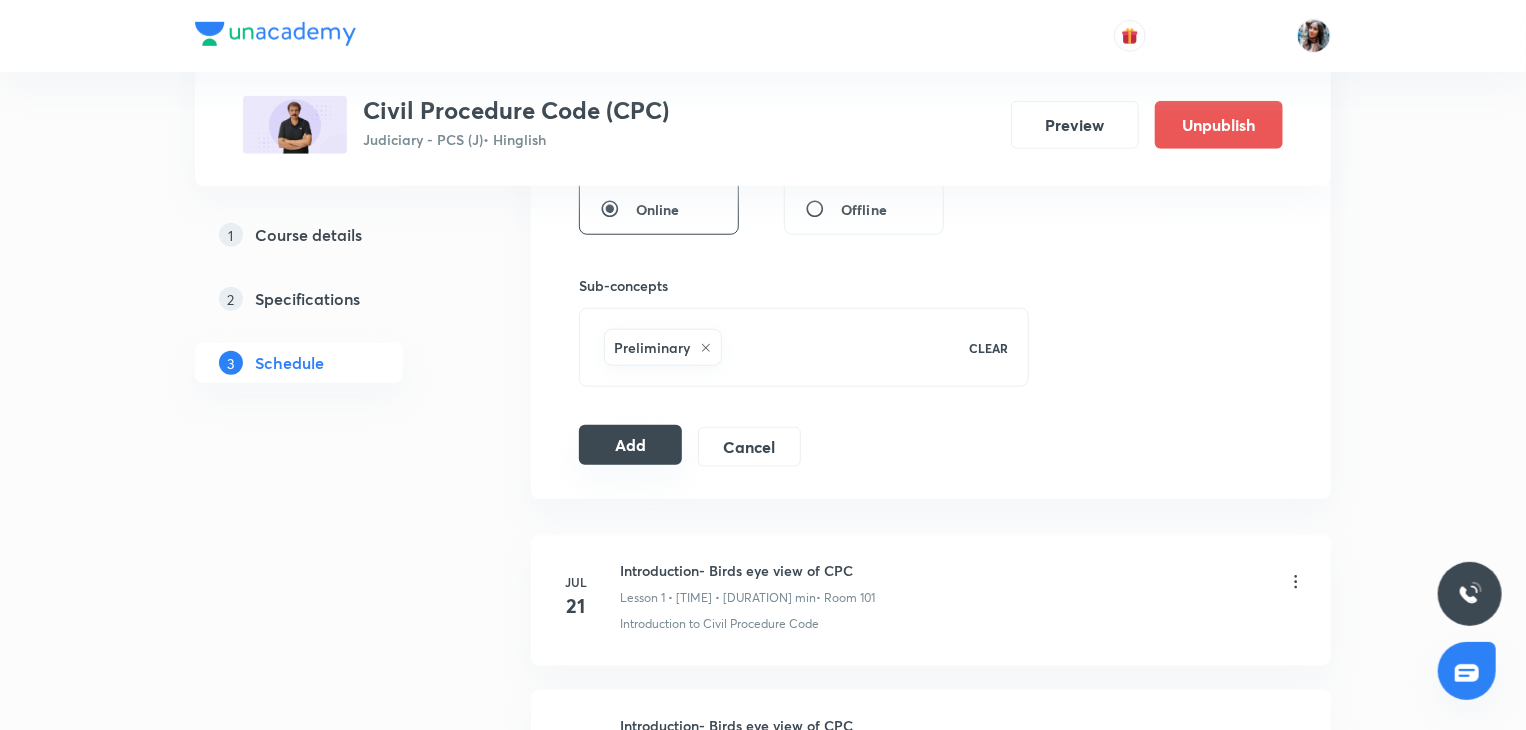 click on "Add" at bounding box center [630, 445] 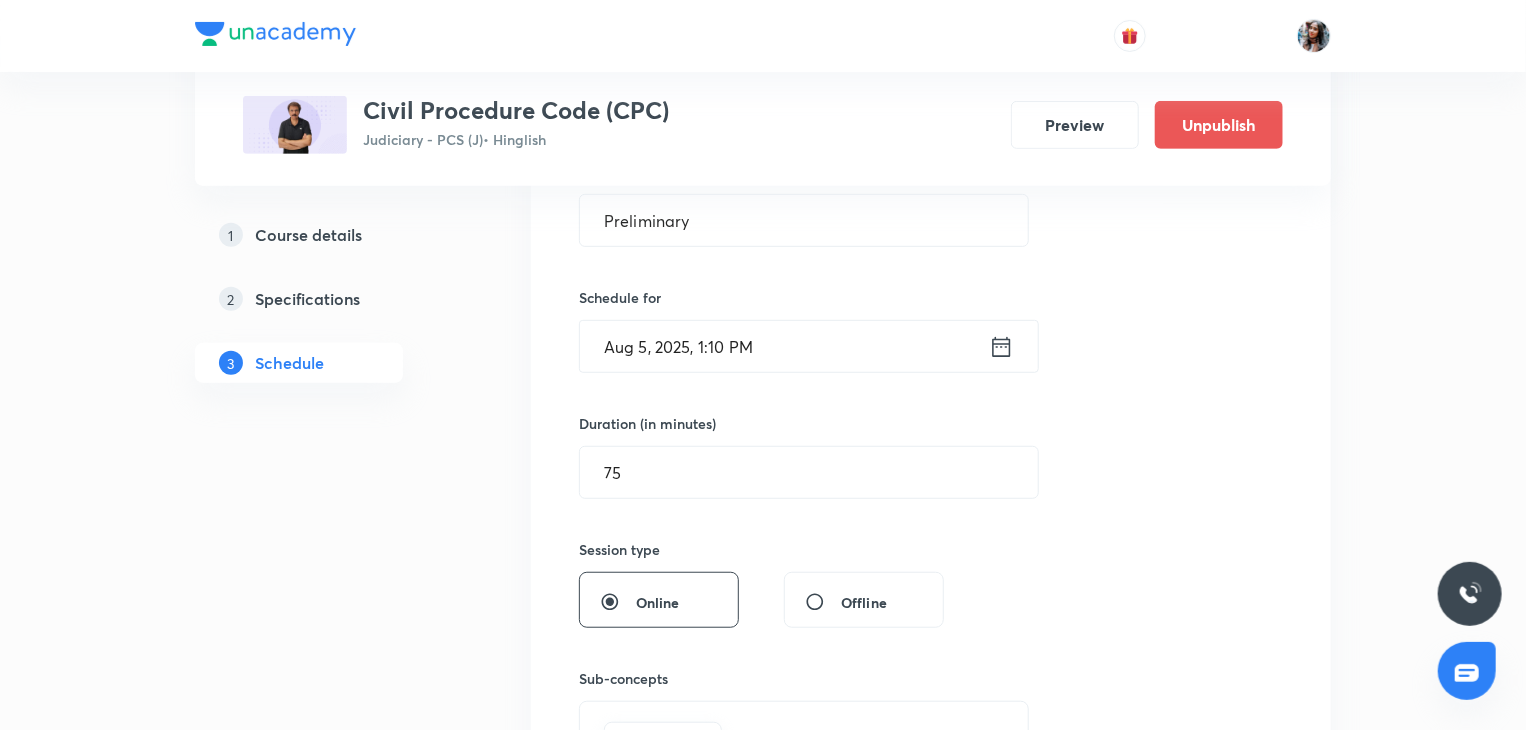 scroll, scrollTop: 300, scrollLeft: 0, axis: vertical 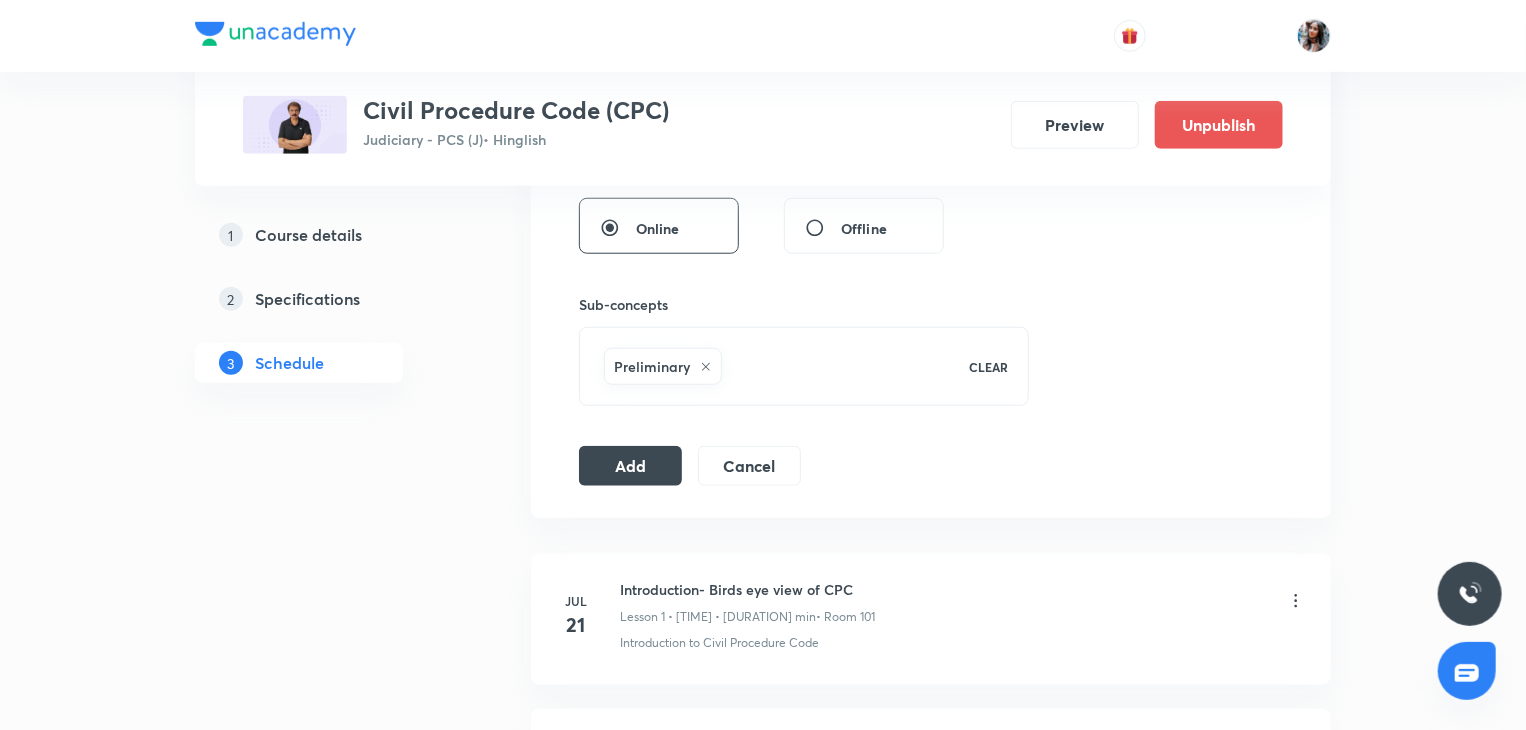 click on "Session  18 Live class Session title 11/99 Preliminary ​ Schedule for Aug 5, 2025, 1:10 PM ​ Duration (in minutes) 75 ​   Session type Online Offline Sub-concepts Preliminary CLEAR Add Cancel" at bounding box center (931, 69) 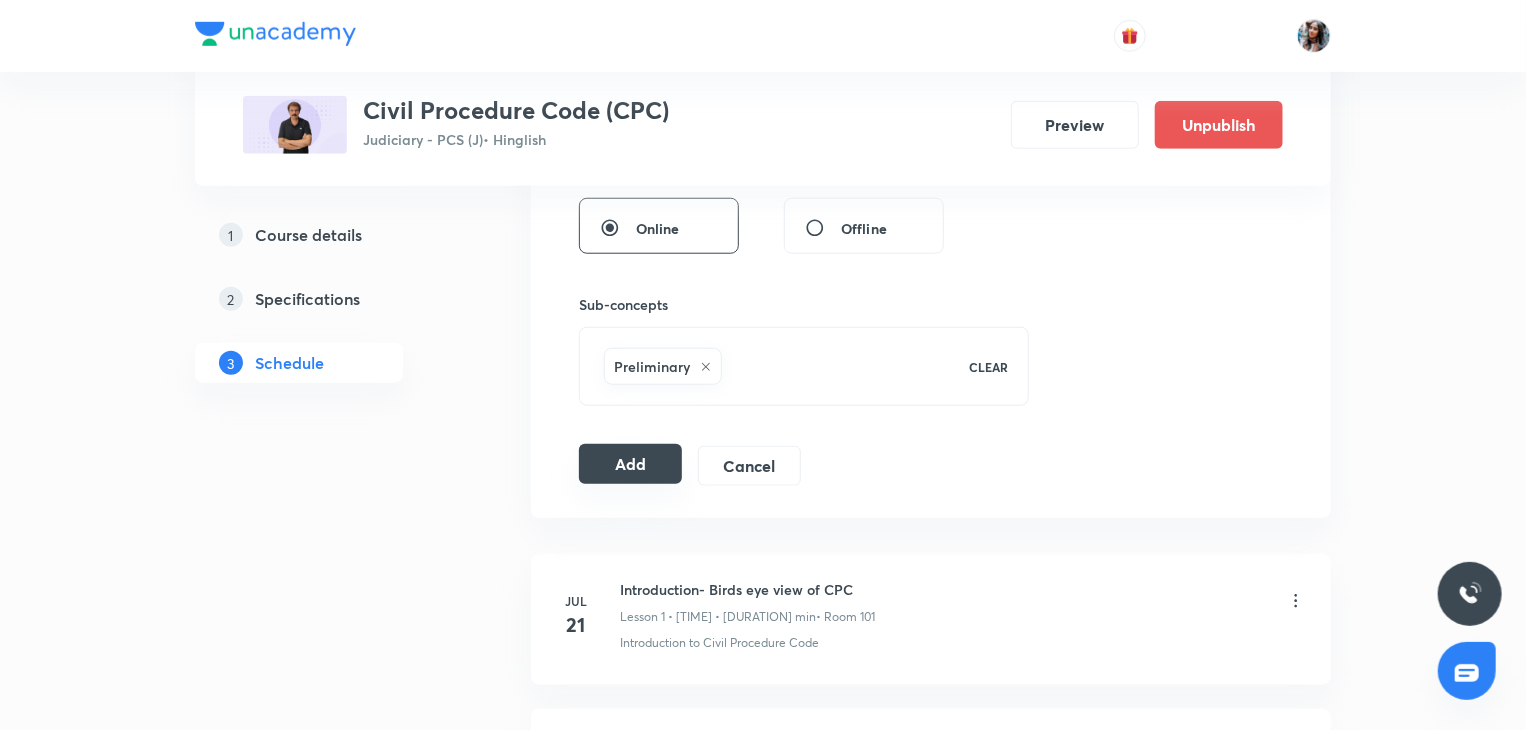 click on "Add" at bounding box center [630, 464] 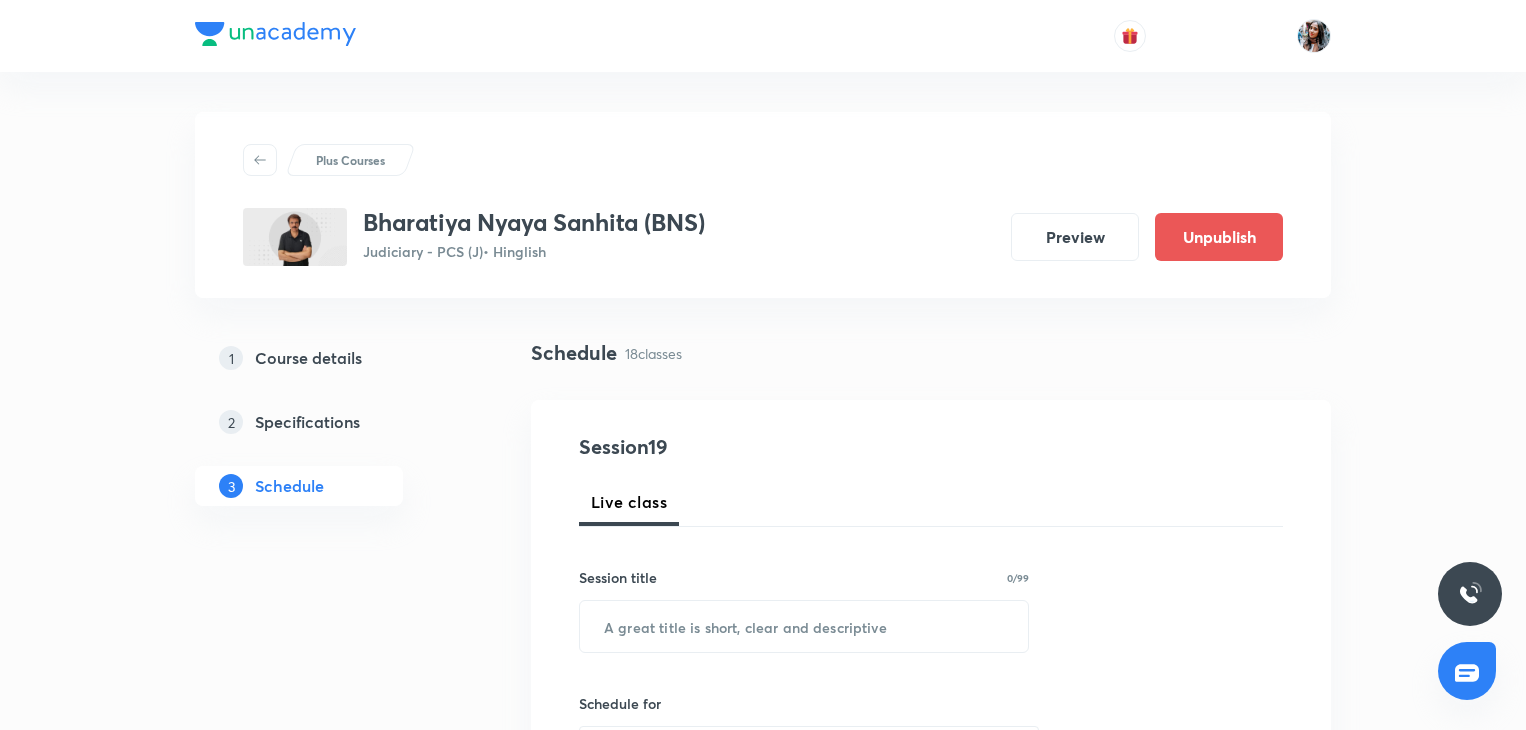 scroll, scrollTop: 0, scrollLeft: 0, axis: both 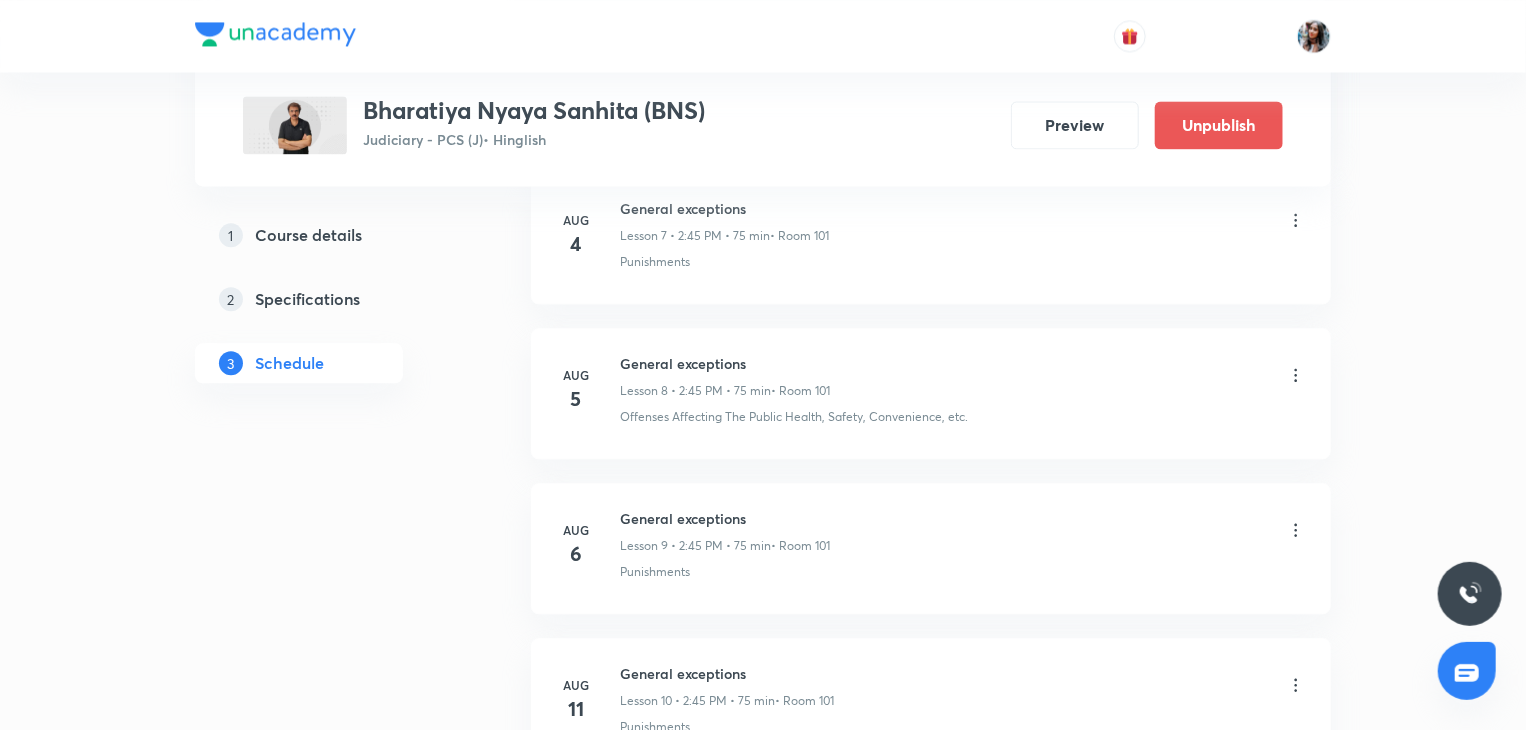 click on "General exceptions" at bounding box center [725, 363] 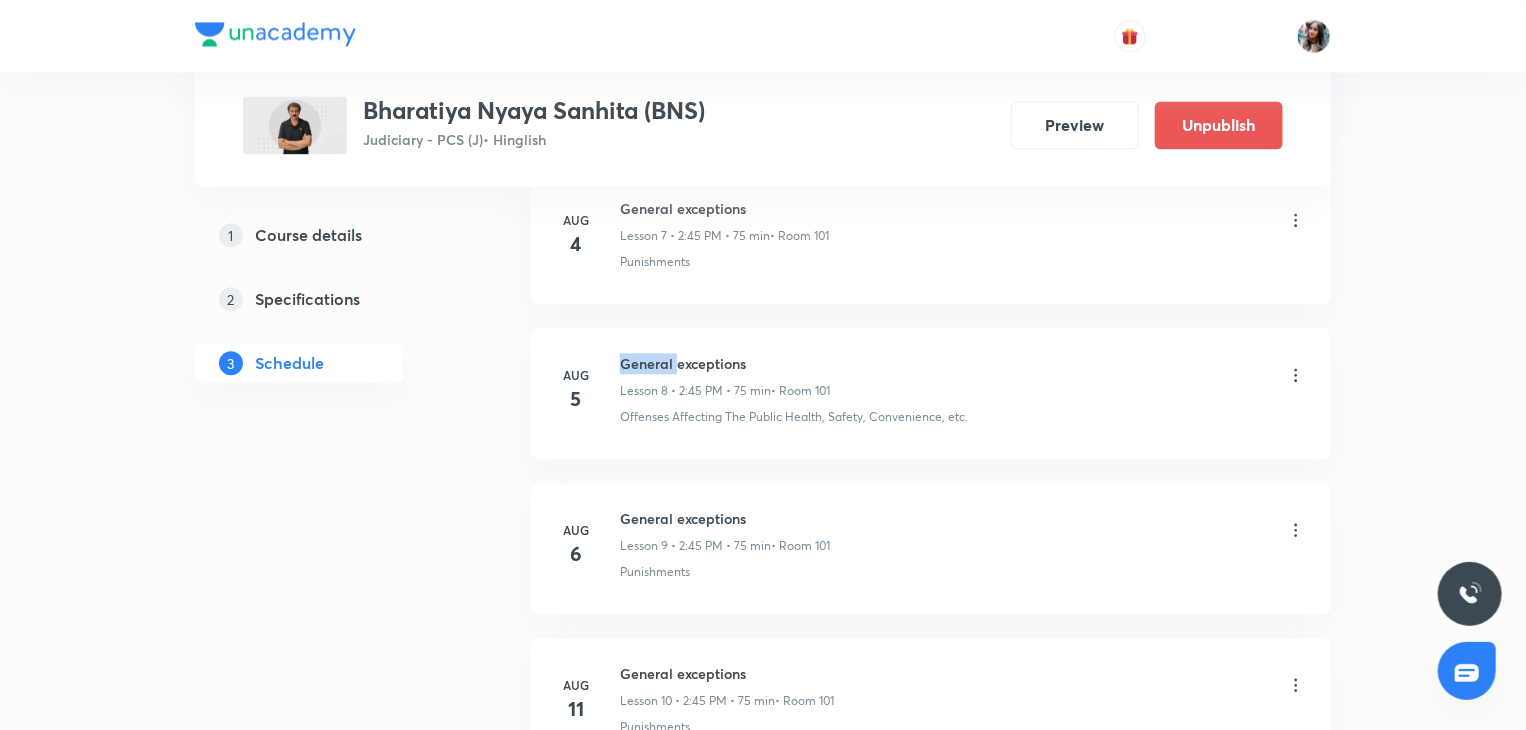 click on "General exceptions" at bounding box center [725, 363] 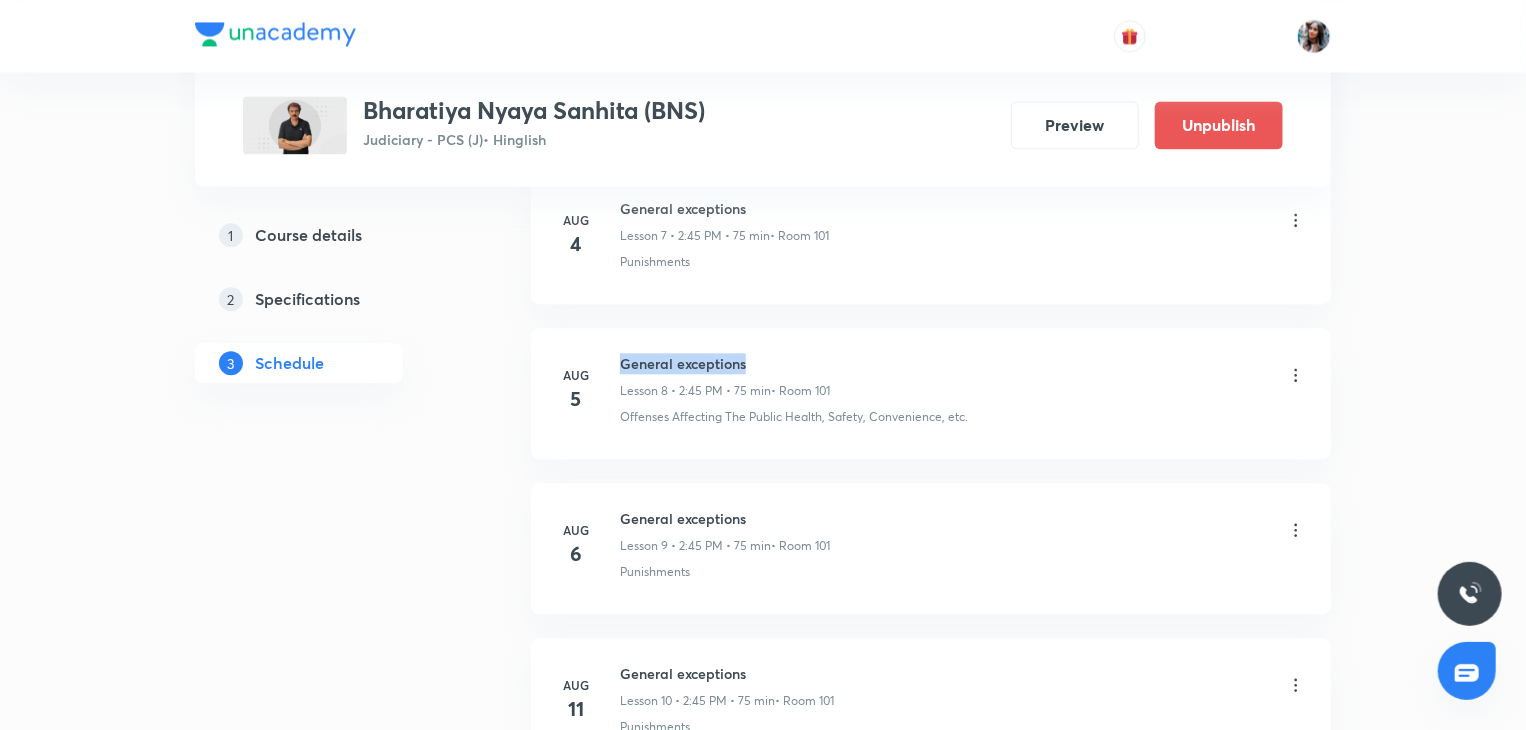 copy on "General exceptions" 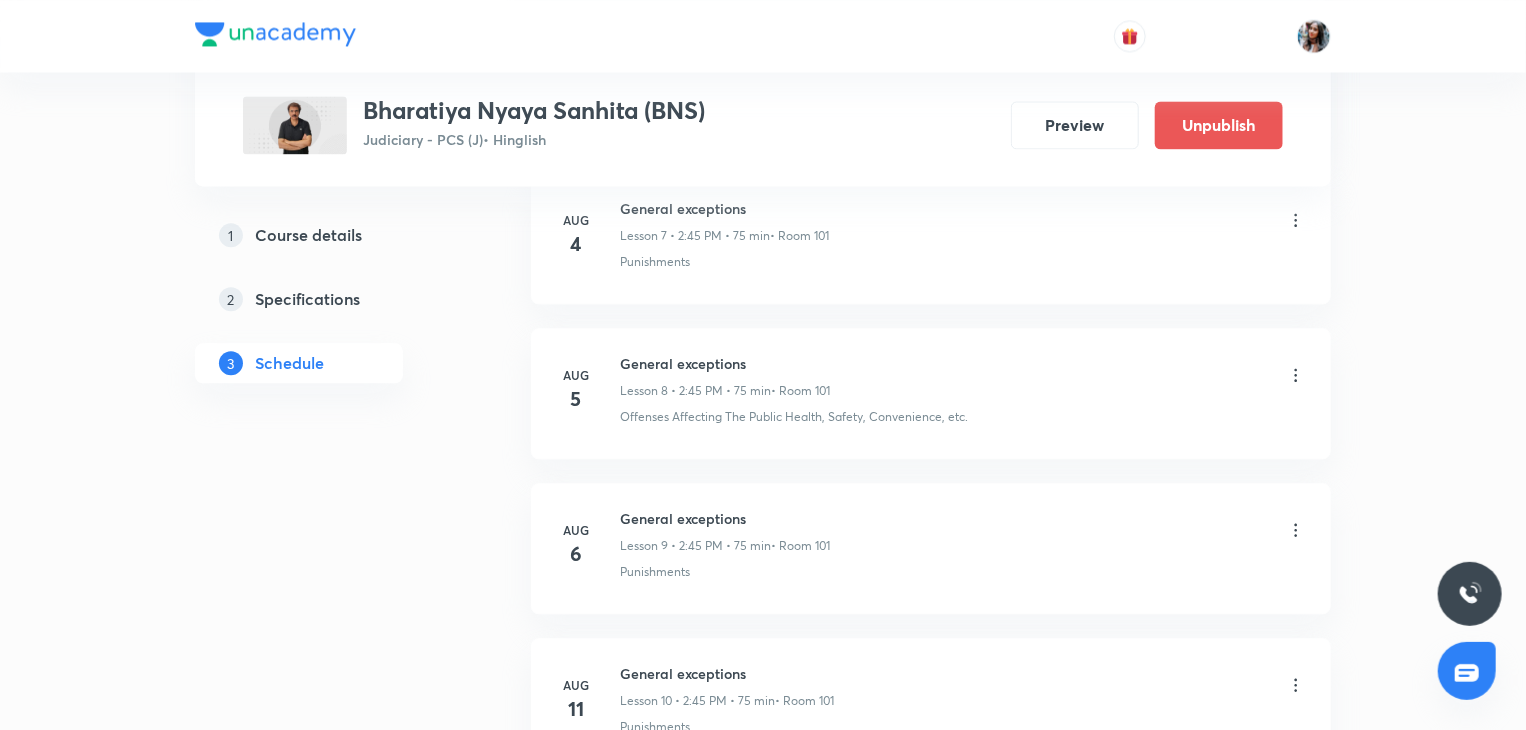 click 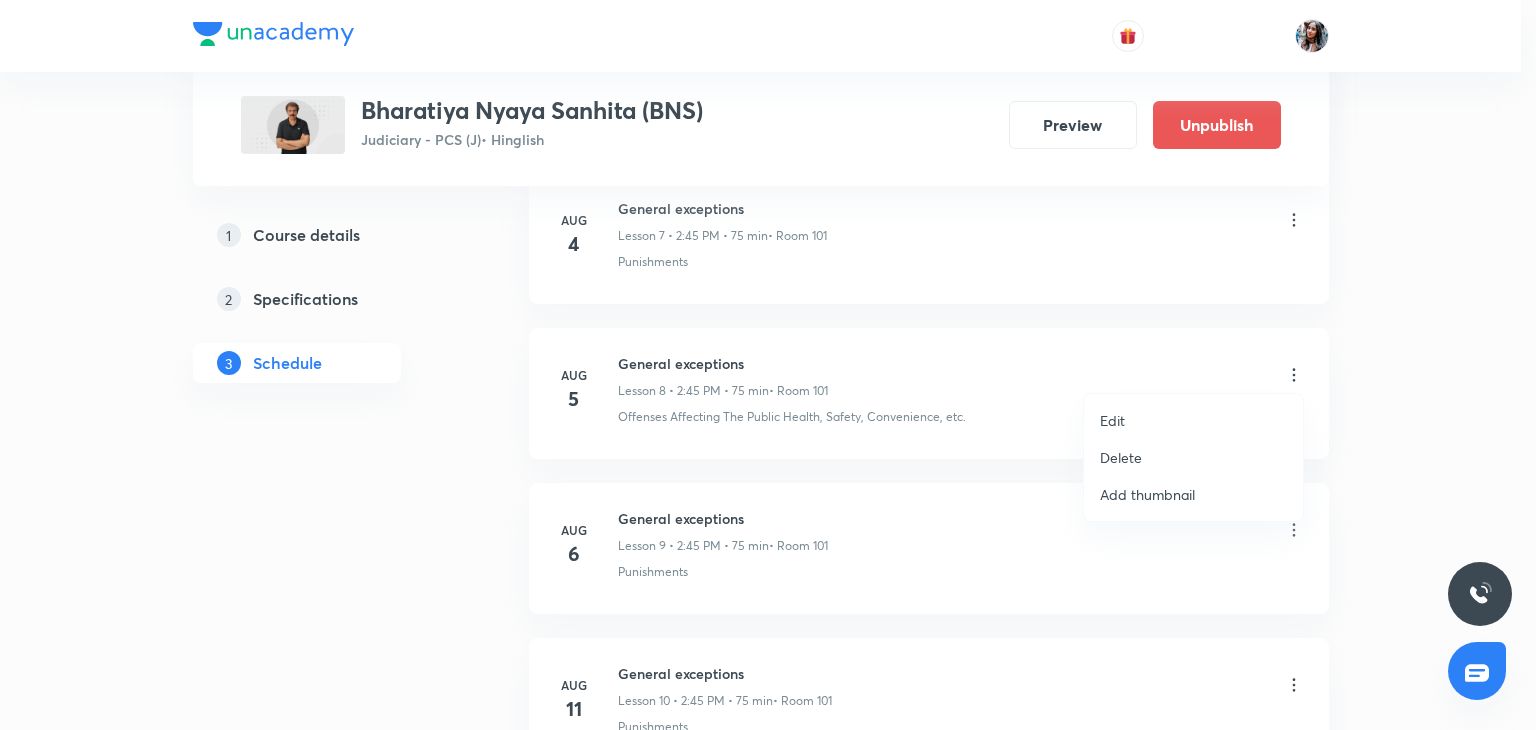 click on "Delete" at bounding box center [1121, 457] 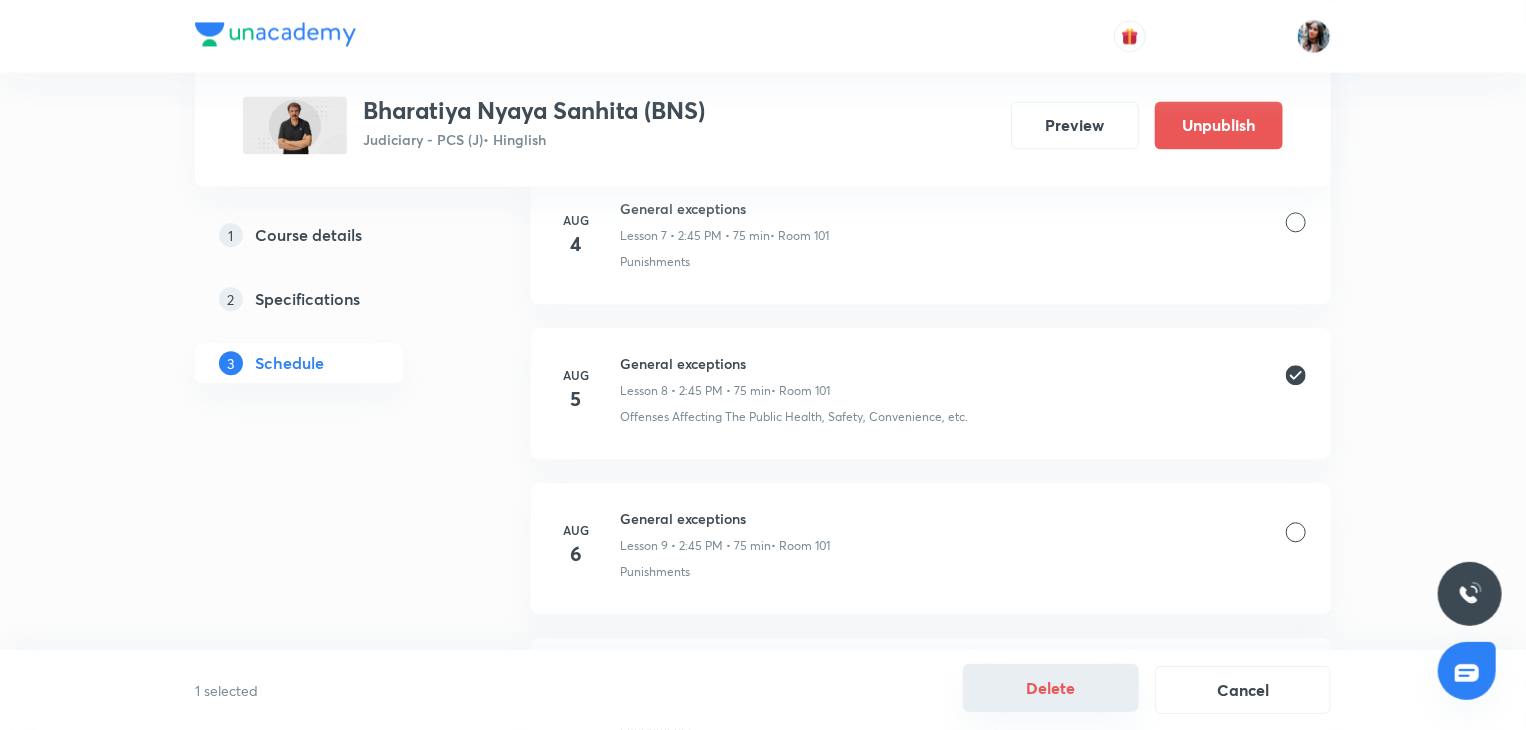 click on "Delete" at bounding box center (1051, 688) 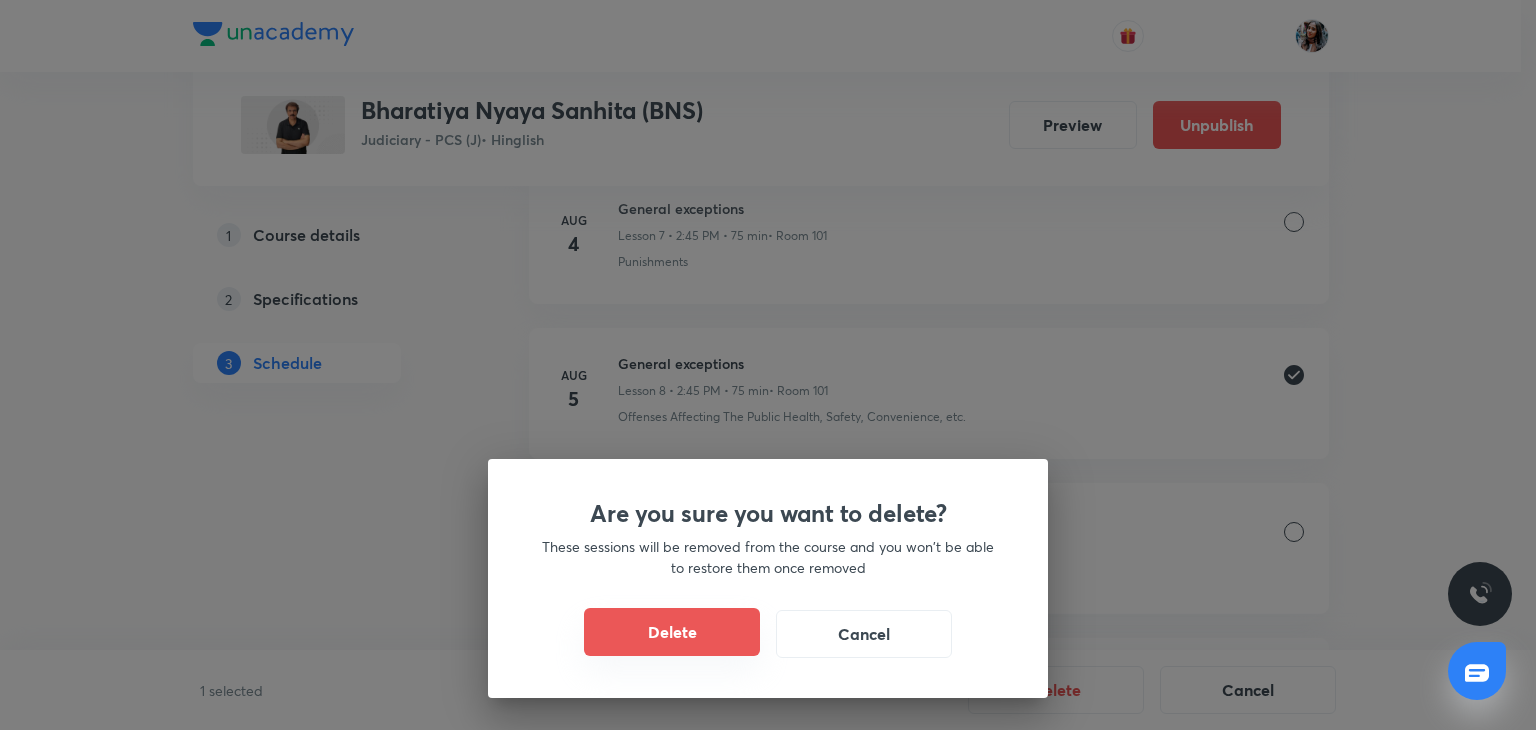 click on "Delete" at bounding box center [672, 632] 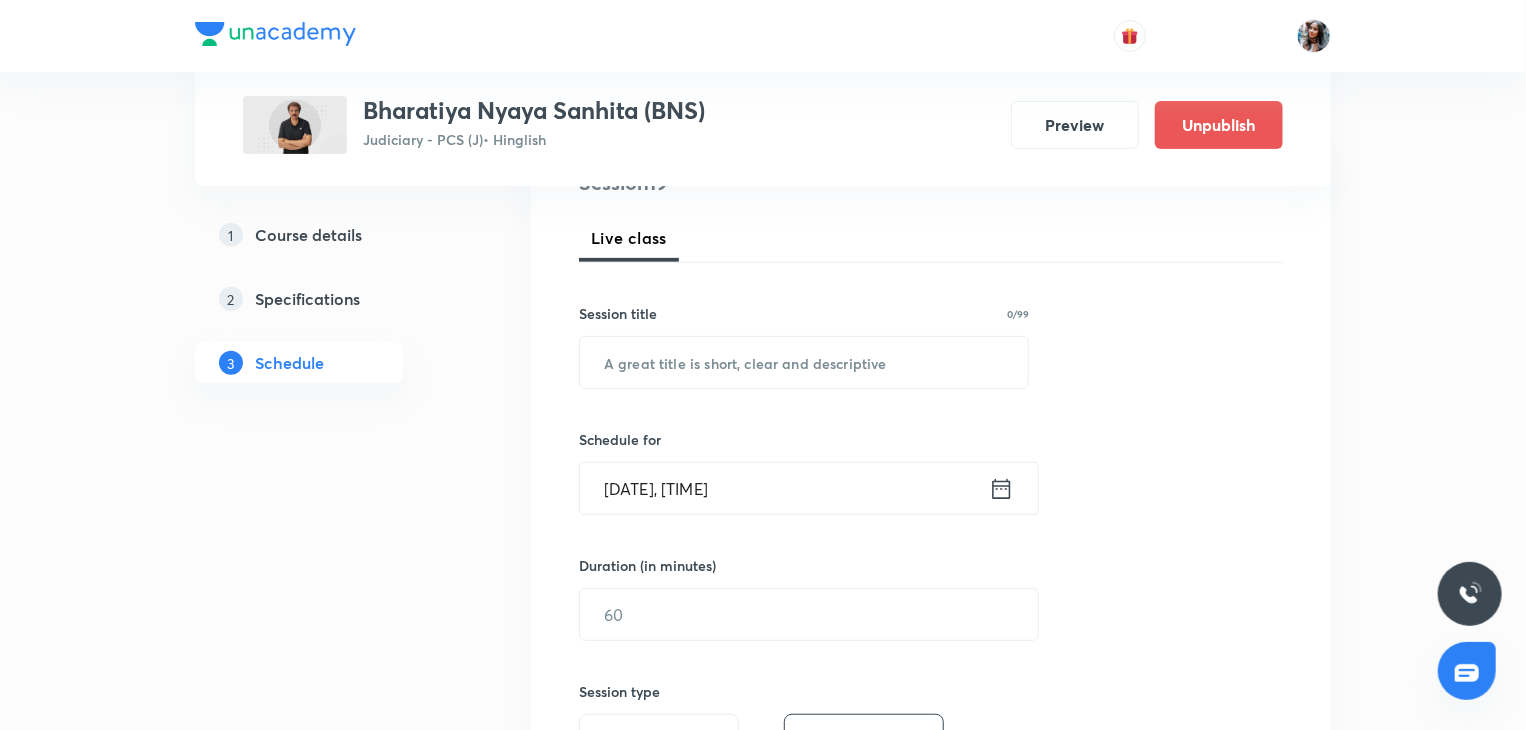 scroll, scrollTop: 279, scrollLeft: 0, axis: vertical 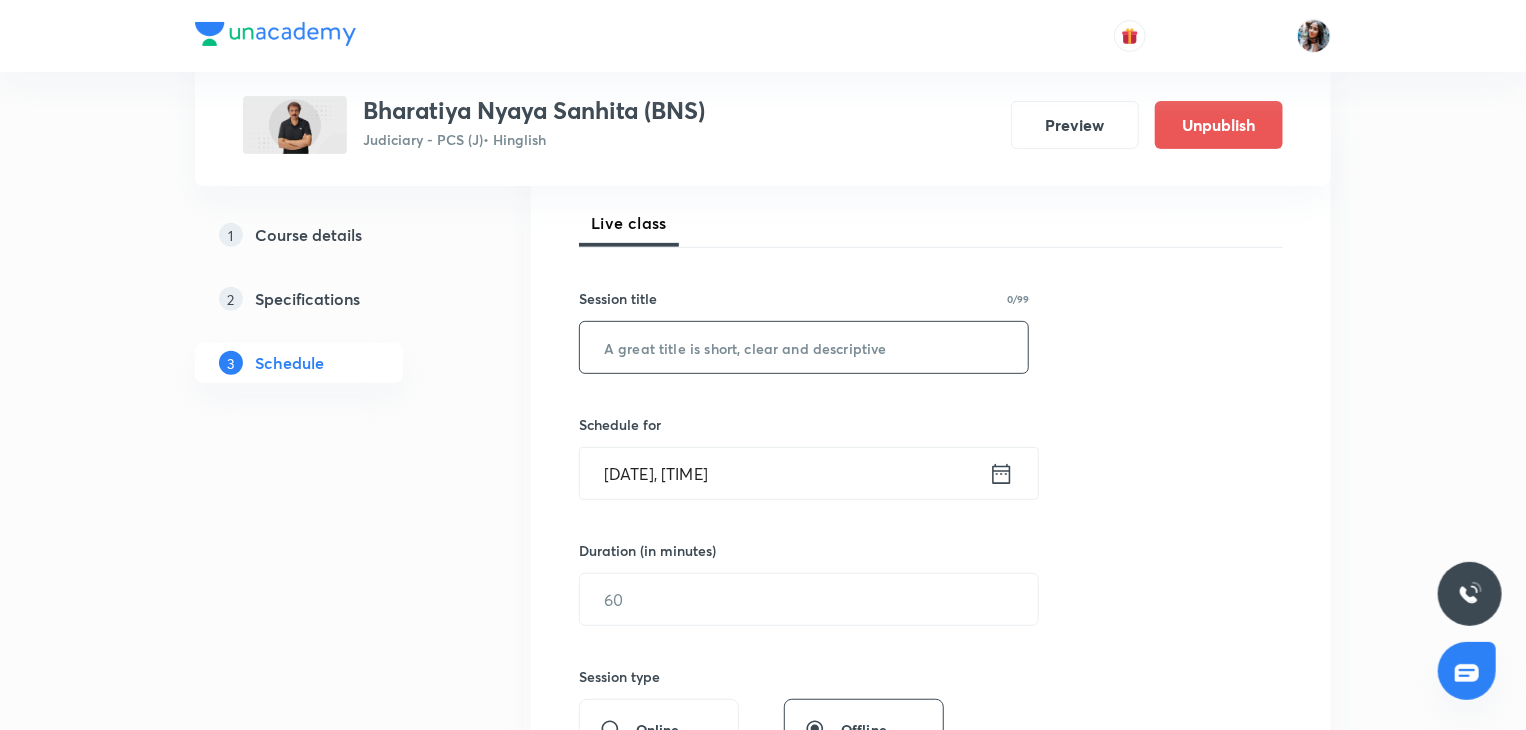 click on "Plus Courses Bharatiya Nyaya Sanhita (BNS) Judiciary - PCS (J)  • Hinglish Preview Unpublish 1 Course details 2 Specifications 3 Schedule Schedule 17  classes Session  18 Live class Session title 0/99 ​ Schedule for Aug 5, 2025, 10:11 AM ​ Duration (in minutes) ​   Session type Online Offline Room Select centre room Sub-concepts Select concepts that wil be covered in this session Add Cancel Jul 21 Criminal Jurisprudence, Principles of Criminality Lesson 1 • 2:45 PM • 75 min  • Room 101 Offenses Affecting The Public Health, Safety, Convenience, etc. Jul 22 Criminal Jurisprudence, Principles of Criminality Lesson 2 • 2:45 PM • 75 min  • Room 101 Offences By or Relating To Public Servants Jul 23 Criminal Jurisprudence, Principles of Criminality Lesson 3 • 2:45 PM • 75 min  • Room 101 Punishments Jul 28 Criminal Jurisprudence, Principles of Criminality Lesson 4 • 2:45 PM • 75 min  • Room 101 Punishments Jul 29 Criminal Jurisprudence, Principles of Criminality  • Room 101 Jul" at bounding box center (763, 1840) 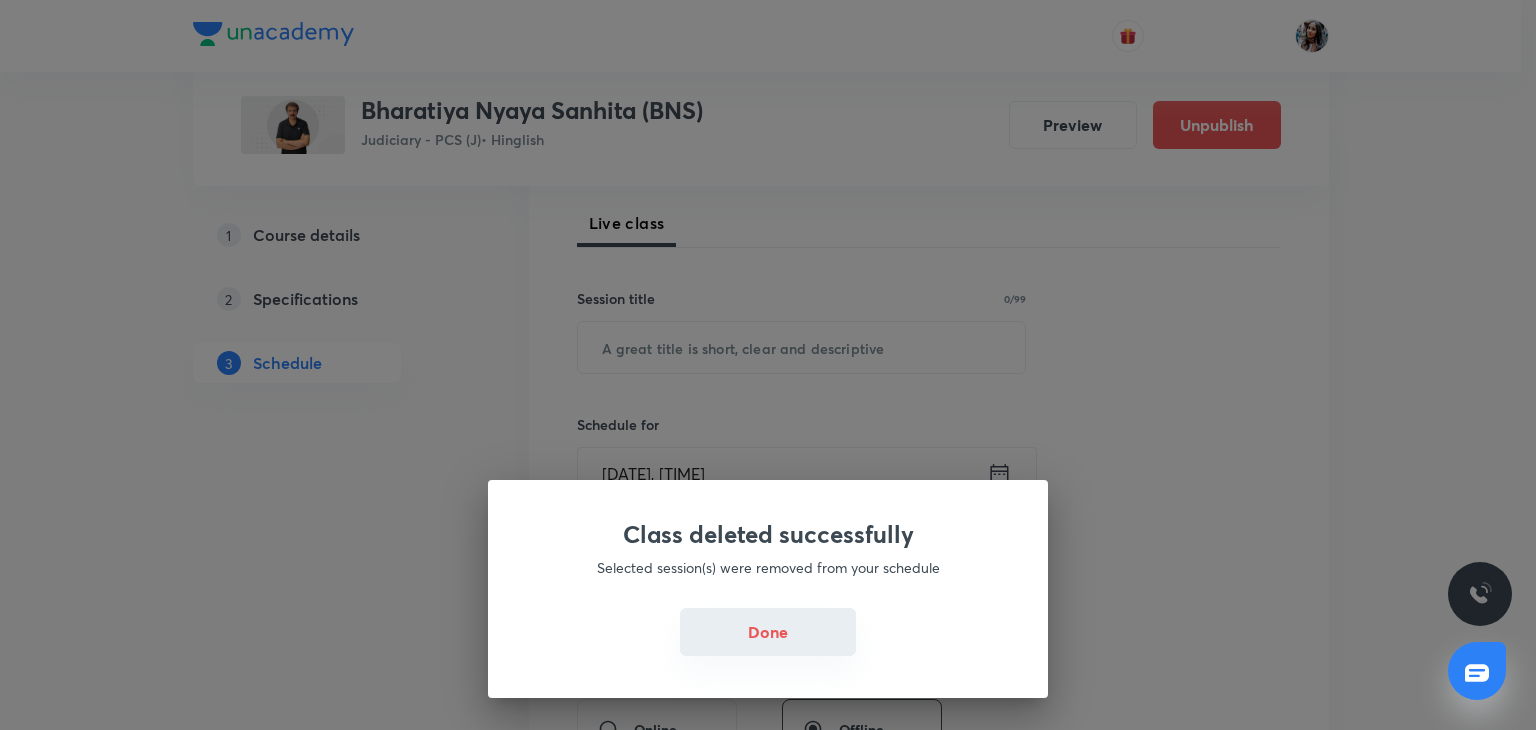 click on "Done" at bounding box center [768, 632] 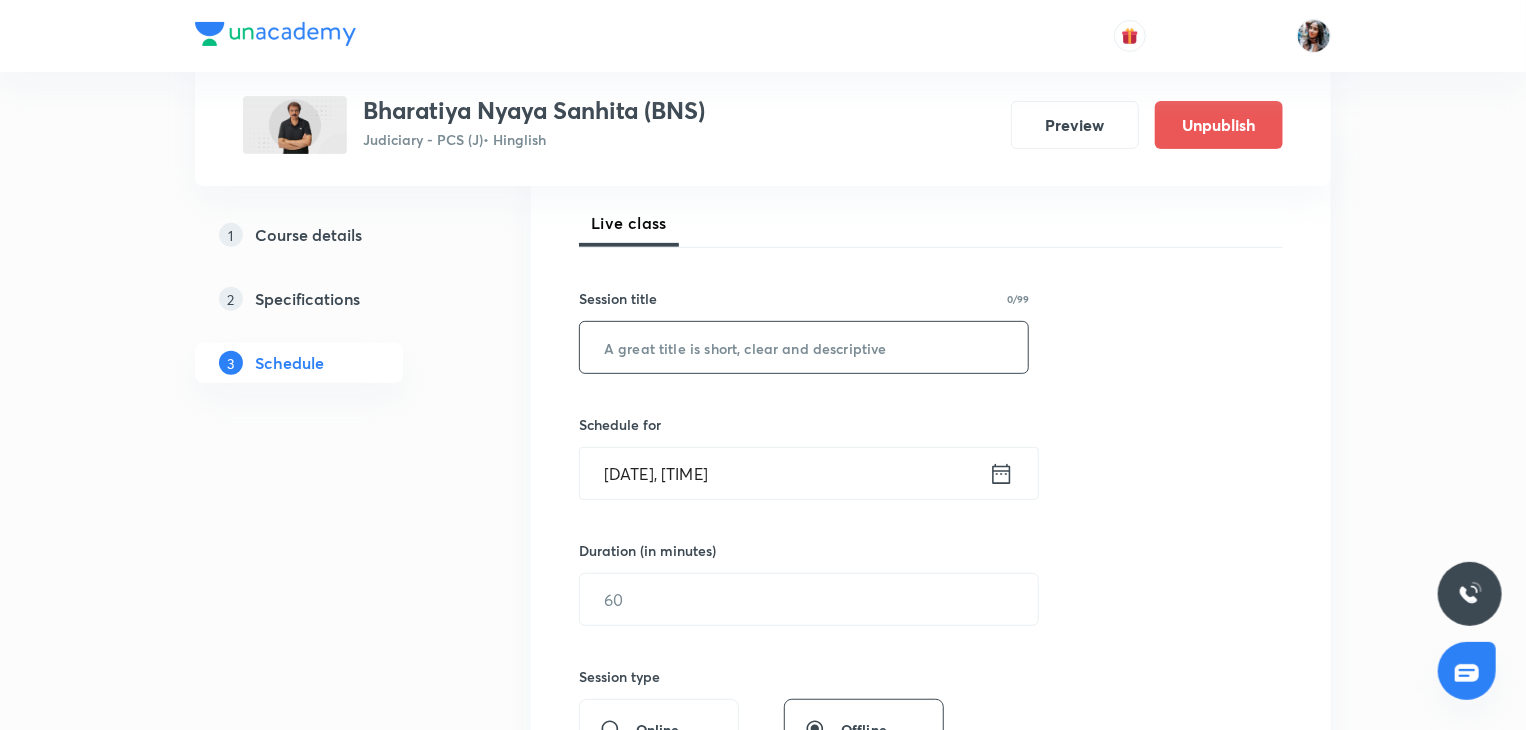click at bounding box center [804, 347] 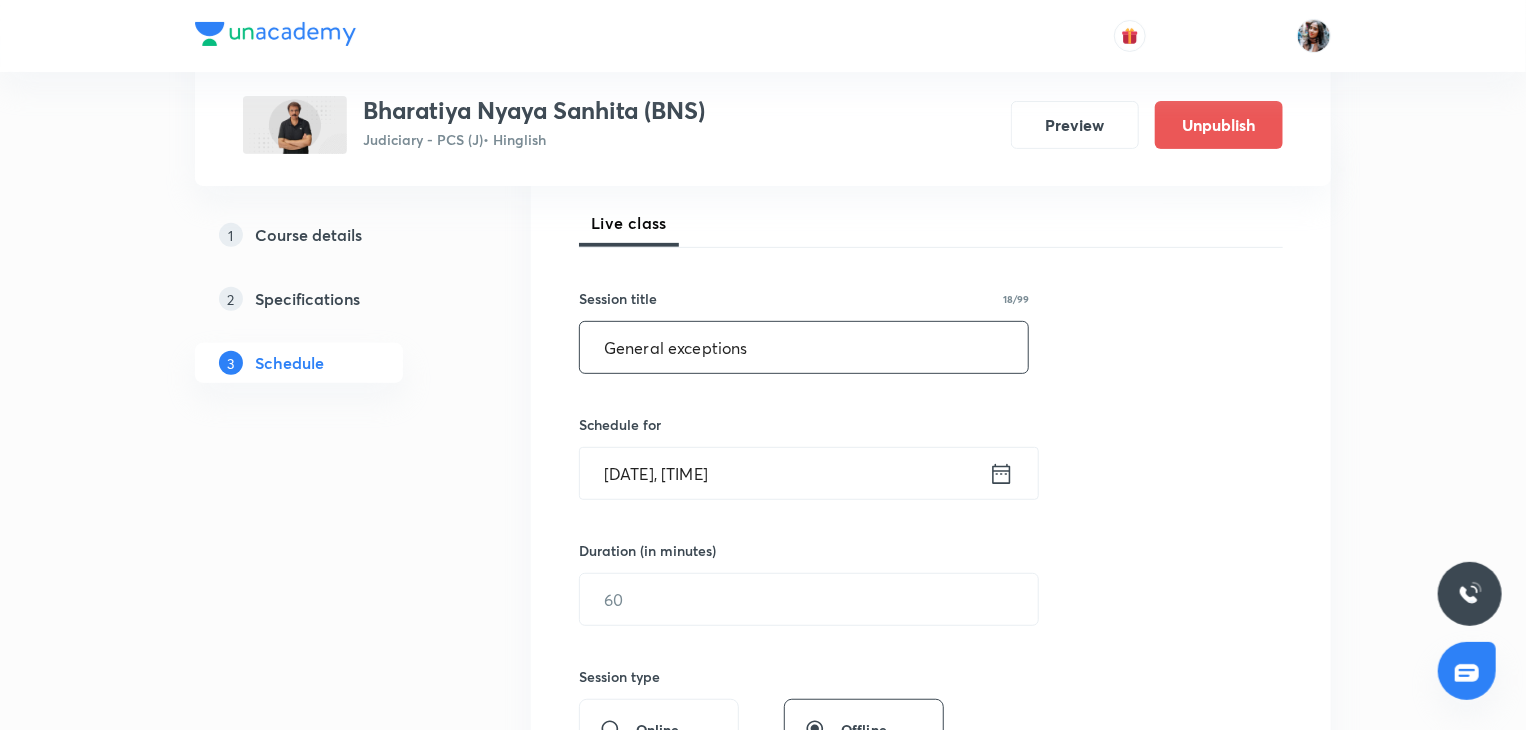 type on "General exceptions" 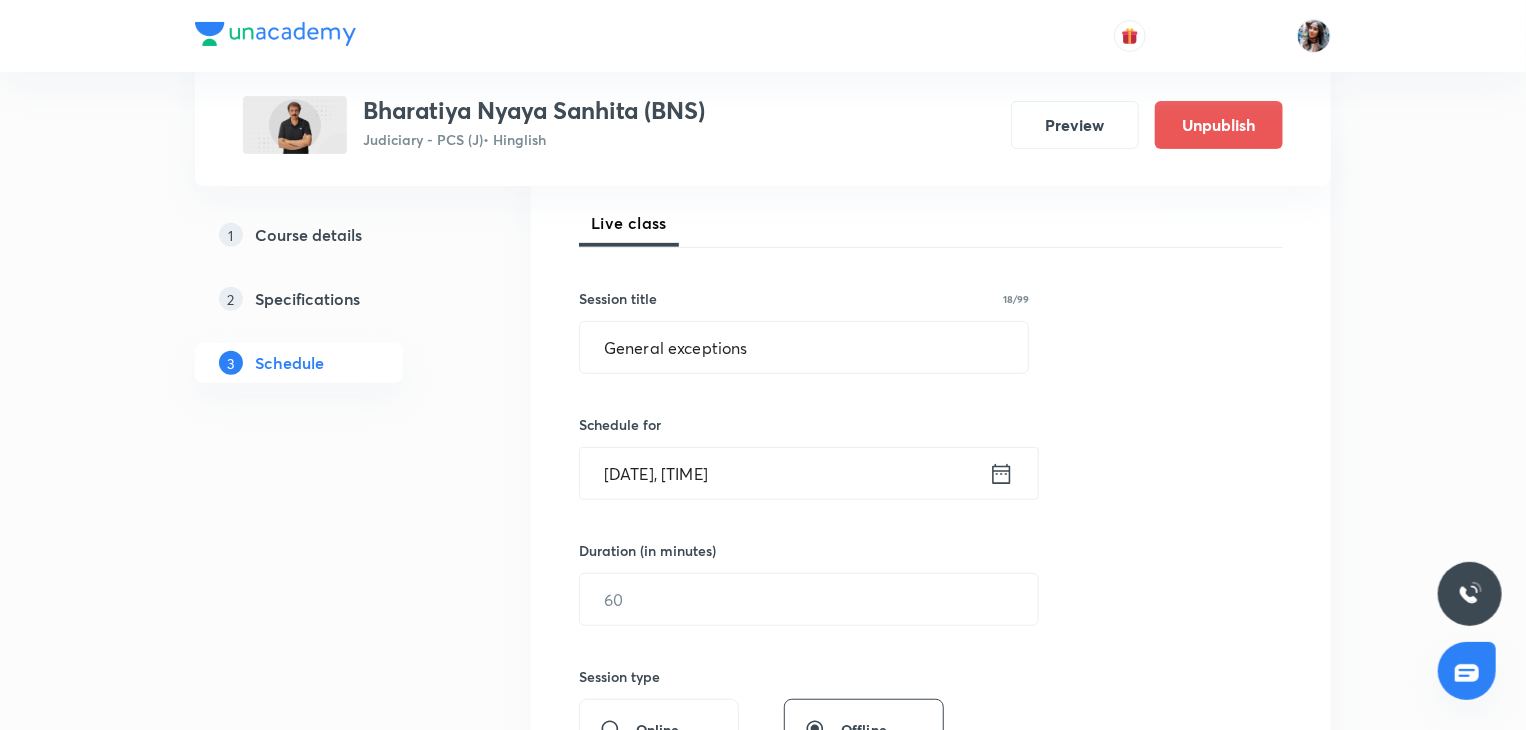 click on "Aug 5, 2025, 10:11 AM" at bounding box center [784, 473] 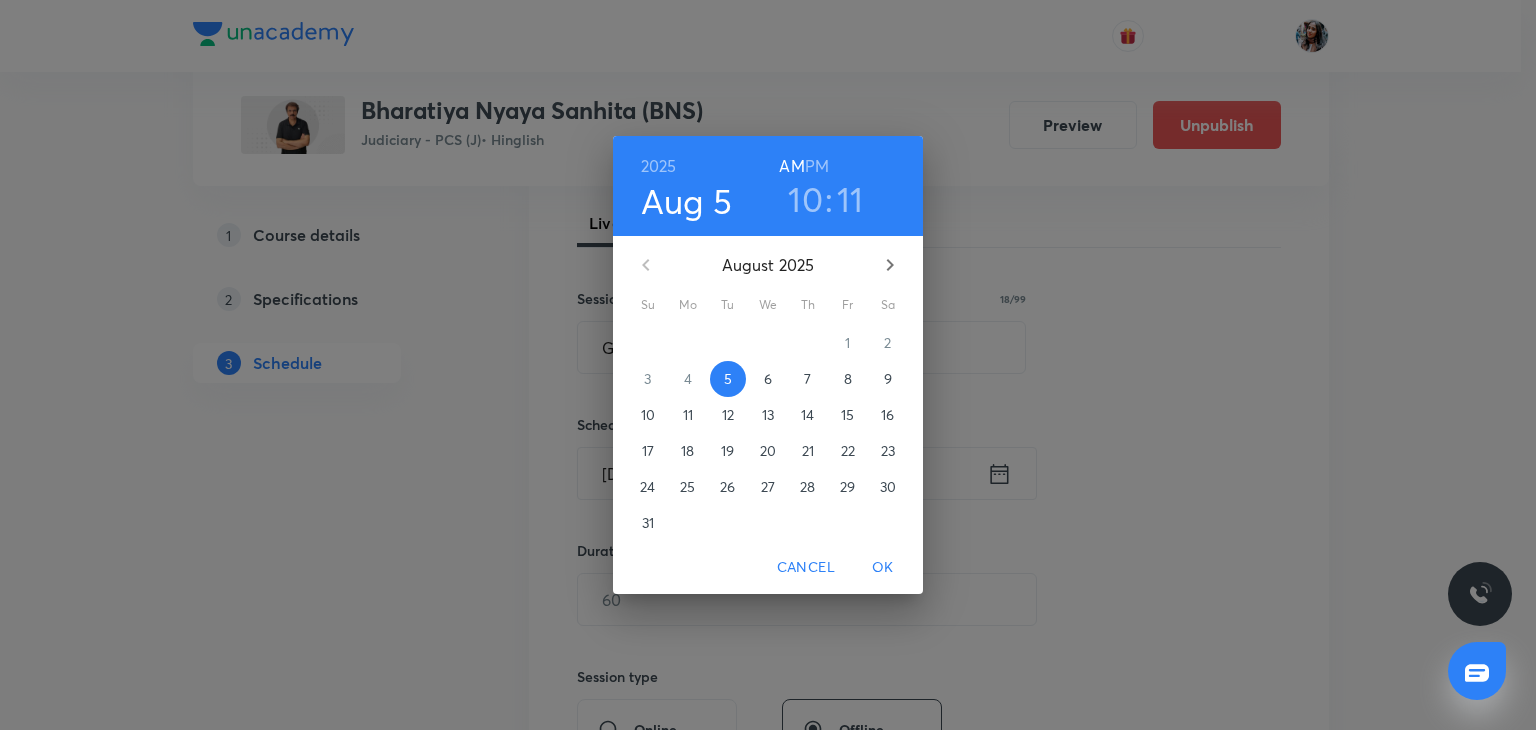 click on "PM" at bounding box center (817, 166) 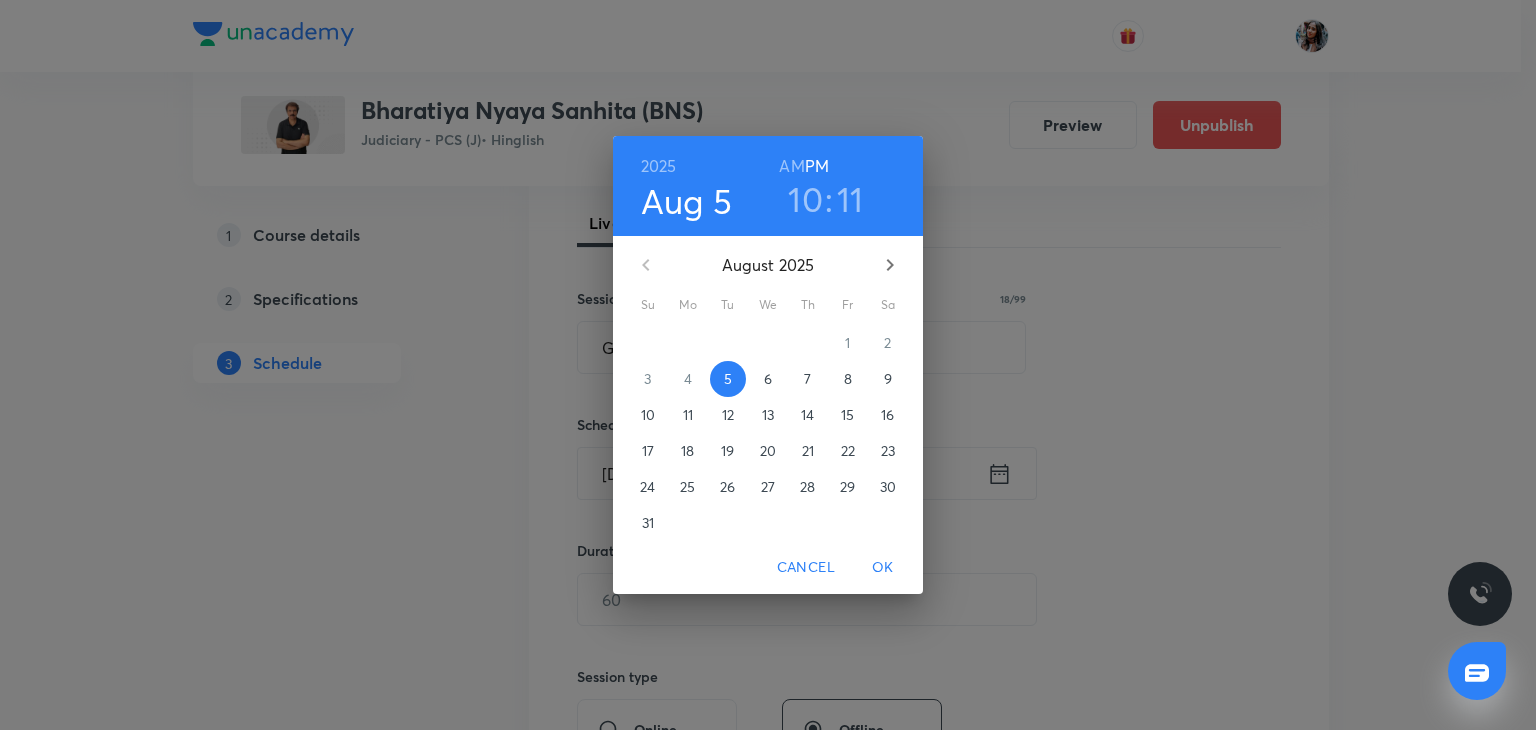 click on "10" at bounding box center (805, 199) 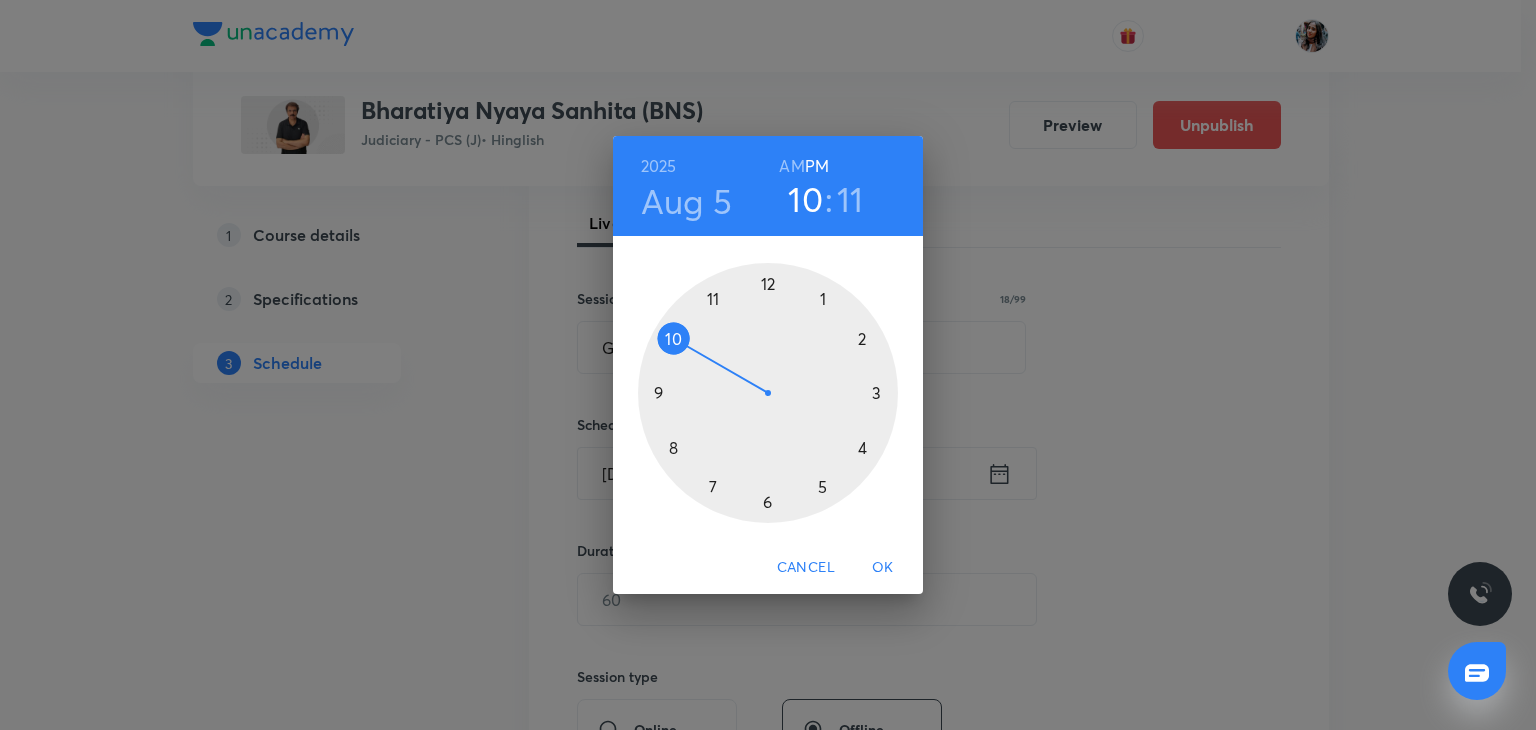 click at bounding box center [768, 393] 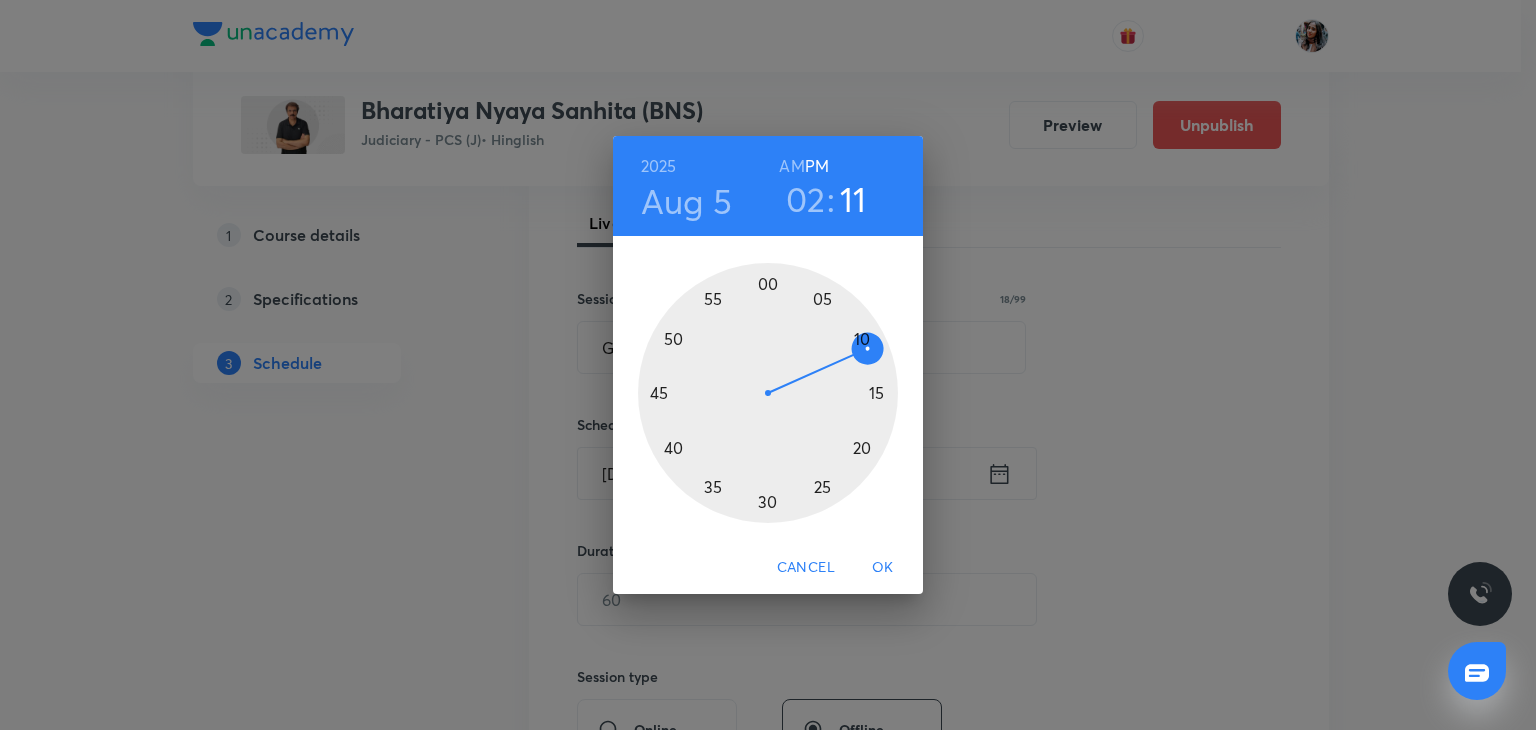 click at bounding box center [768, 393] 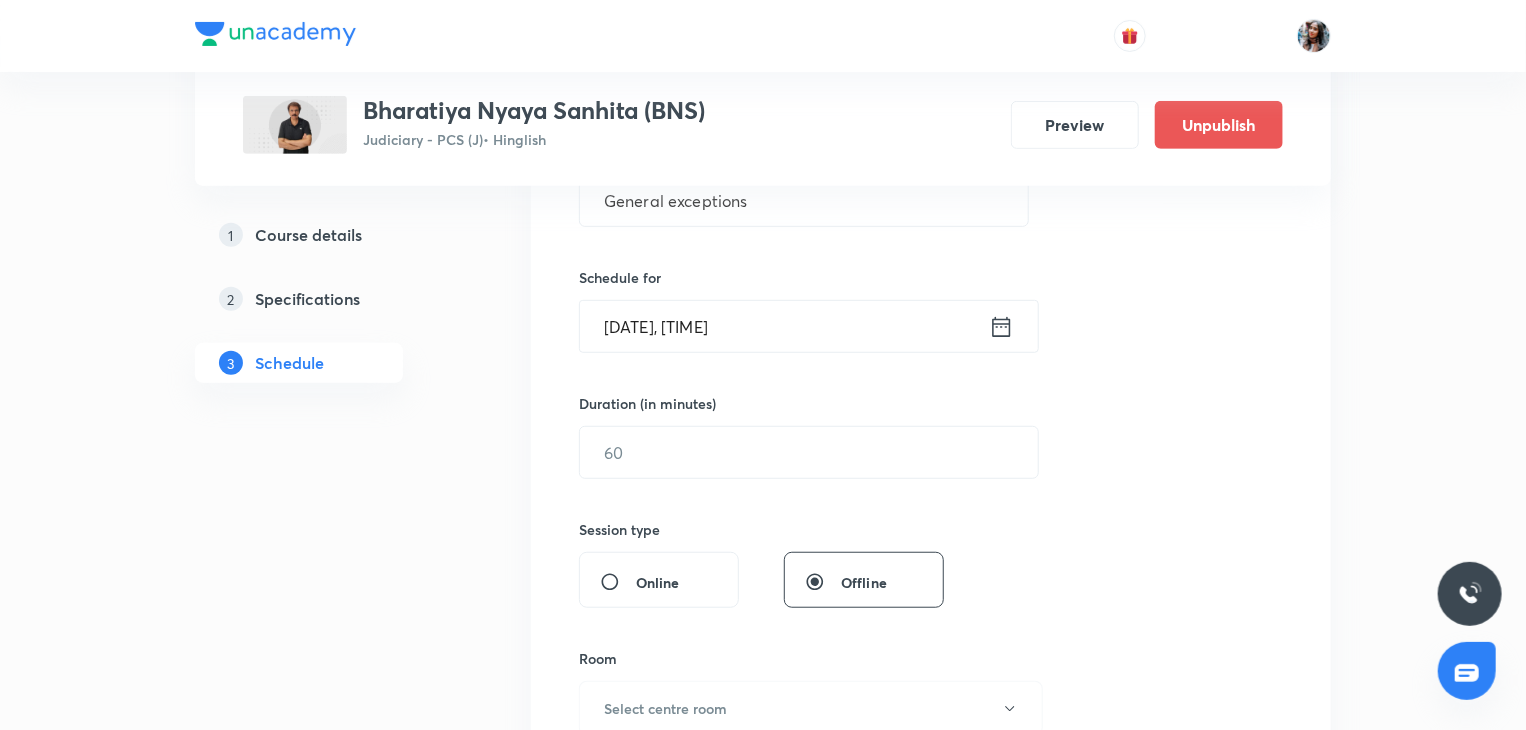 scroll, scrollTop: 476, scrollLeft: 0, axis: vertical 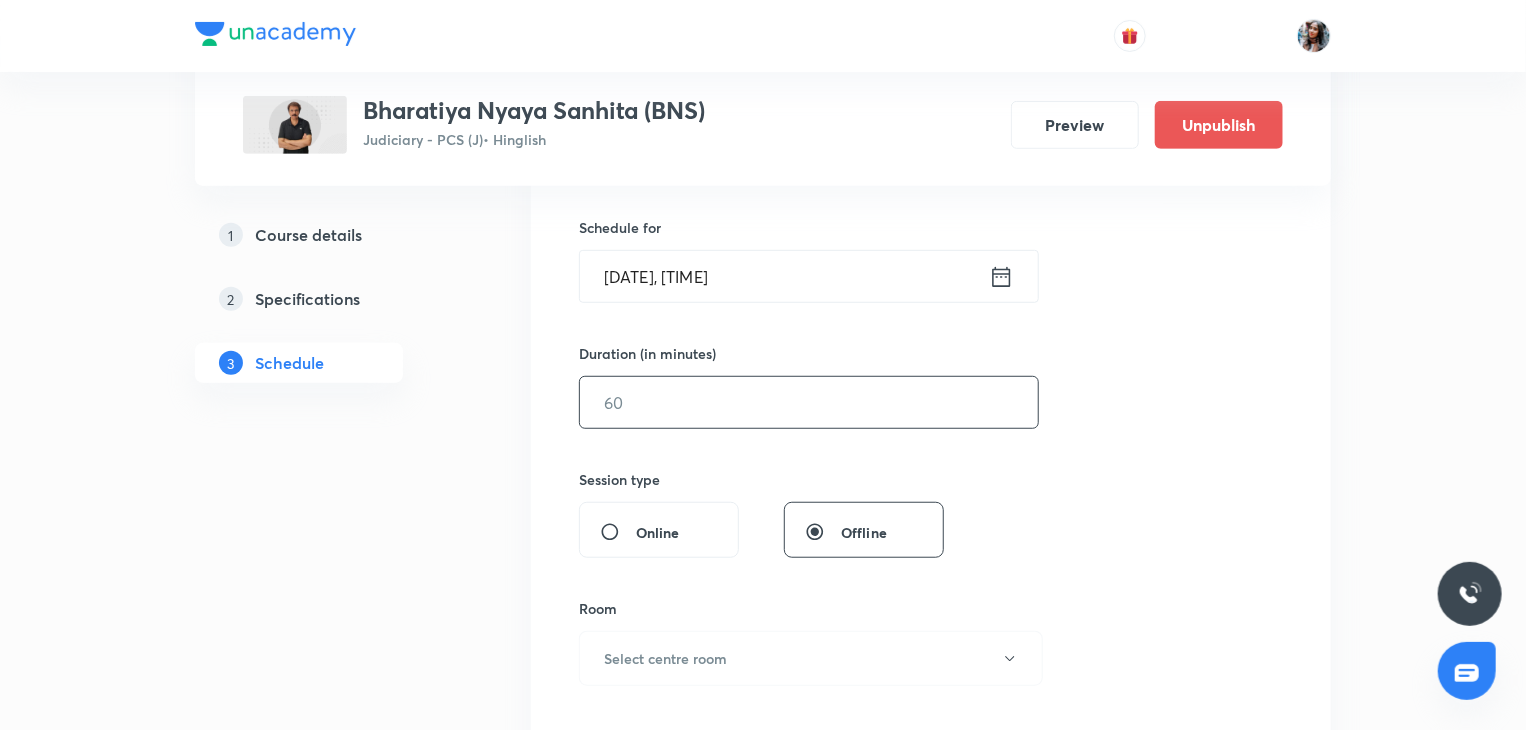 click at bounding box center (809, 402) 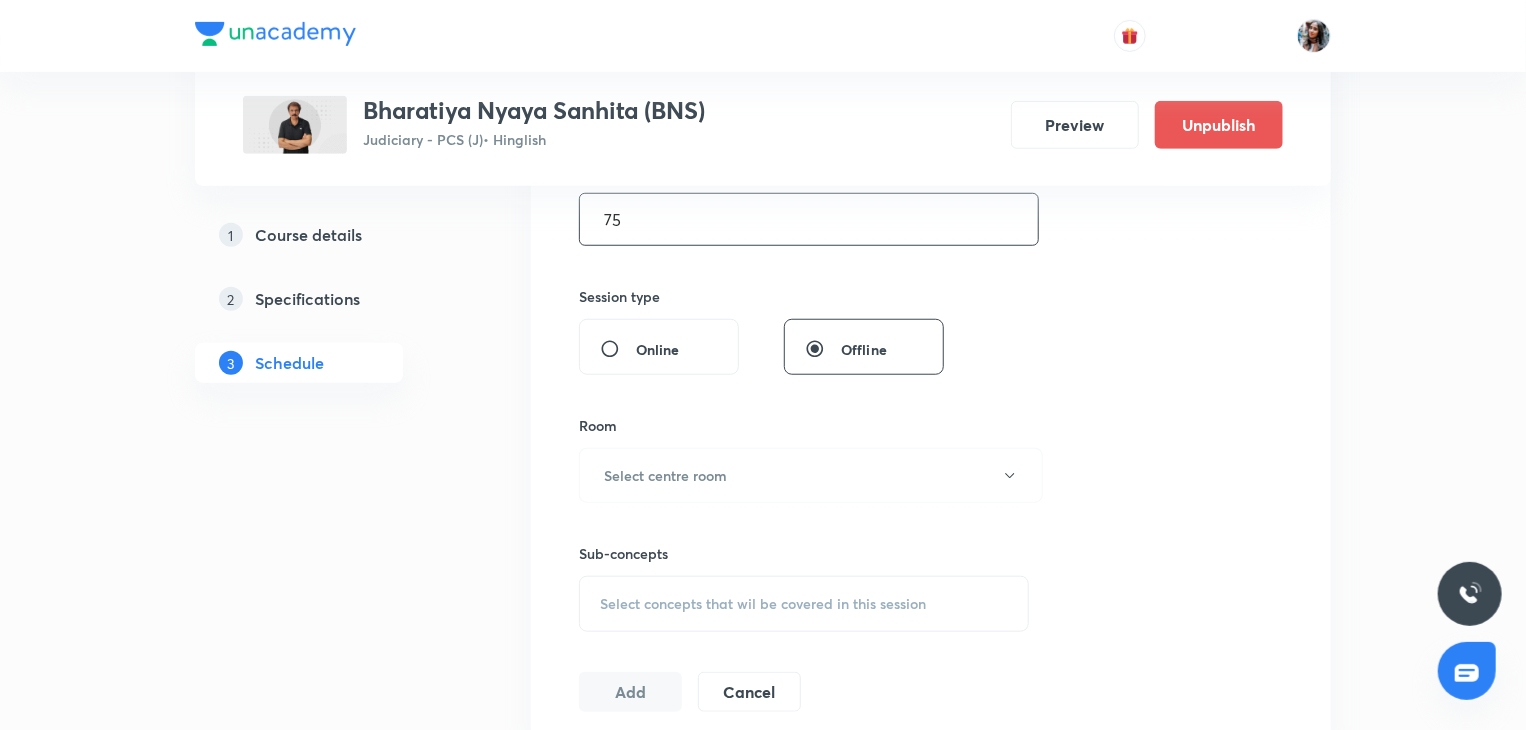 scroll, scrollTop: 684, scrollLeft: 0, axis: vertical 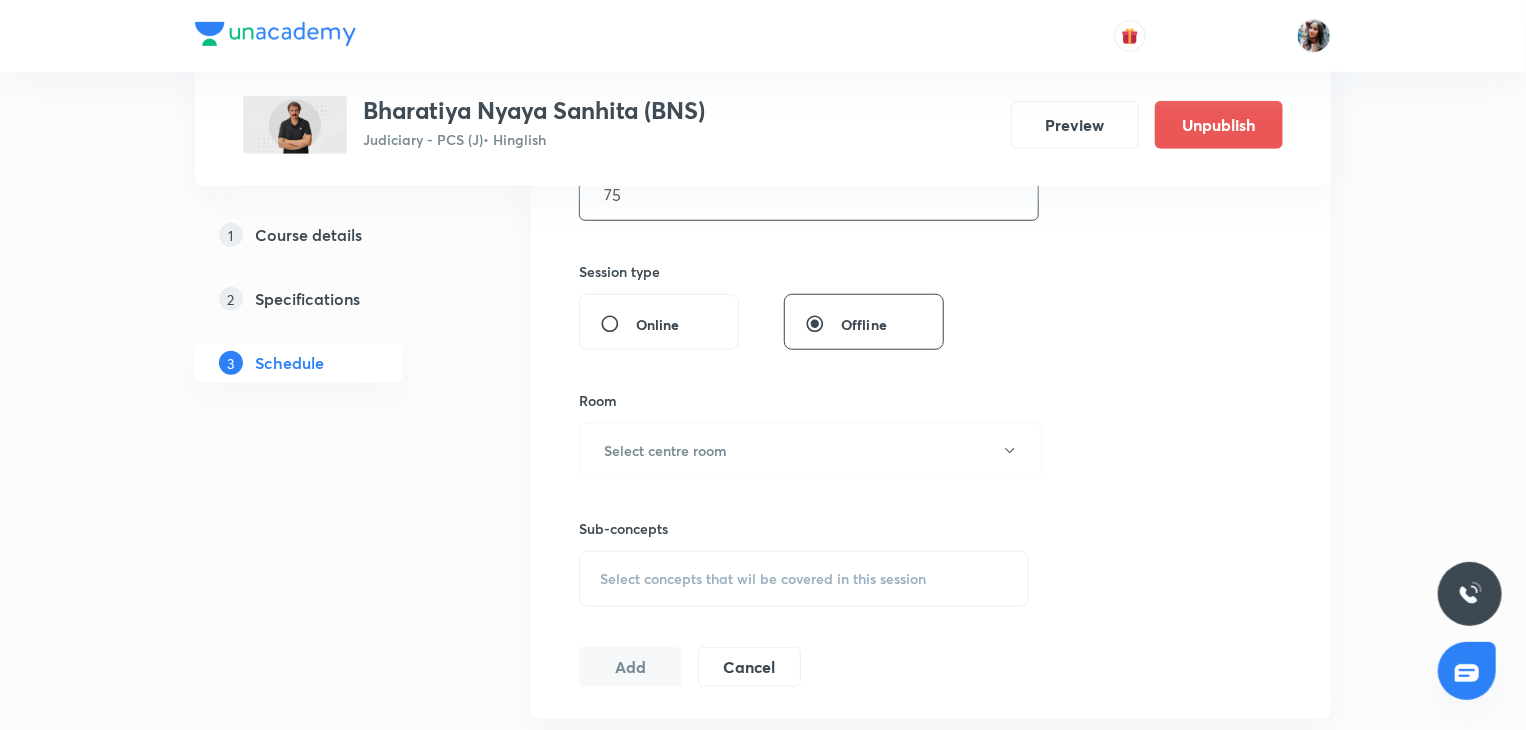 type on "75" 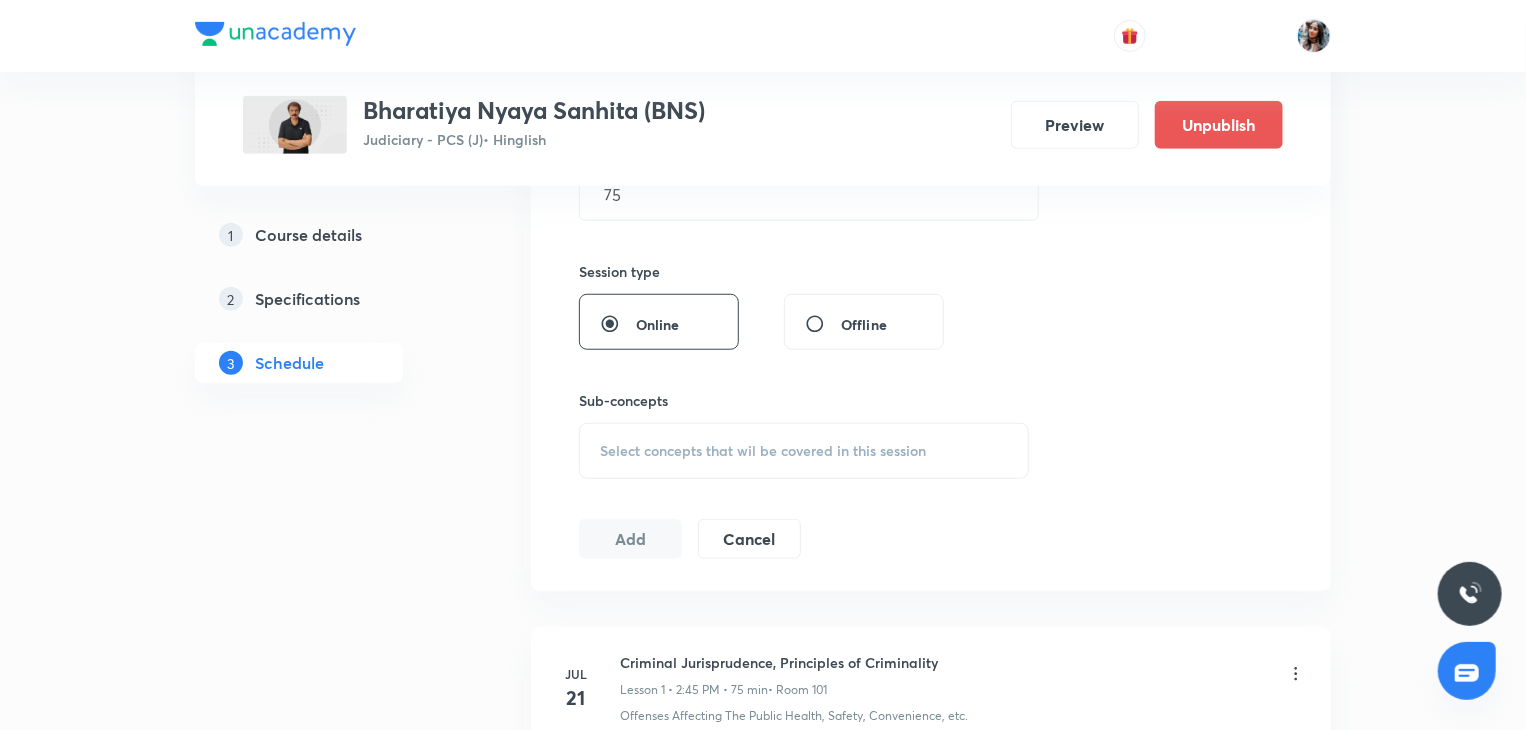 click on "Select concepts that wil be covered in this session" at bounding box center [763, 451] 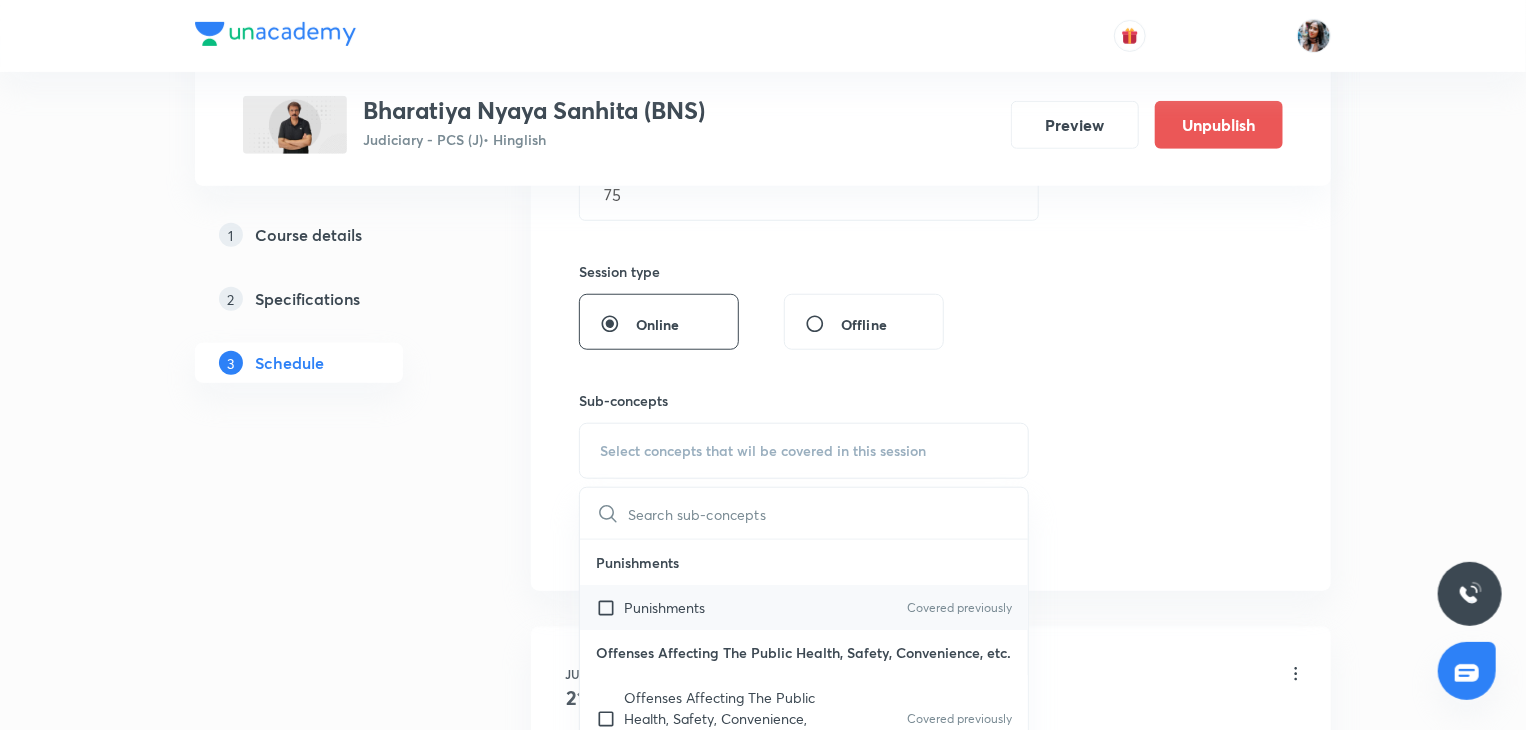 click on "Punishments Covered previously" at bounding box center [804, 607] 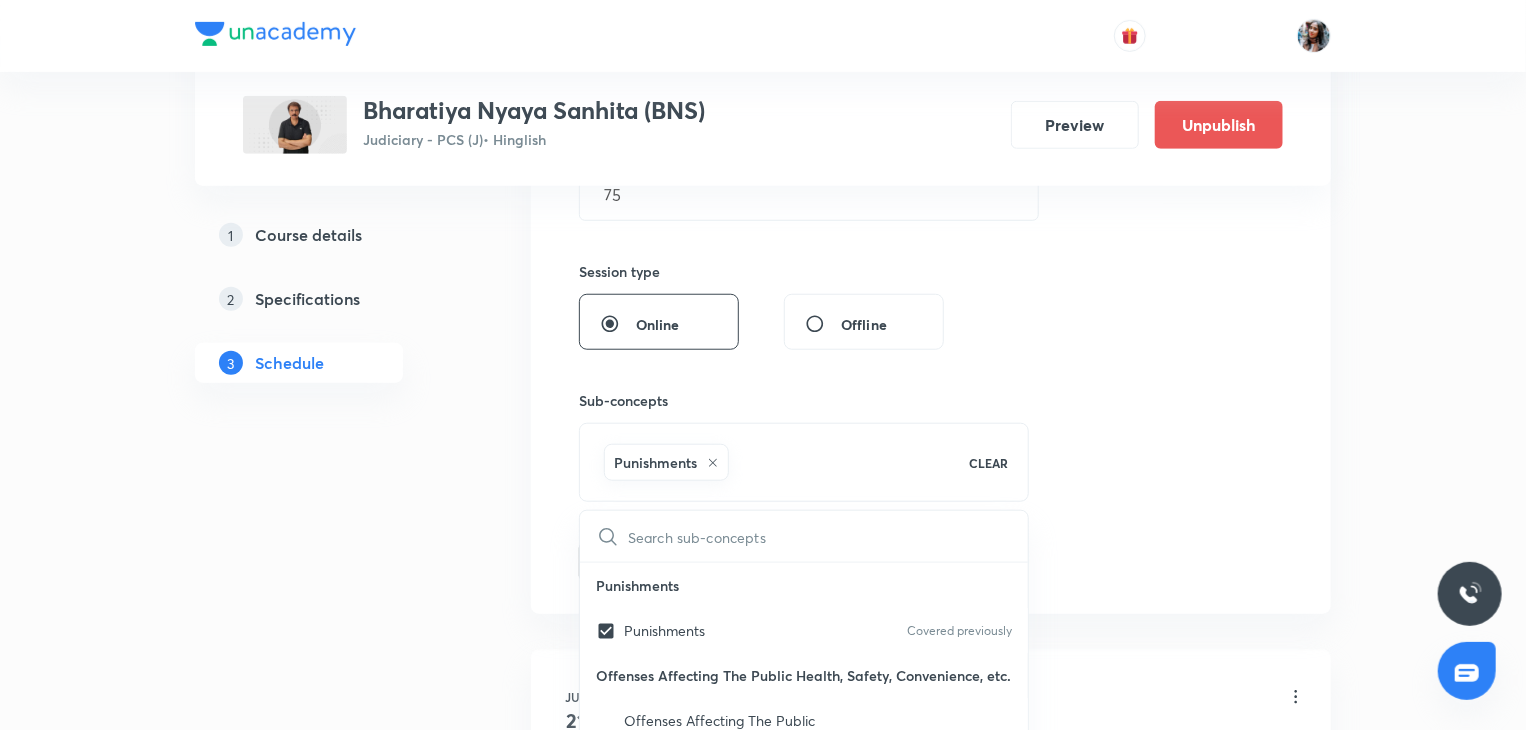 click on "Session  18 Live class Session title 18/99 General exceptions ​ Schedule for Aug 5, 2025, 2:45 PM ​ Duration (in minutes) 75 ​   Session type Online Offline Sub-concepts Punishments CLEAR ​ Punishments Punishments Covered previously Offenses Affecting The Public Health, Safety, Convenience, etc. Offenses Affecting The Public Health, Safety, Convenience, etc. Covered previously False Evidence and offences Against Public Justice False Evidence and offences Against Public Justice Contempt of The Lawful Authority of Public Servants Contempt of The Lawful Authority of Public Servants Offences By or Relating To Public Servants Offences By or Relating To Public Servants Covered previously Offences Against The Public Tranquillity Offences Against The Public Tranquillity Offences Relating To Coin, Currency-Notes, Bank-Notes etc. Offences Relating To Coin, Currency-Notes, Bank-Notes etc. Offences Relating To Elections Offences Relating To Elections Offences Relating To The Army, Navy and Air Force Hurt Abetment" at bounding box center [931, 165] 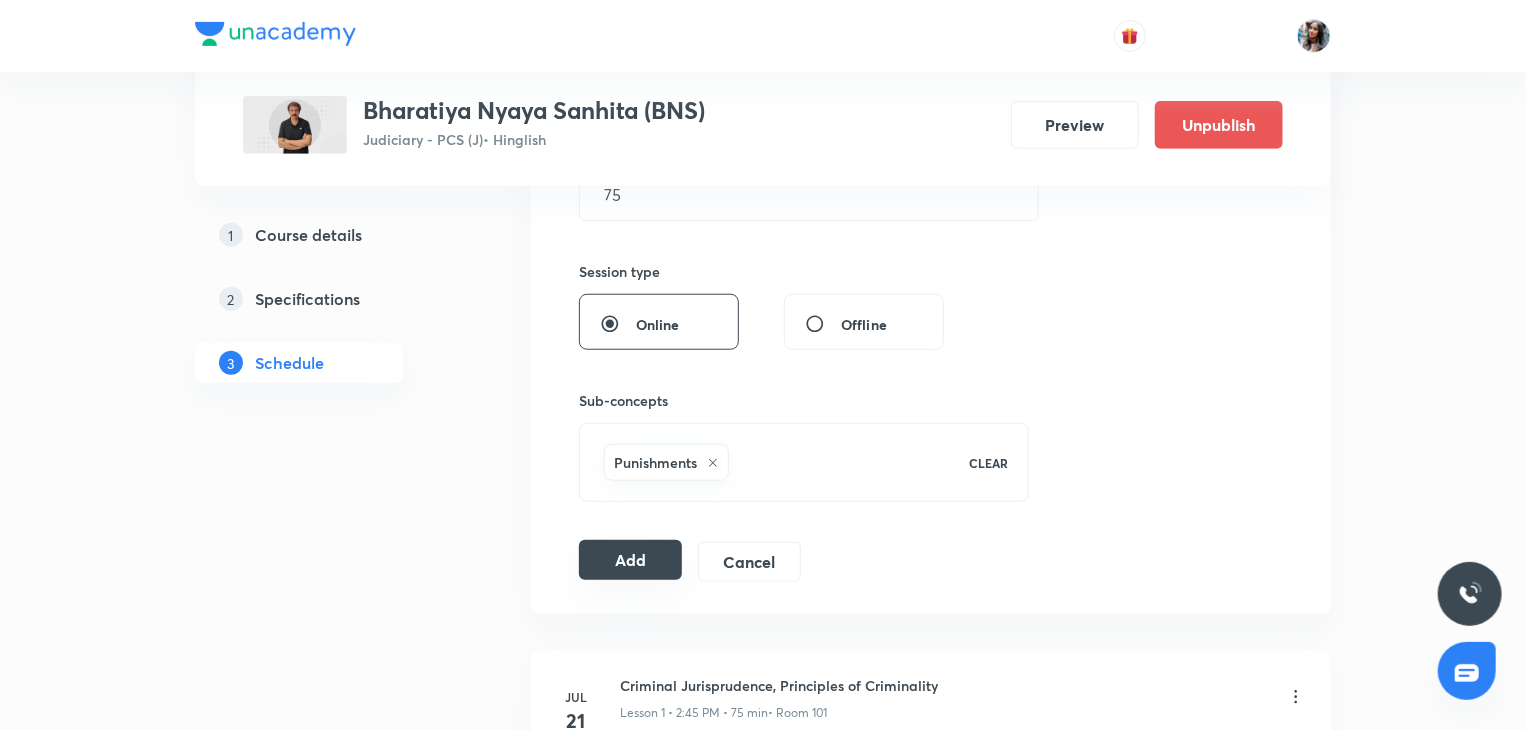 click on "Add" at bounding box center (630, 560) 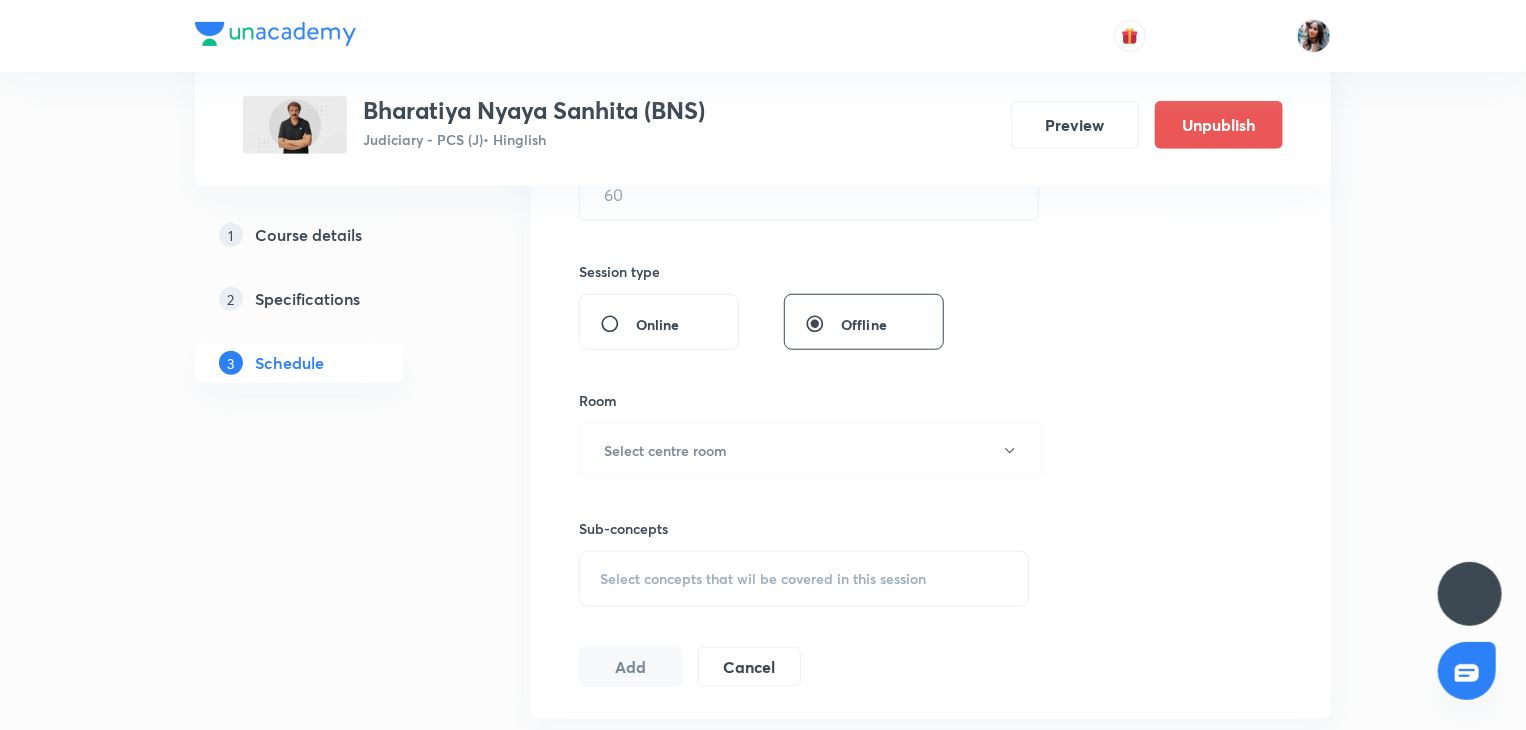 scroll, scrollTop: 0, scrollLeft: 0, axis: both 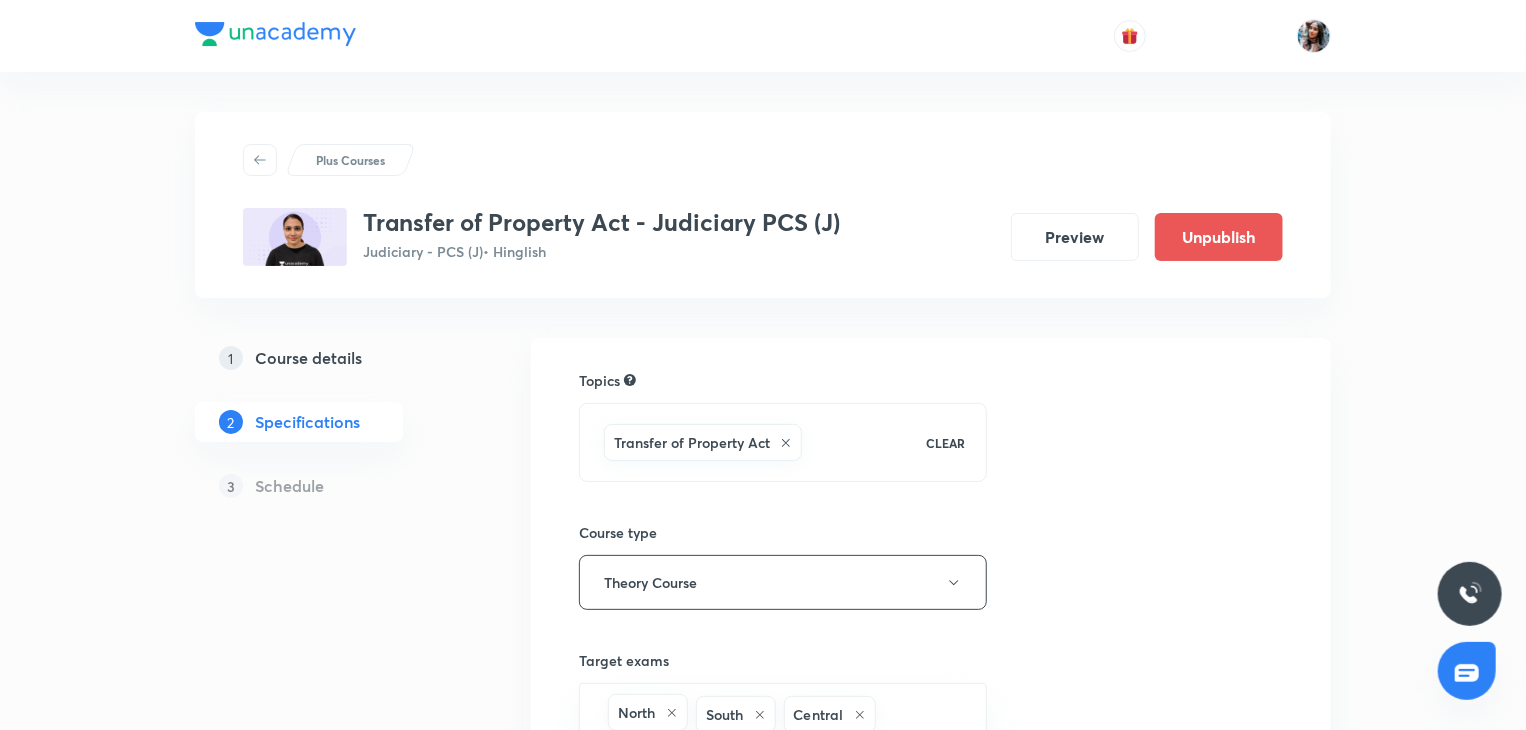 click on "Course details" at bounding box center [308, 358] 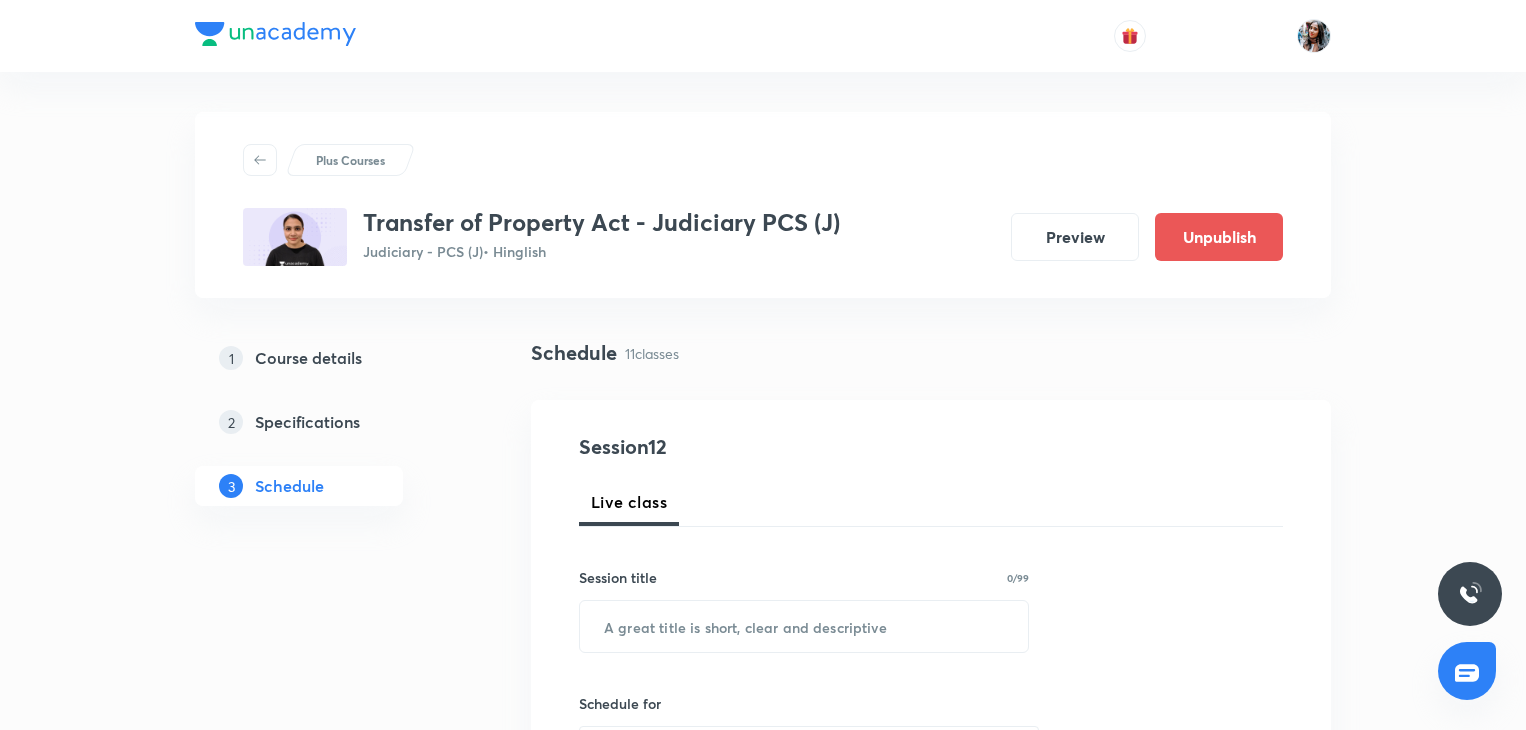scroll, scrollTop: 0, scrollLeft: 0, axis: both 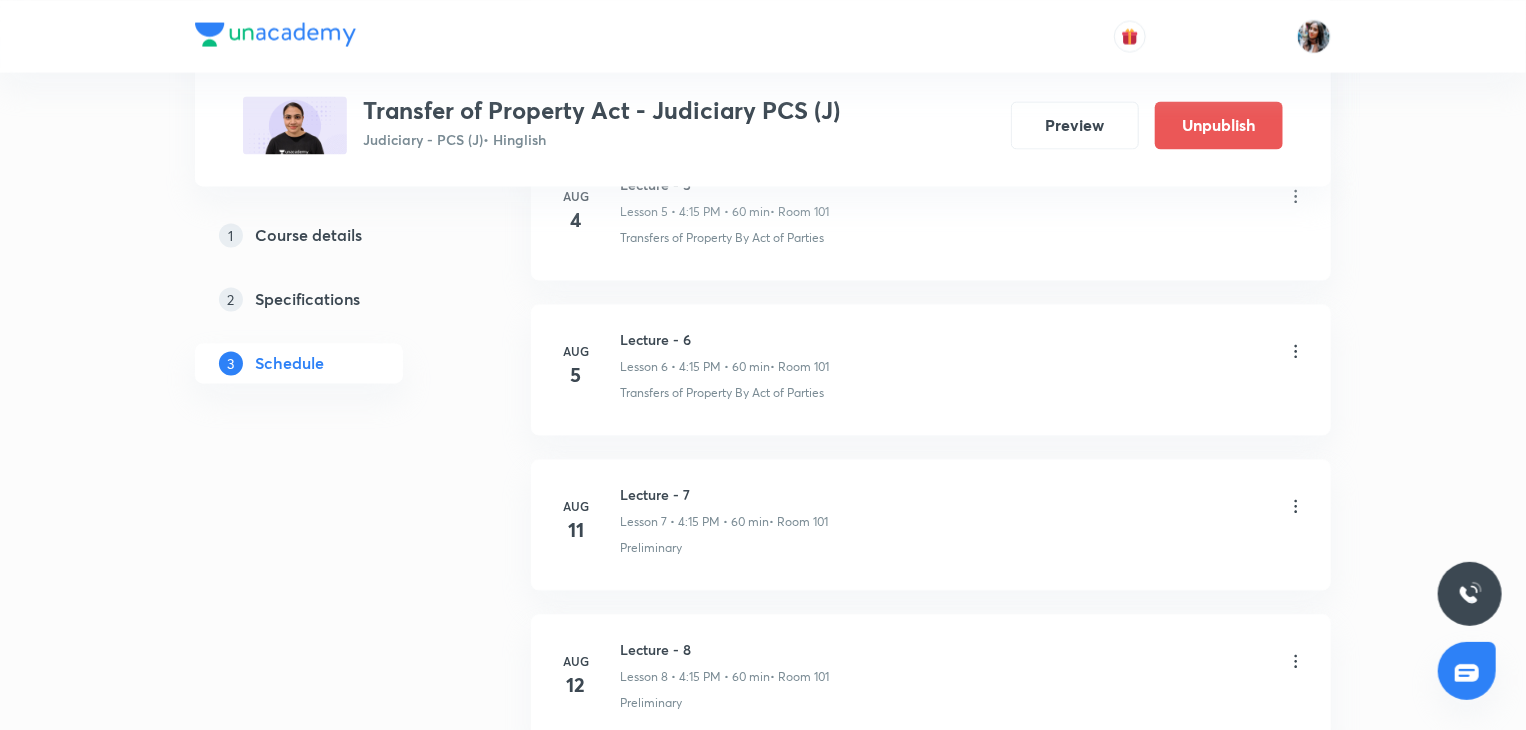 click on "Lecture - 6" at bounding box center [724, 339] 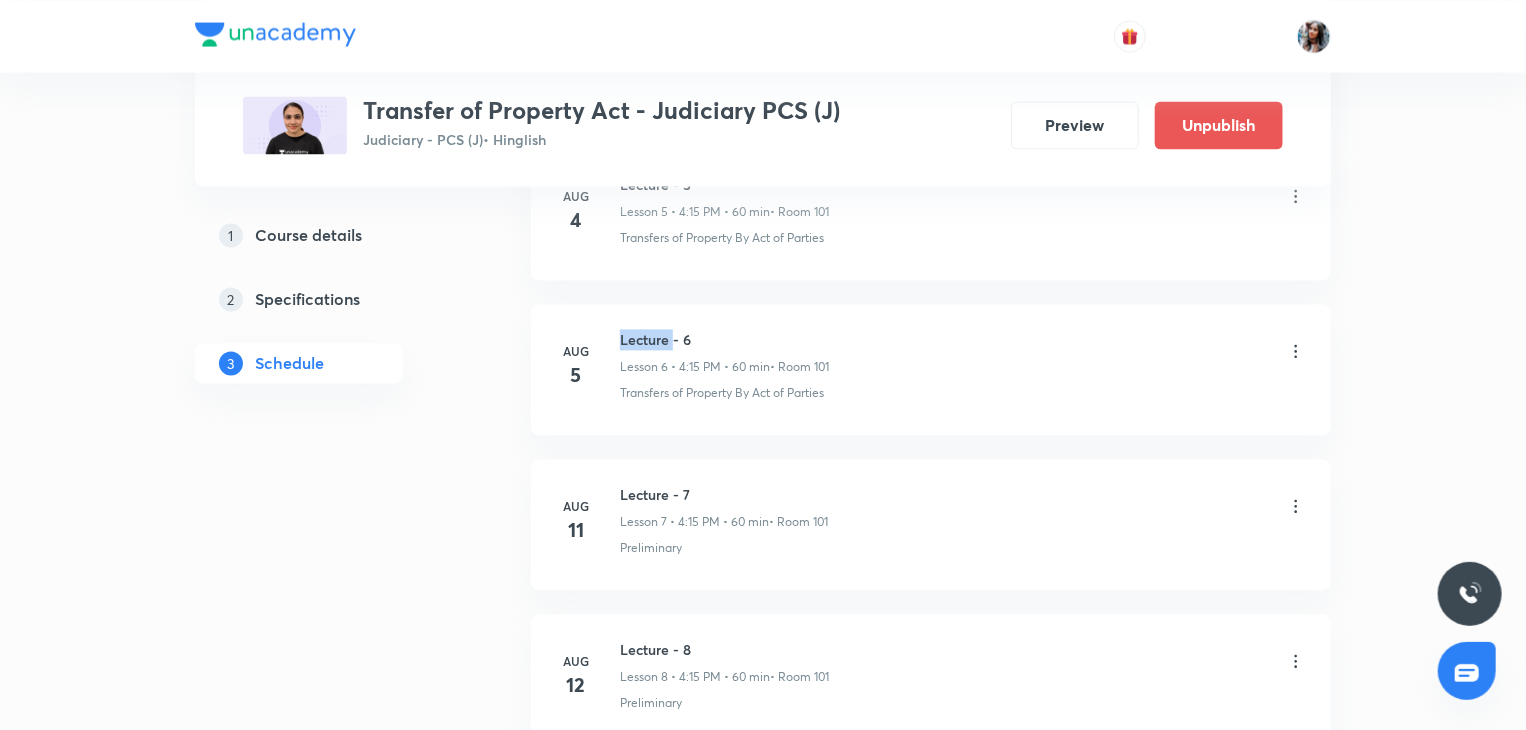click on "Lecture - 6" at bounding box center [724, 339] 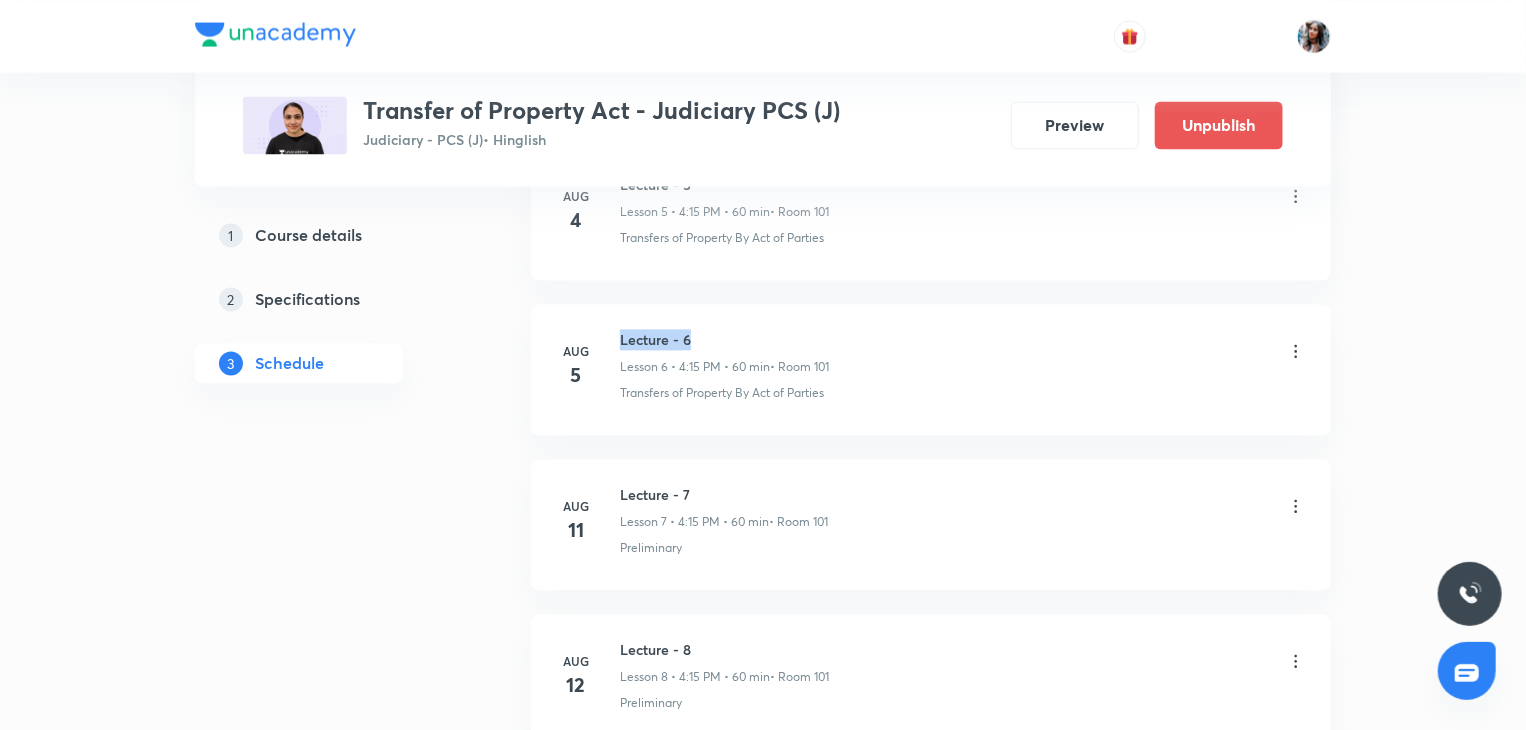 copy on "Lecture - 6" 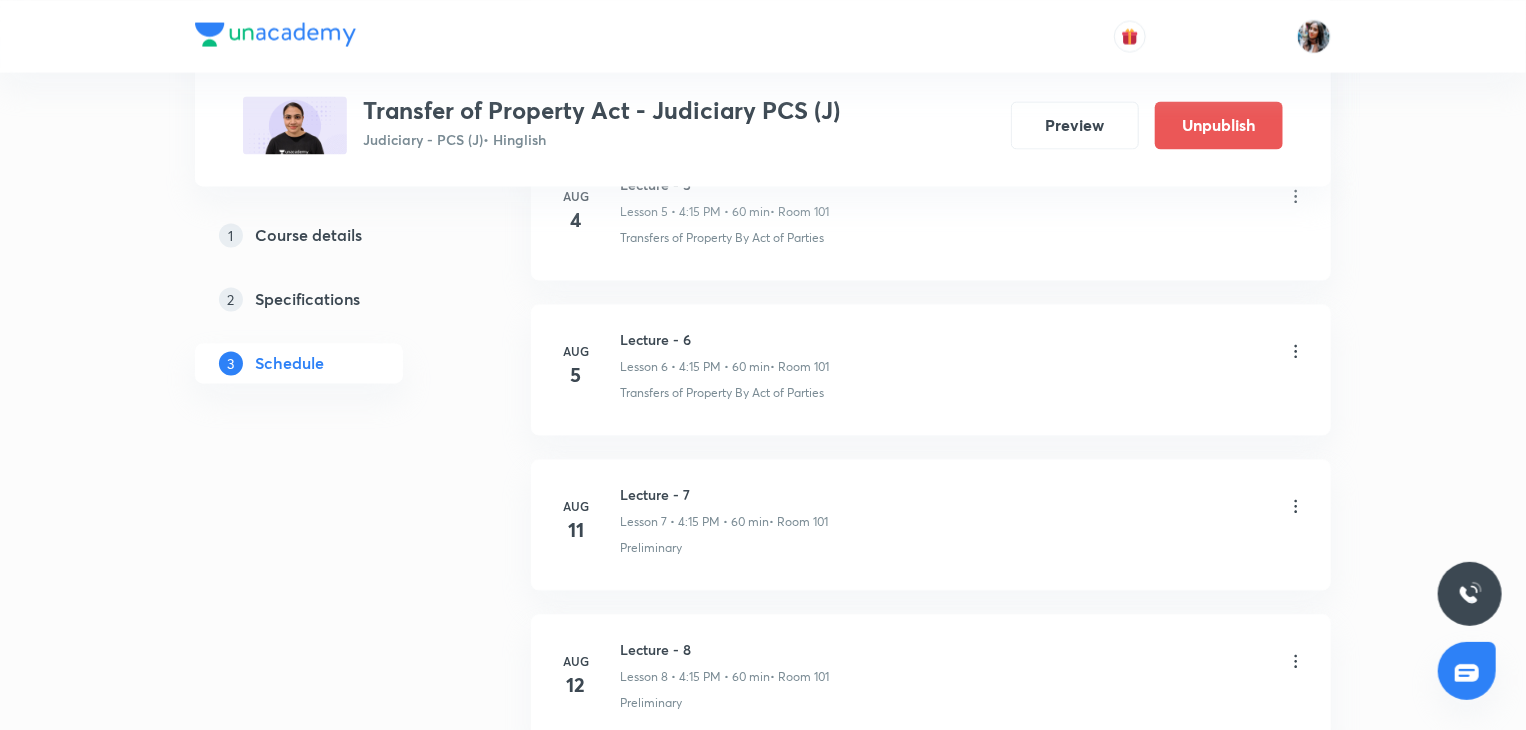 click 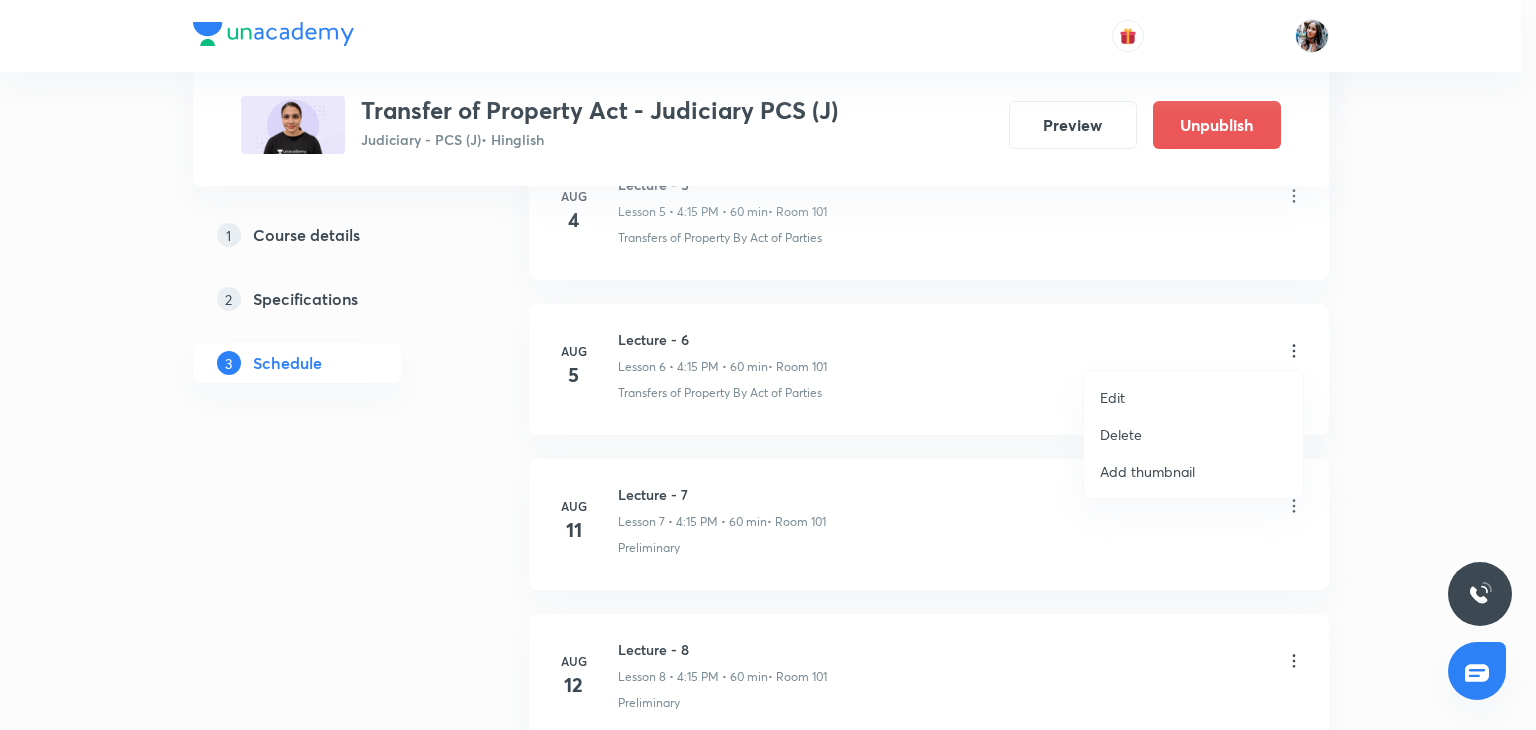 click on "Delete" at bounding box center [1193, 434] 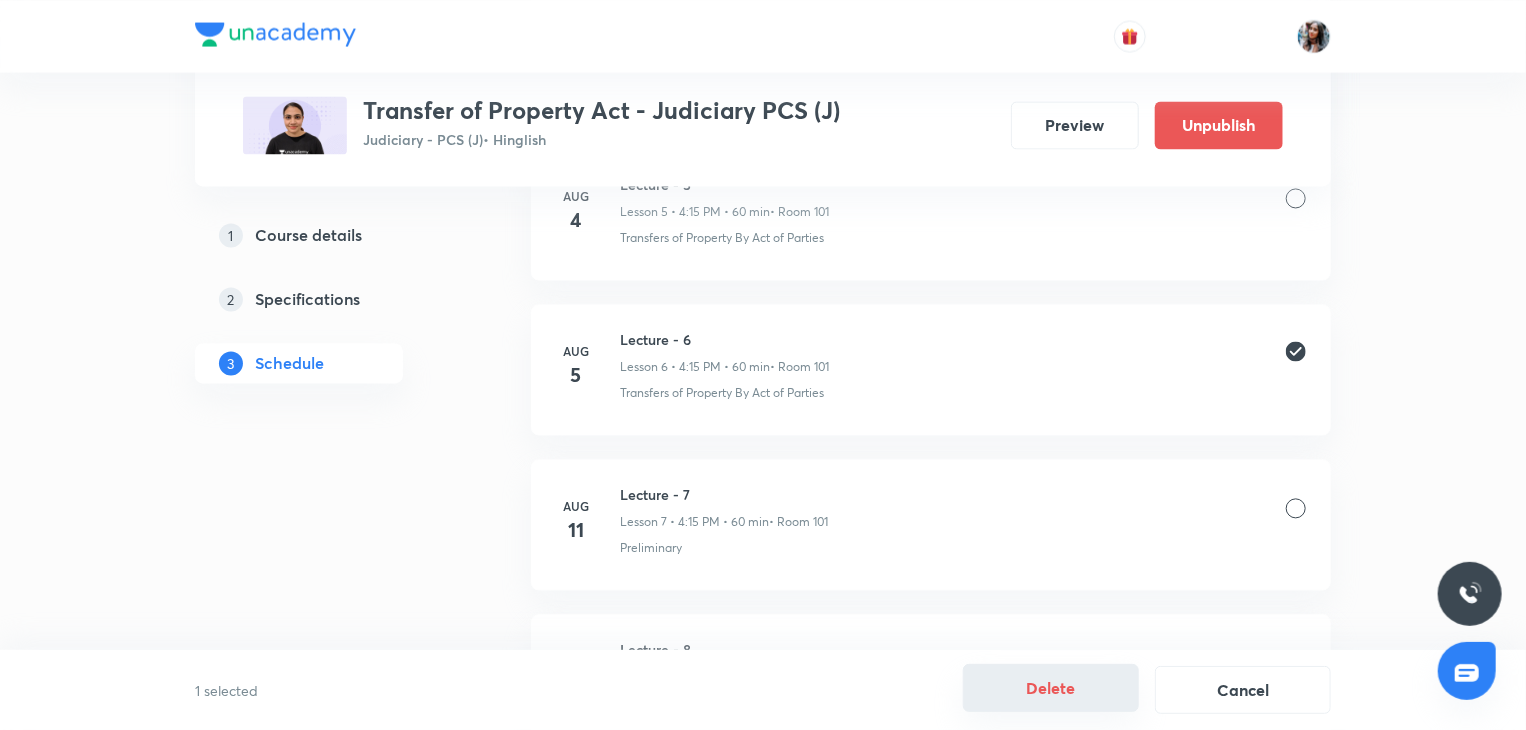 click on "Delete" at bounding box center [1051, 688] 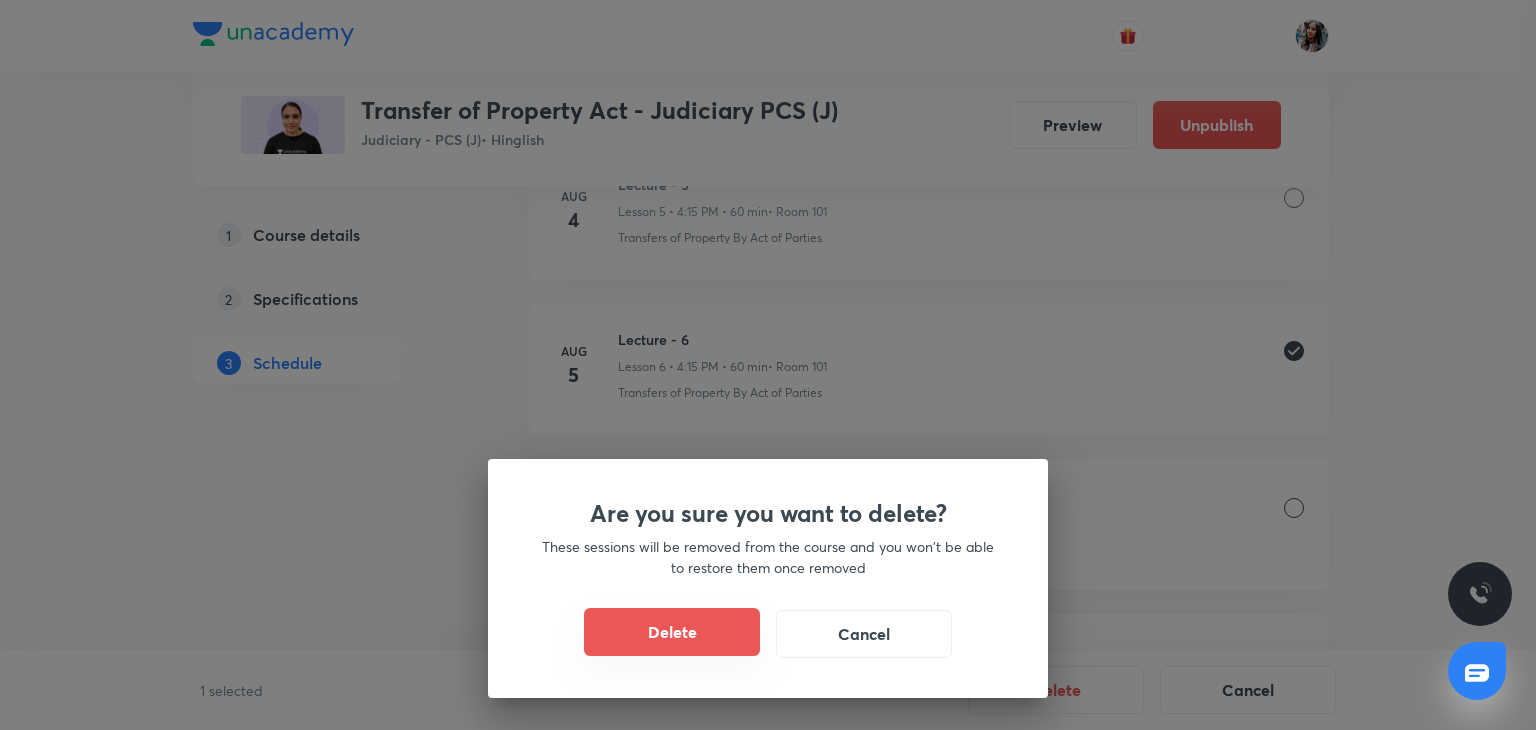 click on "Delete" at bounding box center [672, 632] 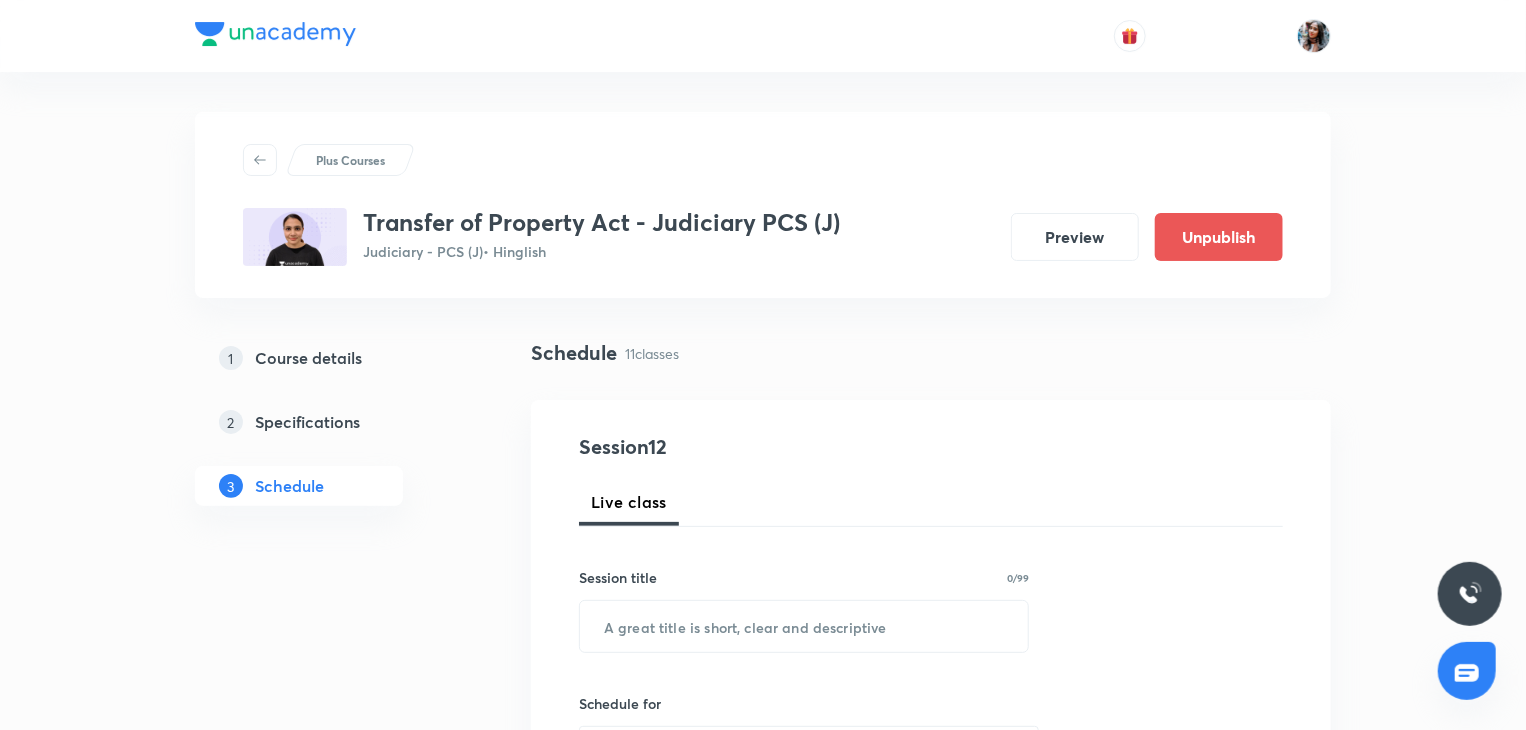 scroll, scrollTop: 176, scrollLeft: 0, axis: vertical 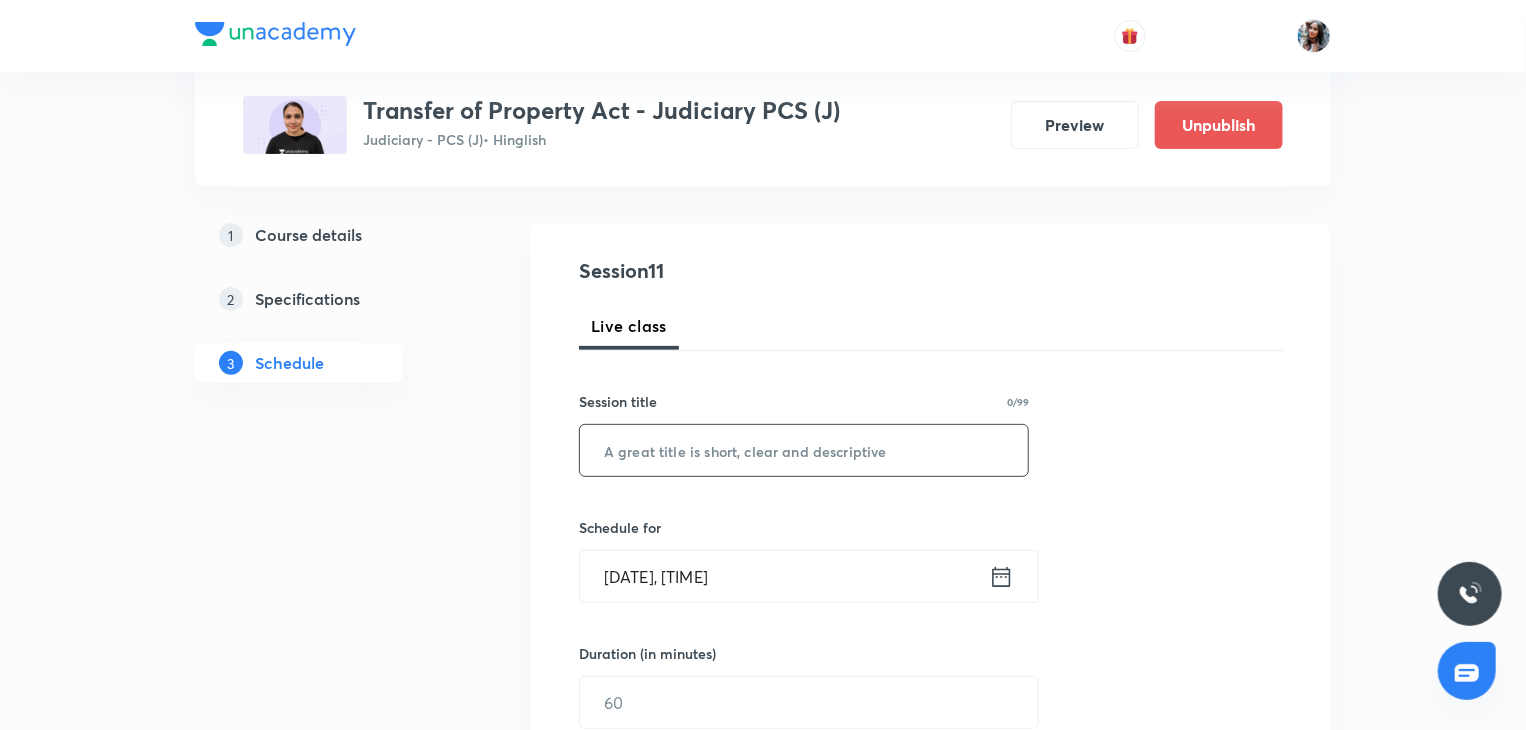 click at bounding box center (804, 450) 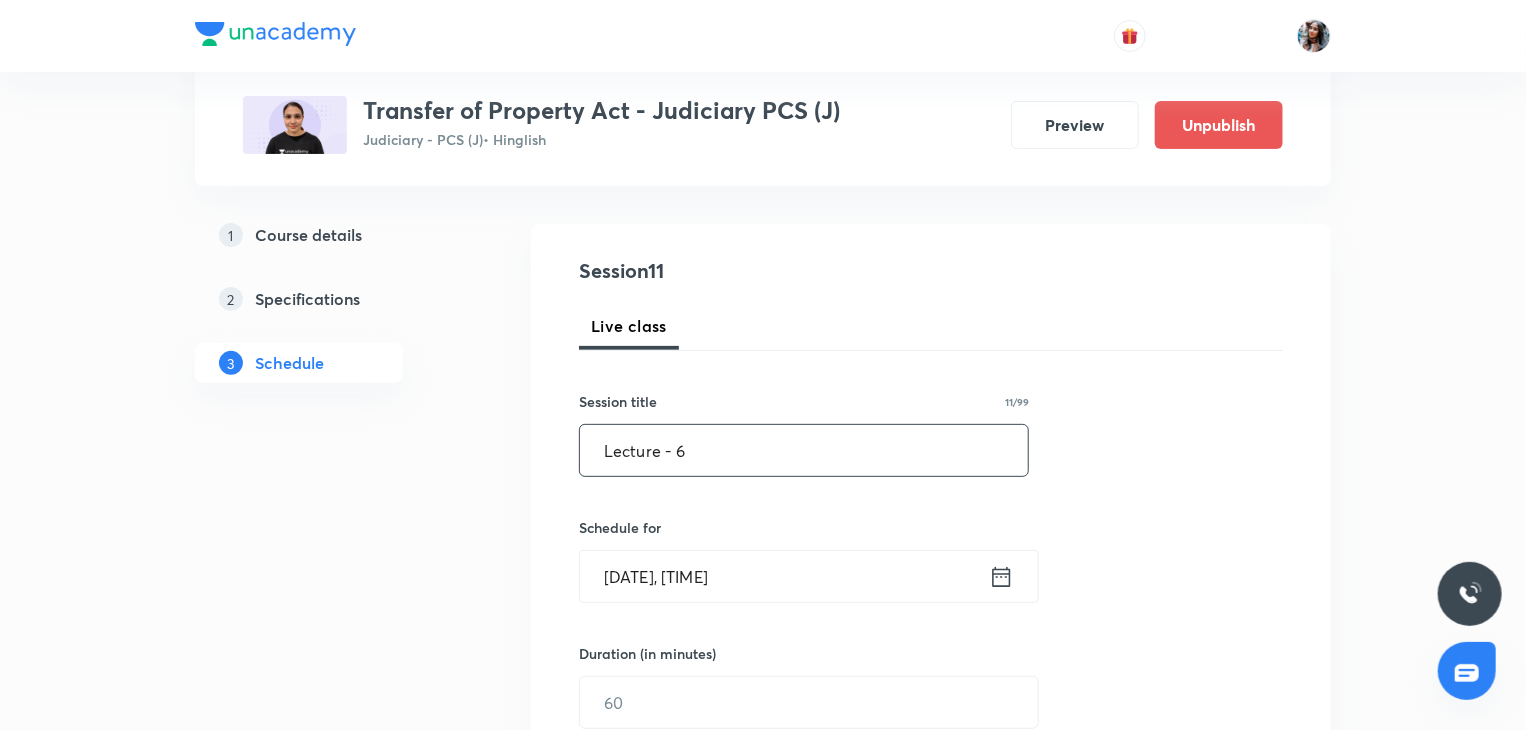 type on "Lecture - 6" 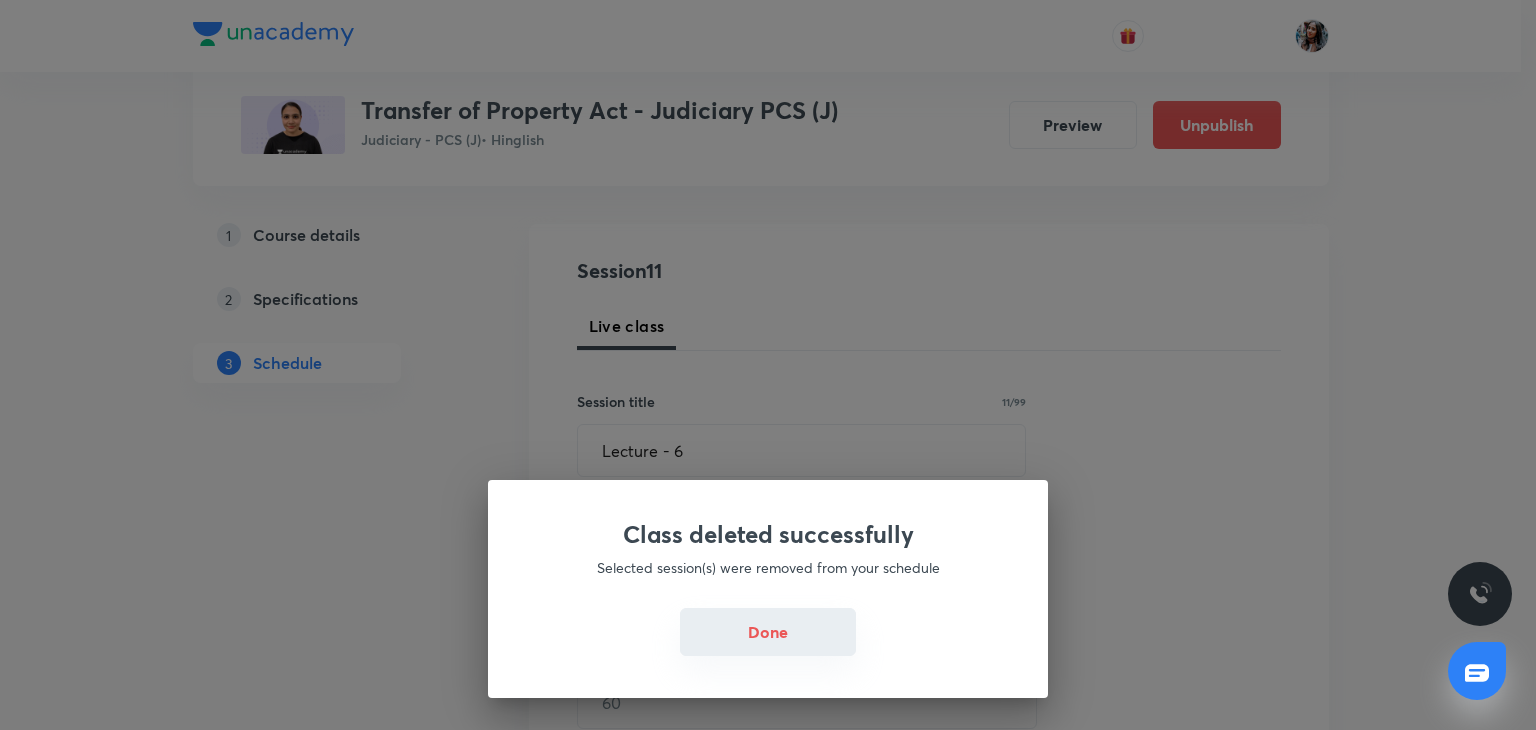 click on "Done" at bounding box center (768, 632) 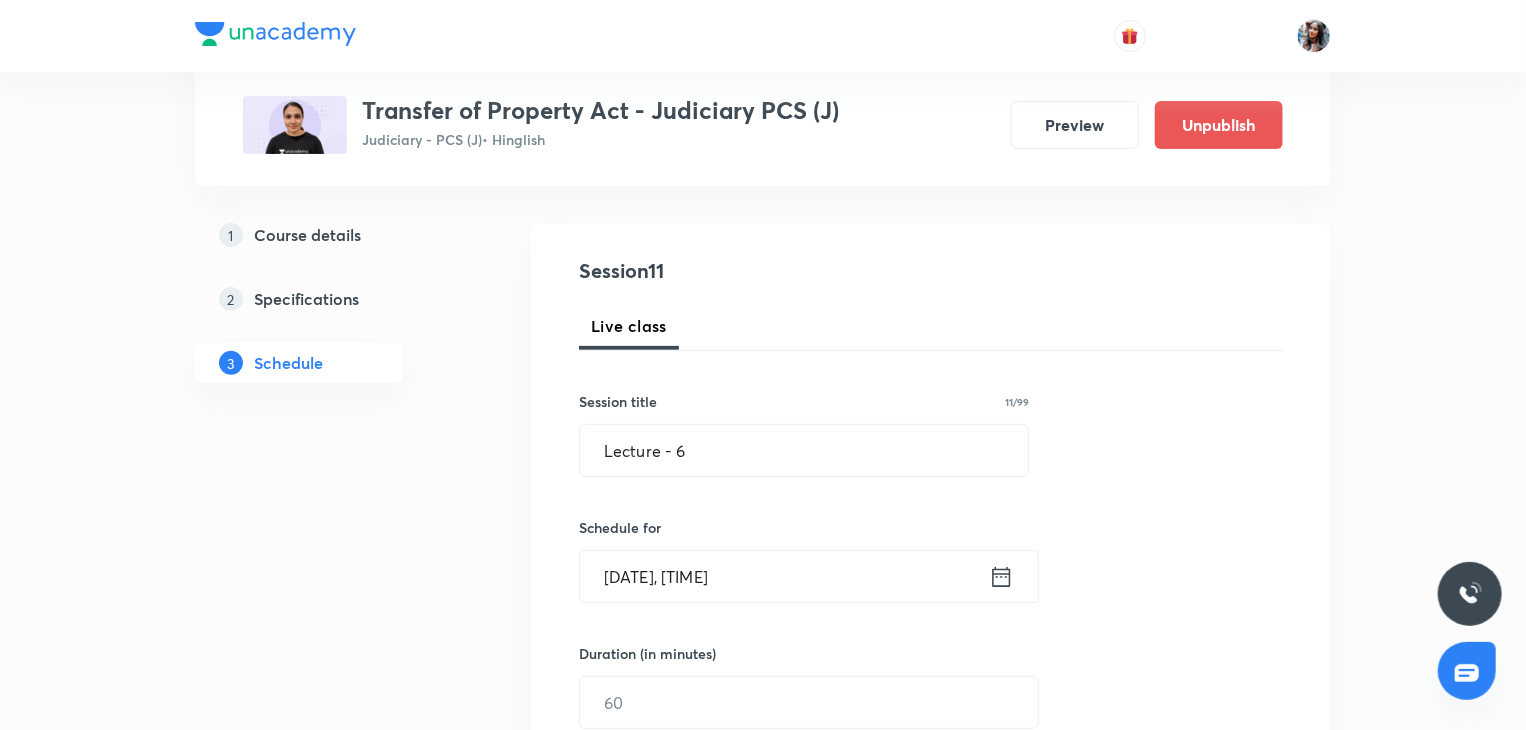 click on "[DATE], [TIME]" at bounding box center (784, 576) 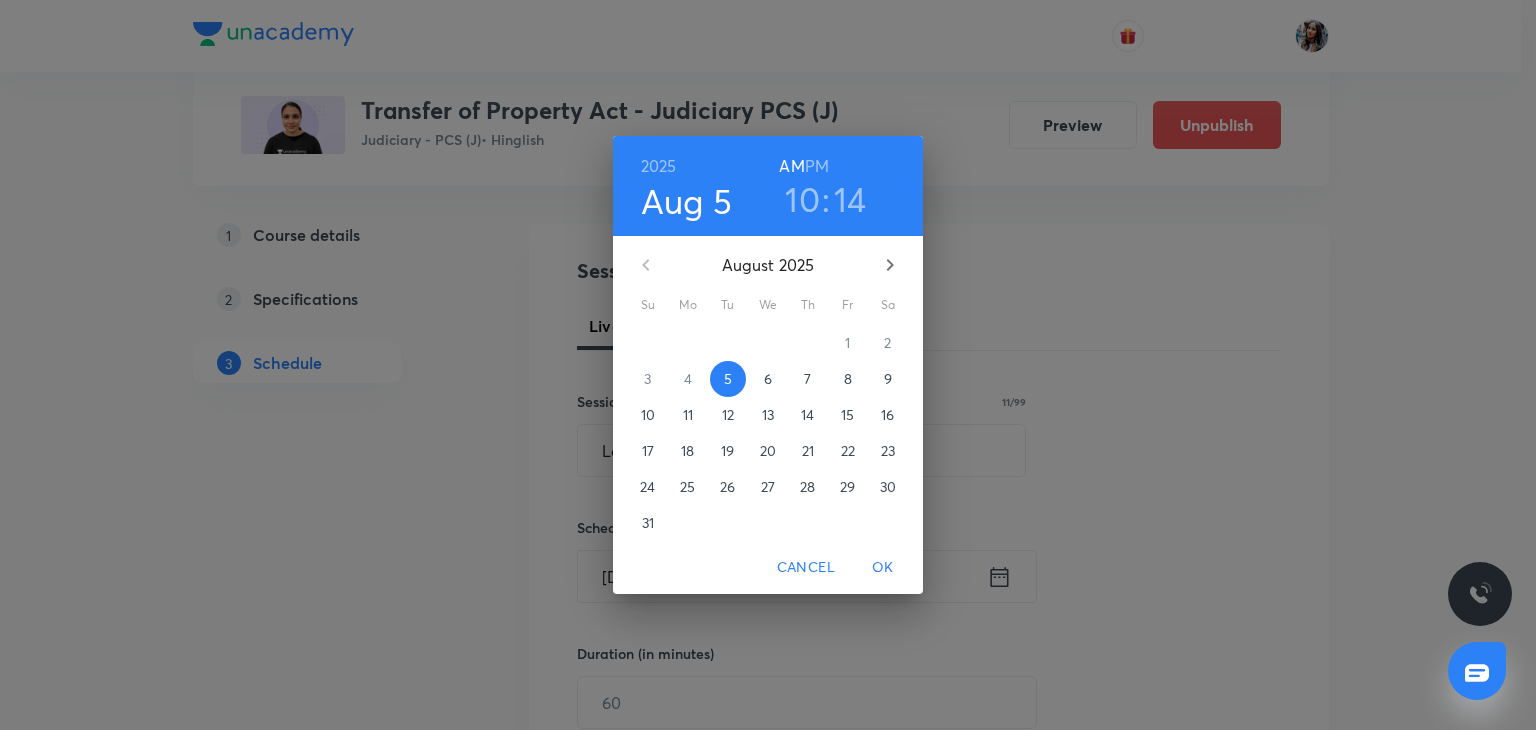 click on "PM" at bounding box center [817, 166] 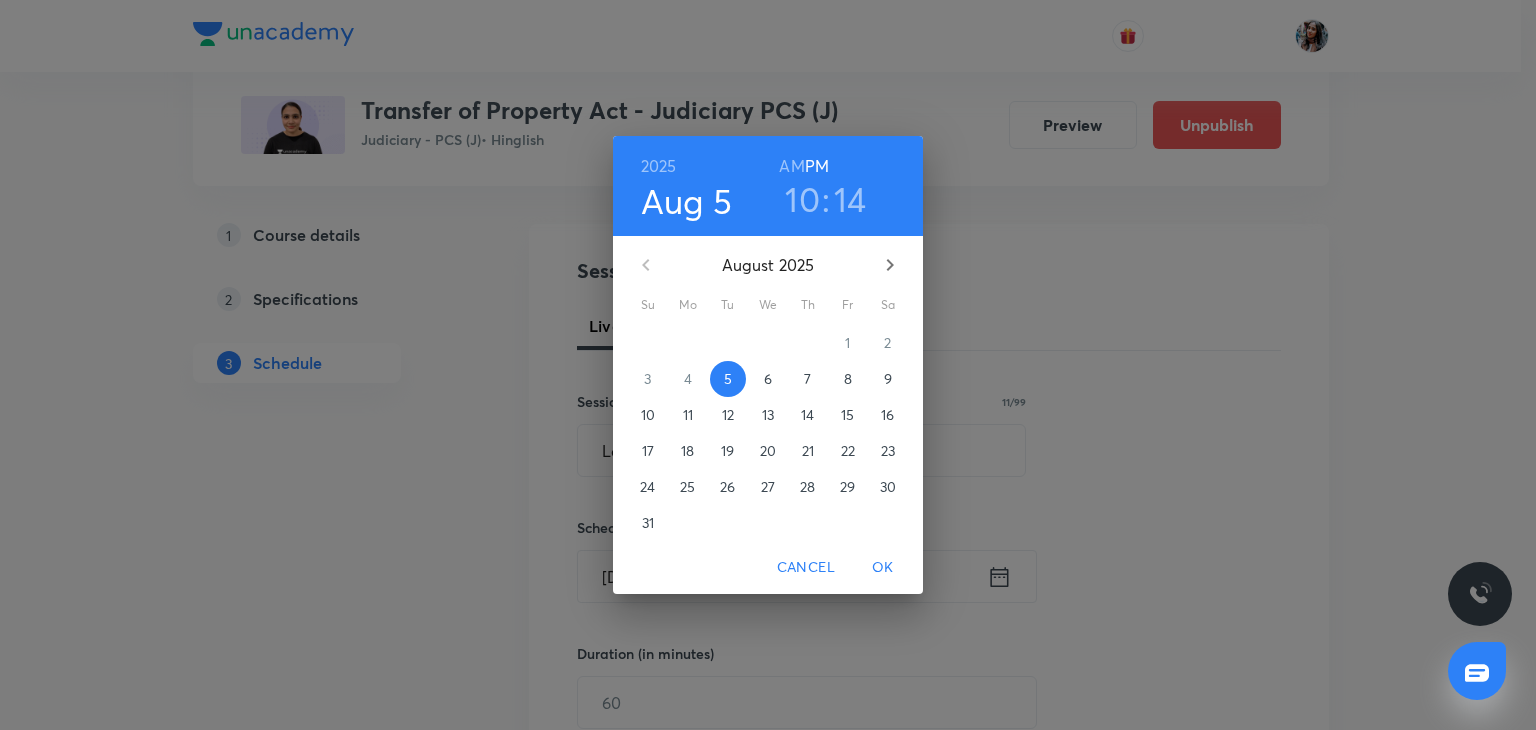 click on "10" at bounding box center [802, 199] 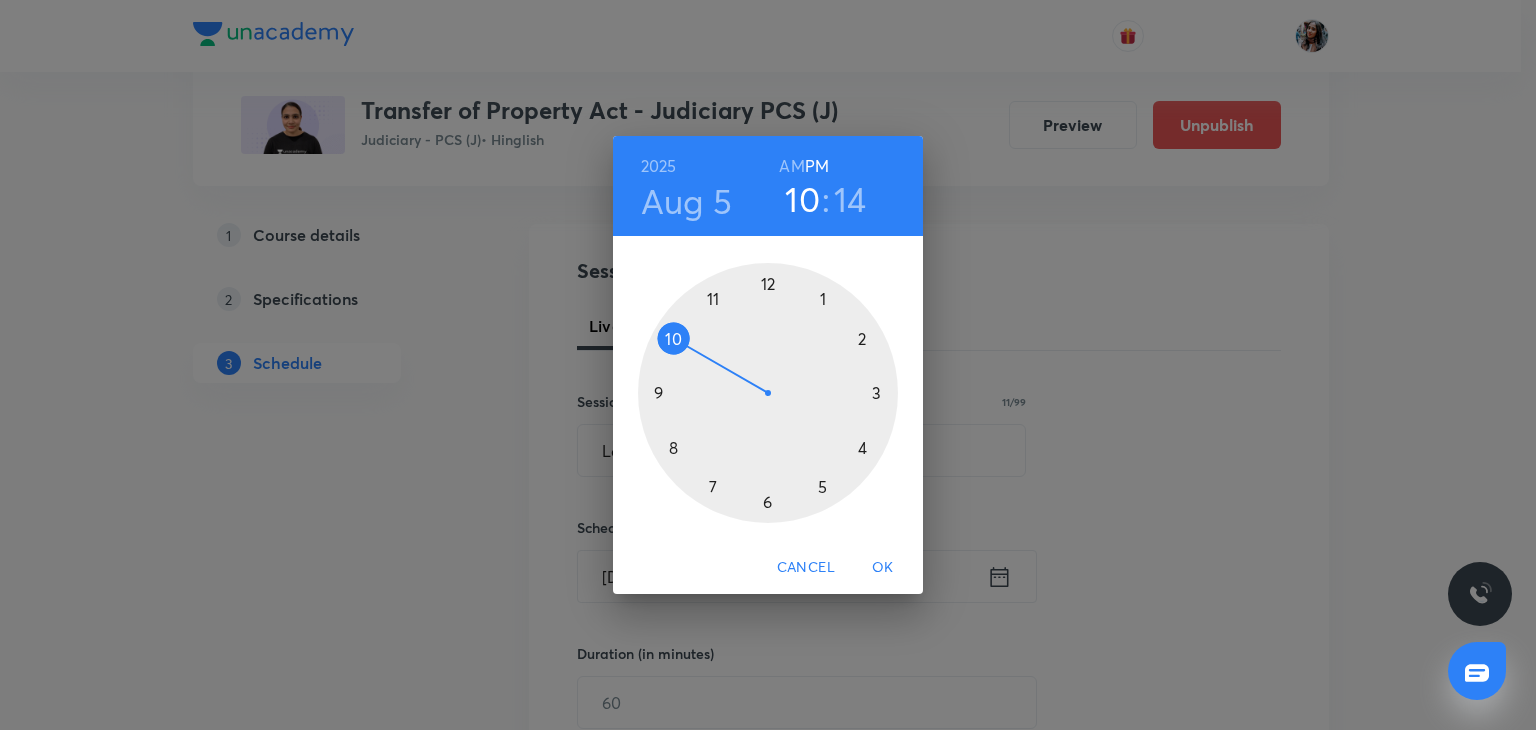 click at bounding box center (768, 393) 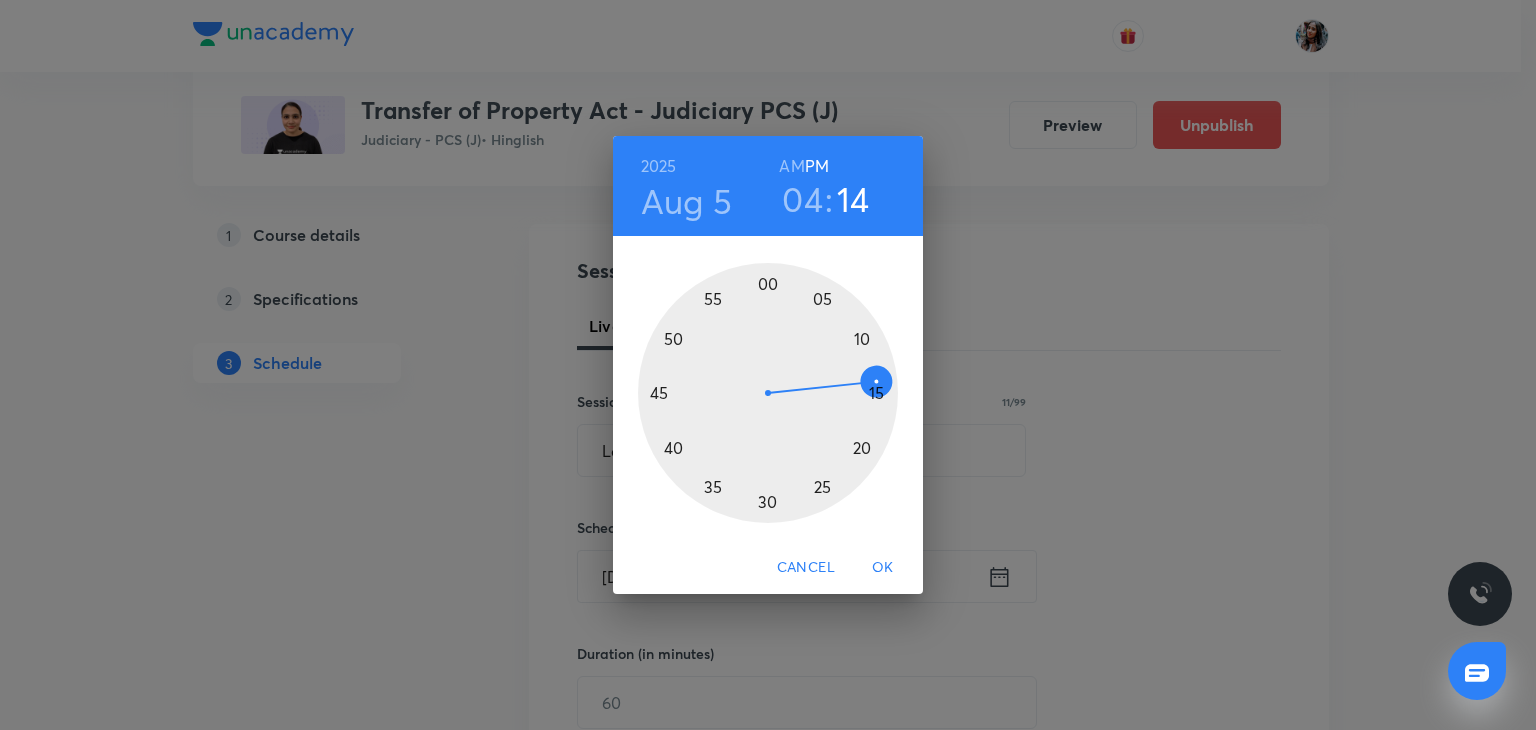 click at bounding box center [768, 393] 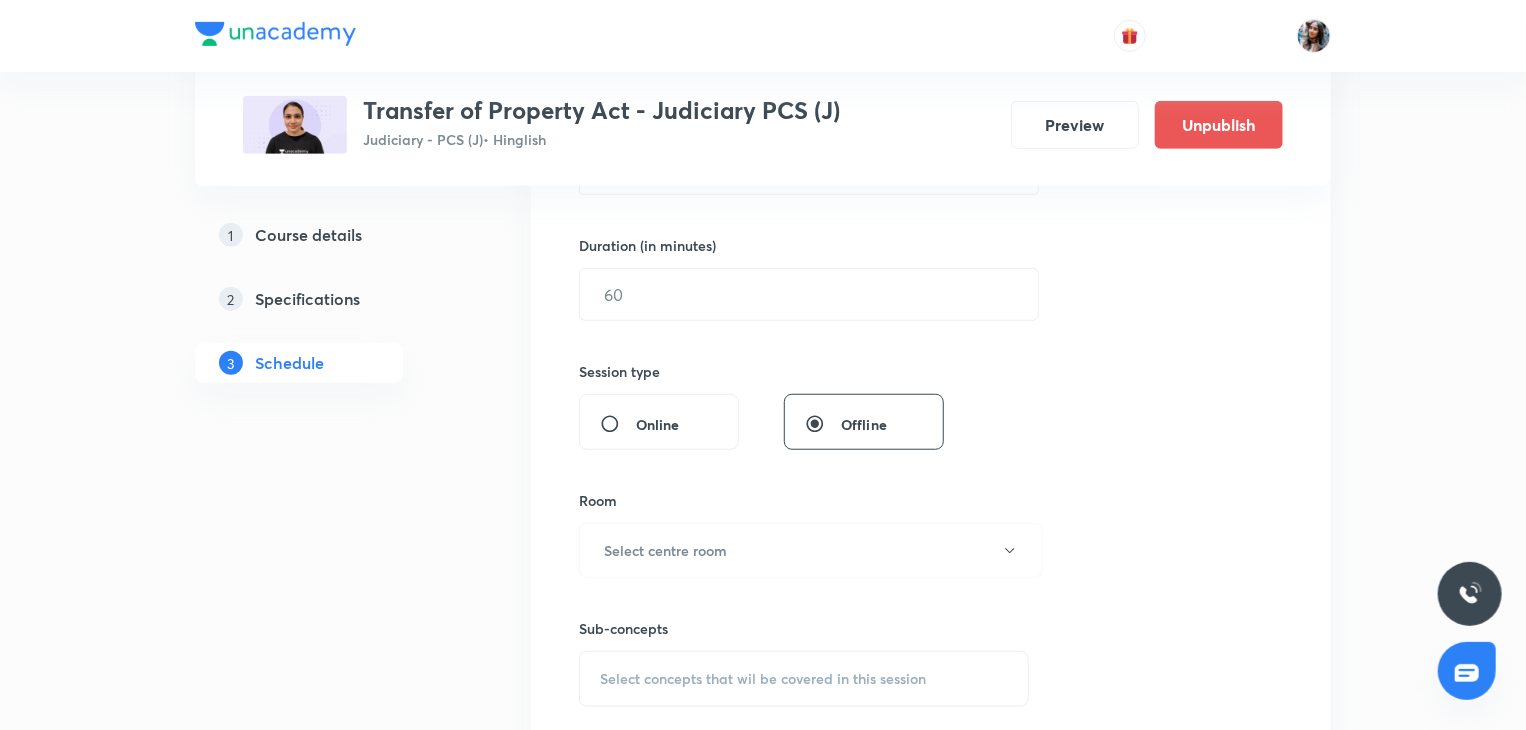 scroll, scrollTop: 584, scrollLeft: 0, axis: vertical 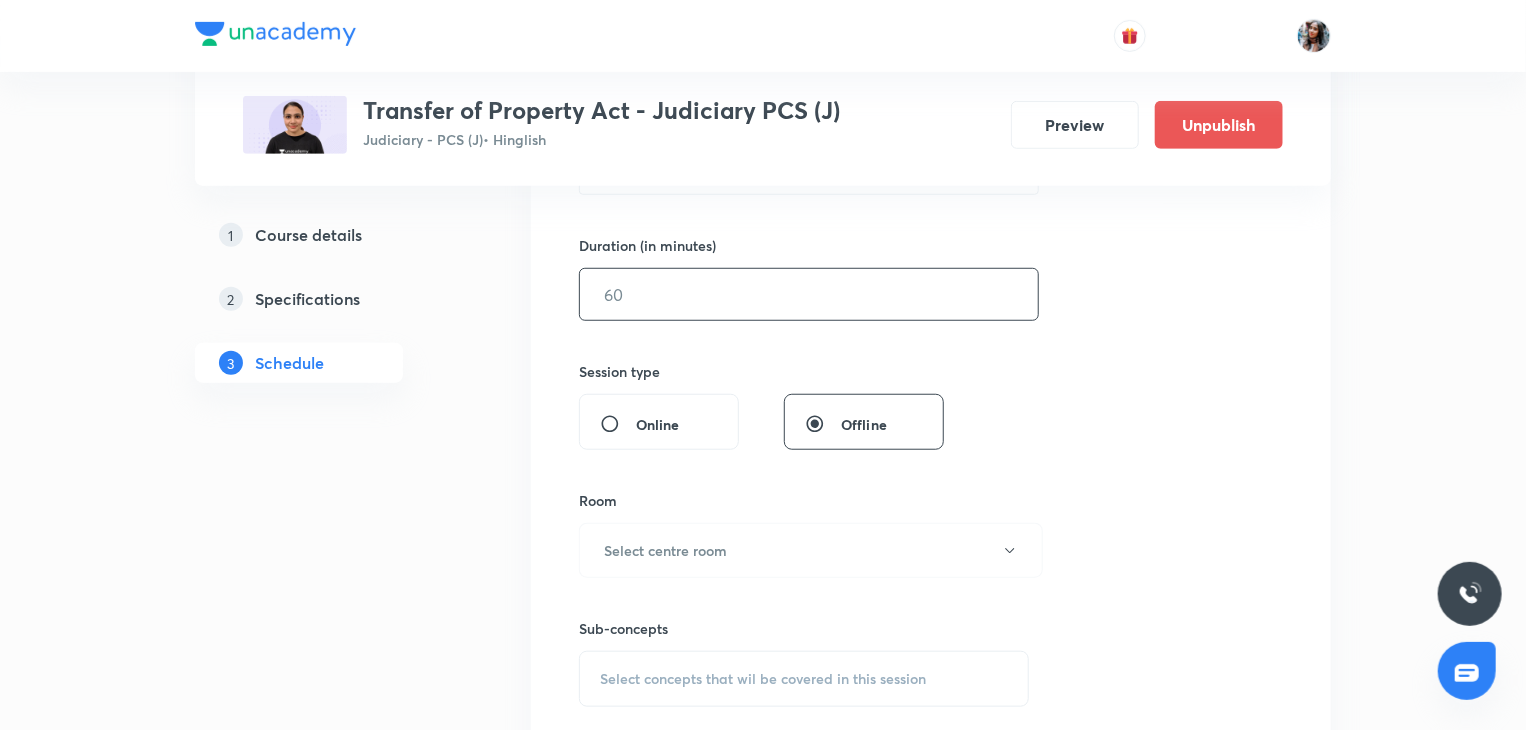 click at bounding box center [809, 294] 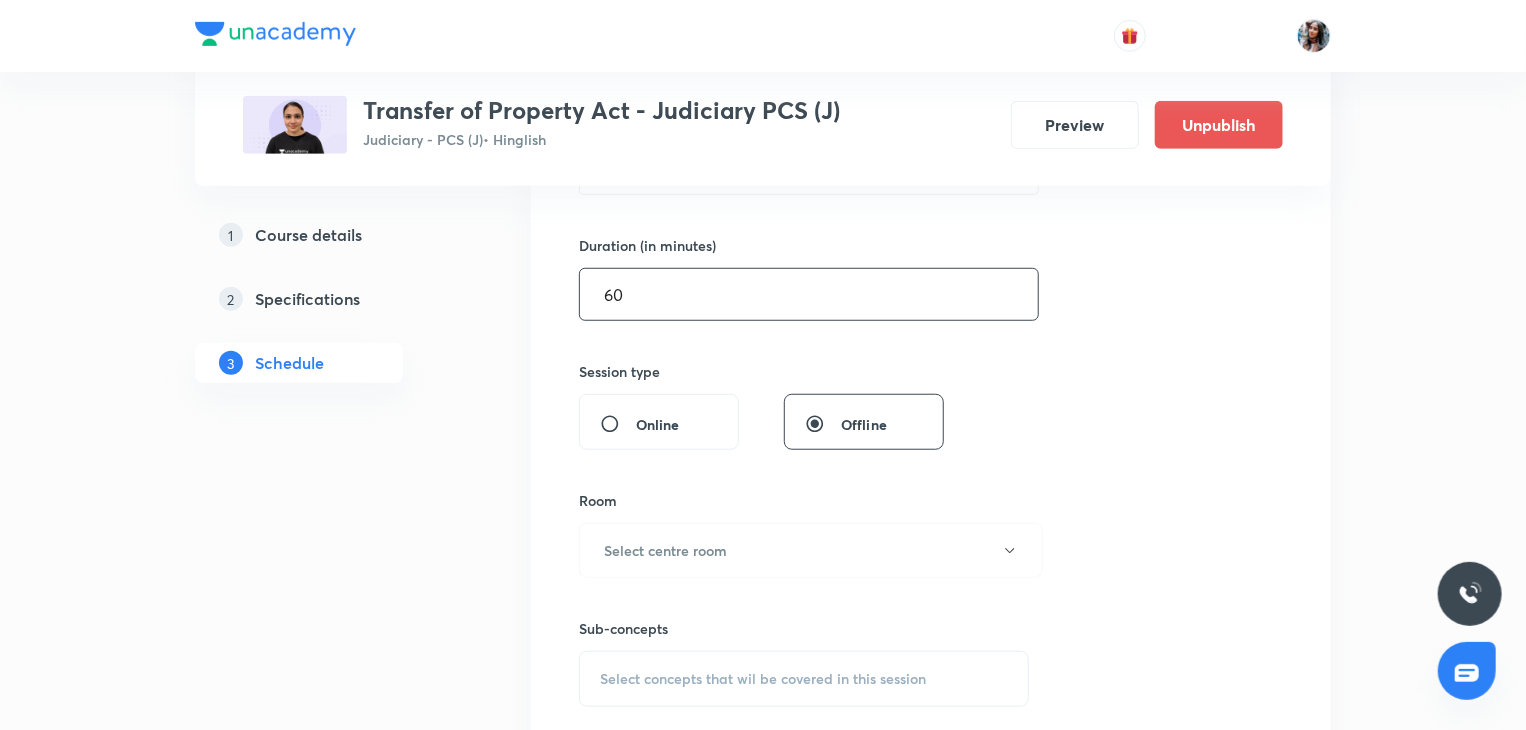 scroll, scrollTop: 696, scrollLeft: 0, axis: vertical 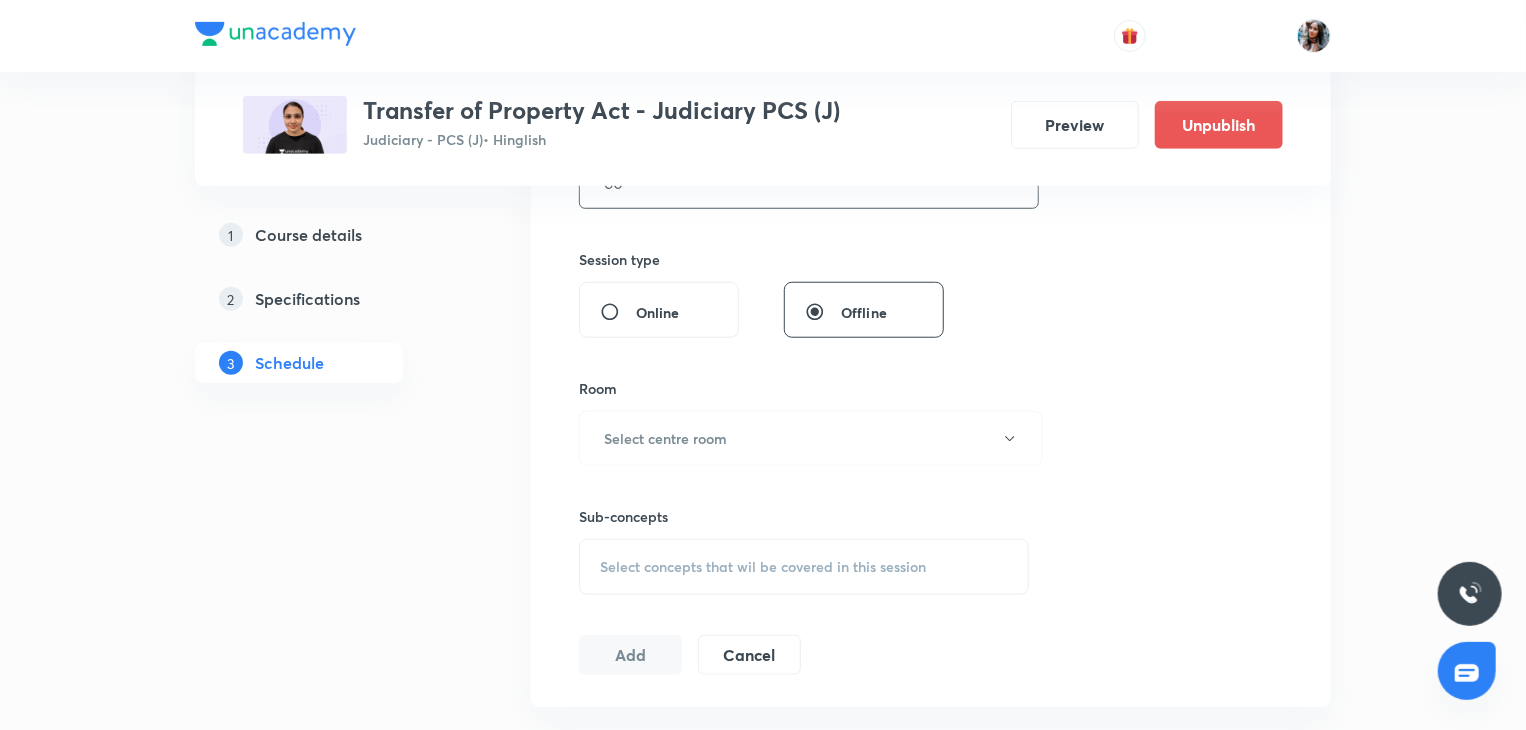 type on "60" 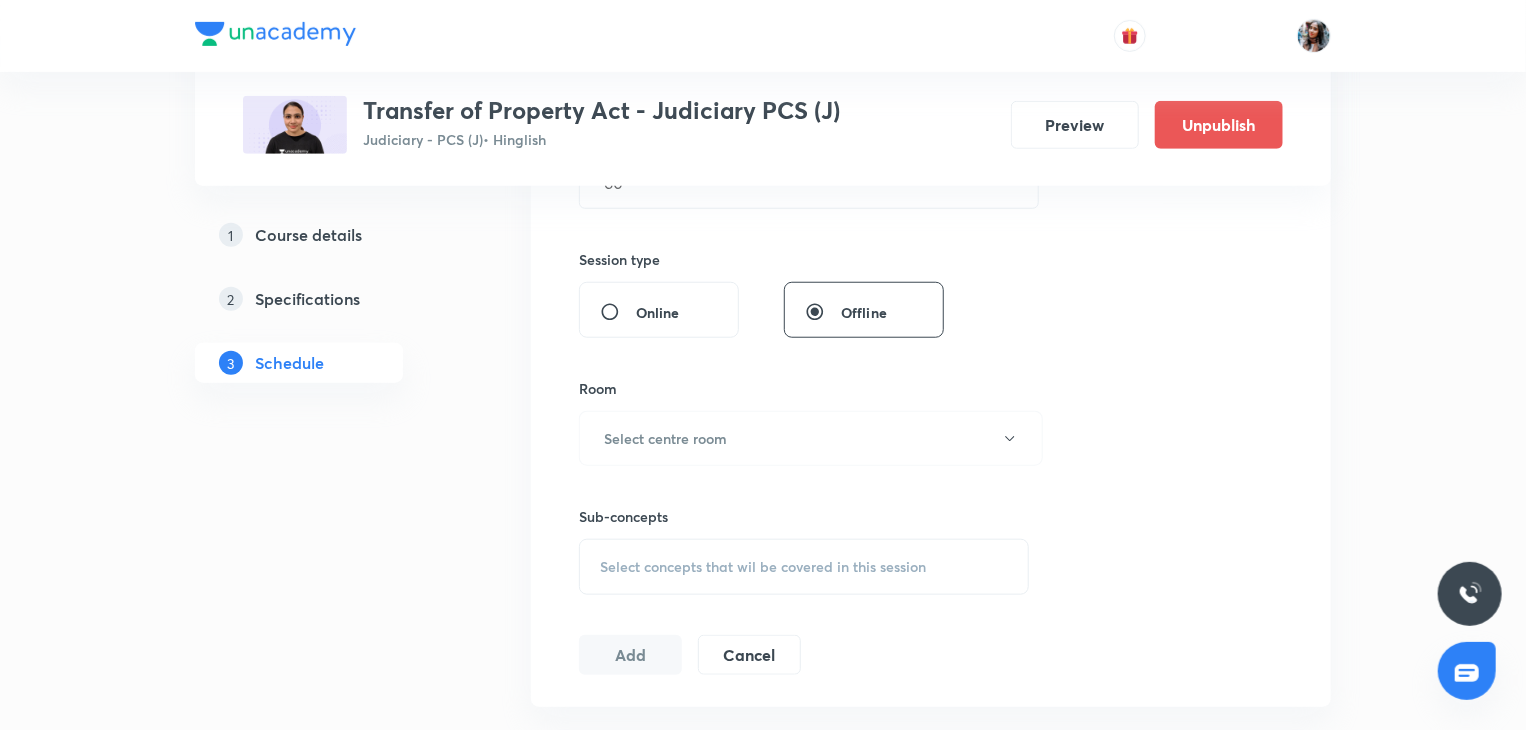 click on "Online" at bounding box center (658, 312) 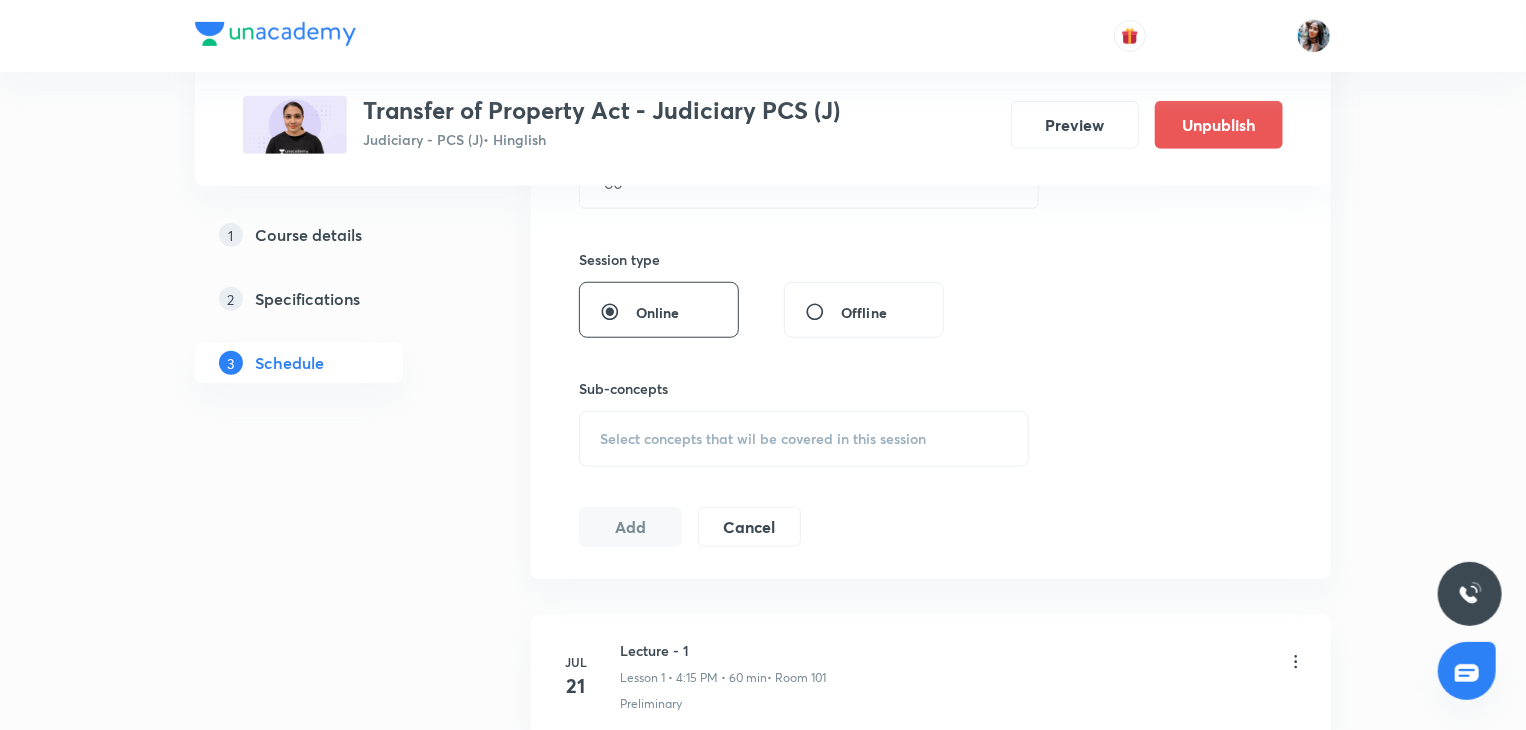 click on "Select concepts that wil be covered in this session" at bounding box center (763, 439) 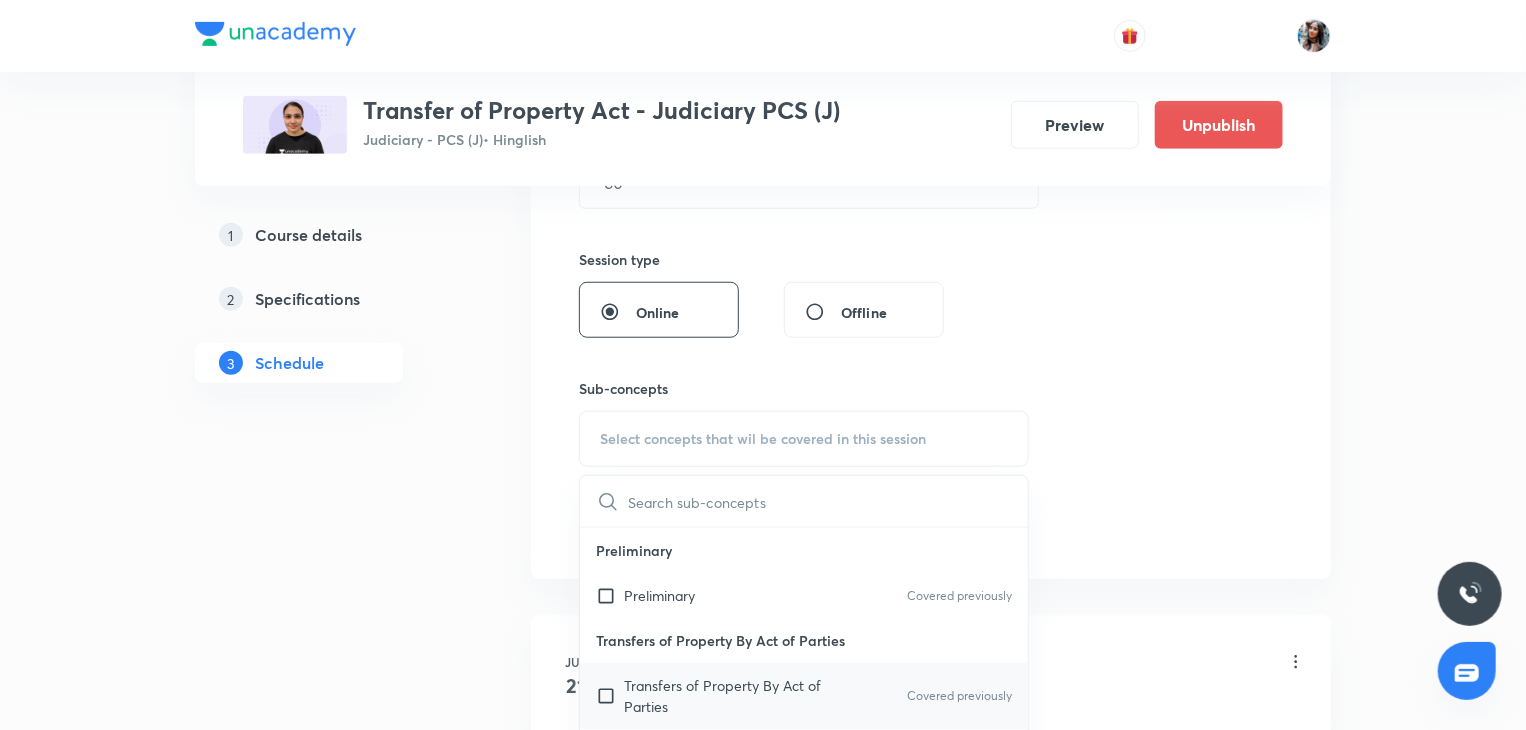 click on "Transfers of Property By Act of Parties" at bounding box center (725, 696) 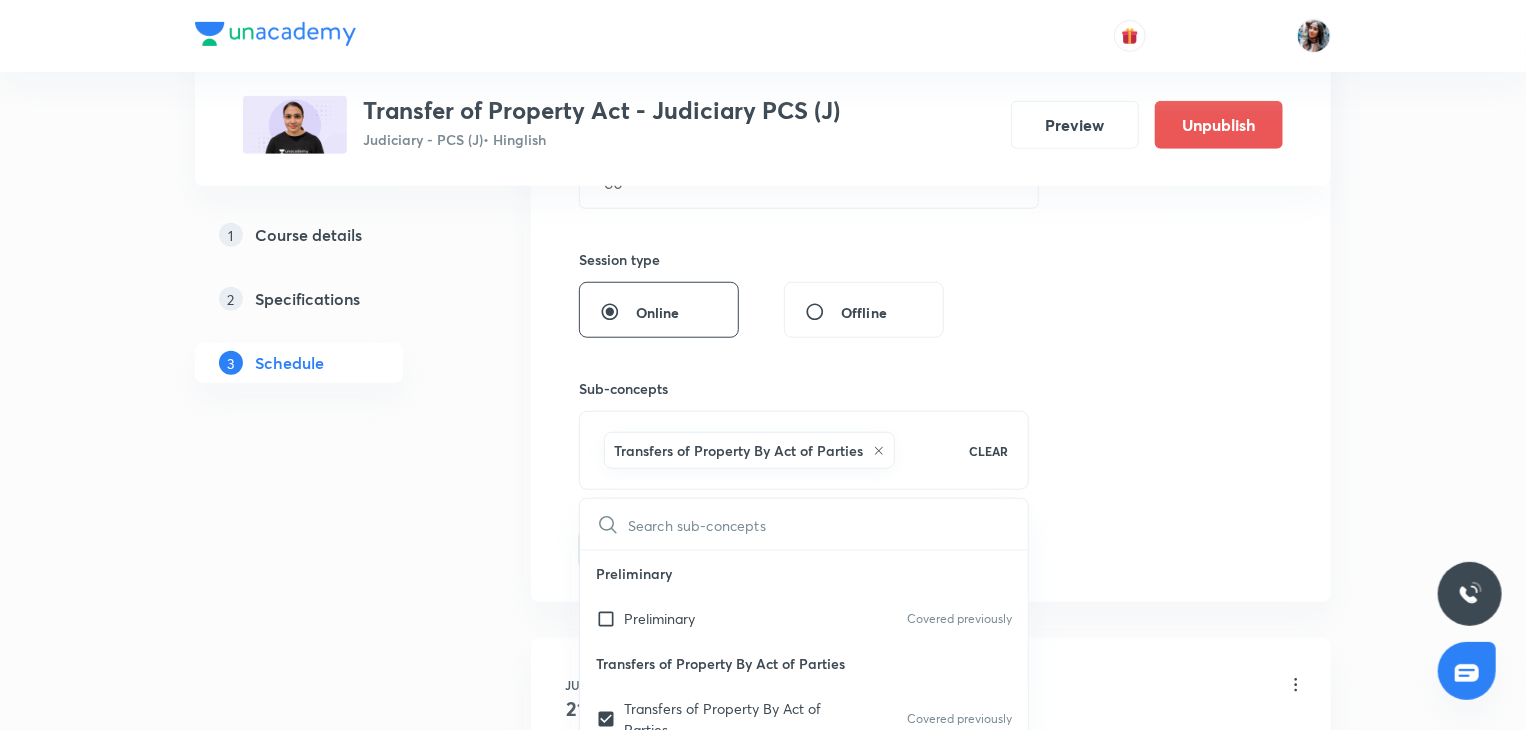click on "Plus Courses Transfer of Property Act - Judiciary PCS (J) Judiciary - PCS (J)  • Hinglish Preview Unpublish 1 Course details 2 Specifications 3 Schedule Schedule 10  classes Session  11 Live class Session title 11/99 Lecture - 6 ​ Schedule for [DATE], [TIME] ​ Duration (in minutes) 60 ​   Session type Online Offline Sub-concepts Transfers of Property By Act of Parties CLEAR ​ Preliminary Preliminary Covered previously Transfers of Property By Act of Parties Transfers of Property By Act of Parties Covered previously Sales of Immovable Property Sales of Immovable Property Covered previously Mortgages of Immovable Property and Charges Rights and Liabilities of Mortgagor Rights and Liabilities of Mortgagee Priority Marshalling and Contribution Deposit In Court Redemption Anomalous Motgages Charges Notice and Tender Leases of Immovable Property Leases of Immovable Property Exchanges Exchanges Gifts Gifts Transfers of Actionable Claims Transfers of Actionable Claims Add Cancel Jul 21 Lecture - 1 Jul" at bounding box center [763, 866] 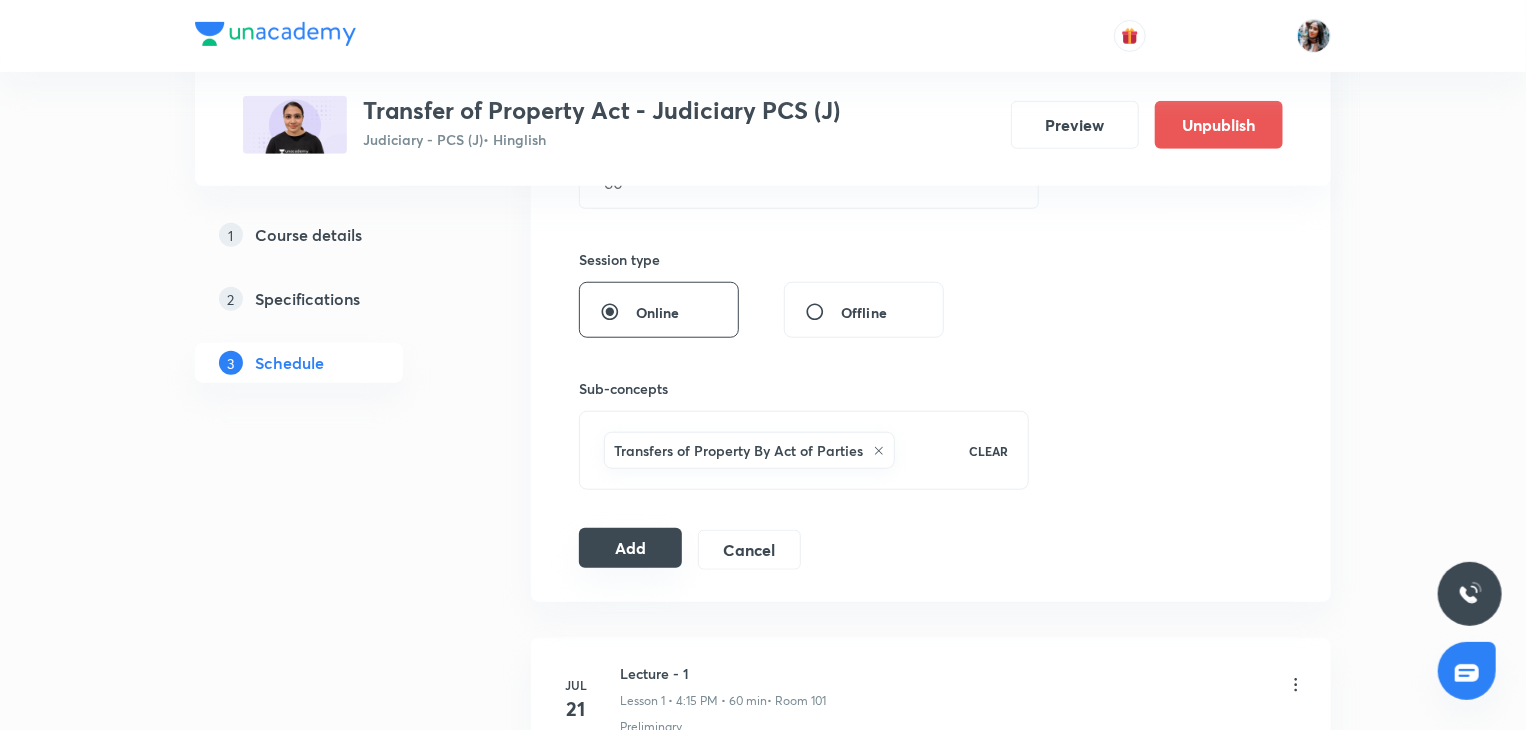 click on "Add" at bounding box center (630, 548) 